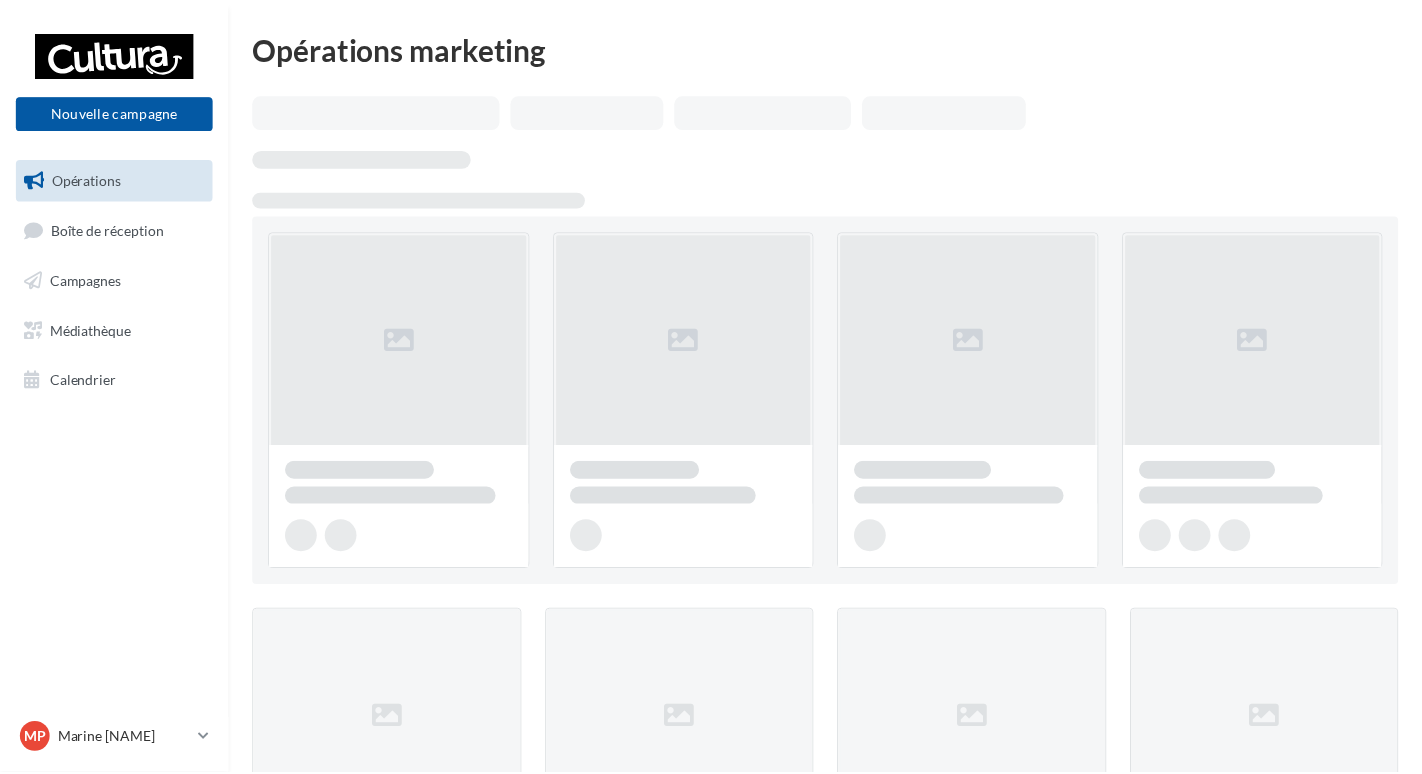 scroll, scrollTop: 0, scrollLeft: 0, axis: both 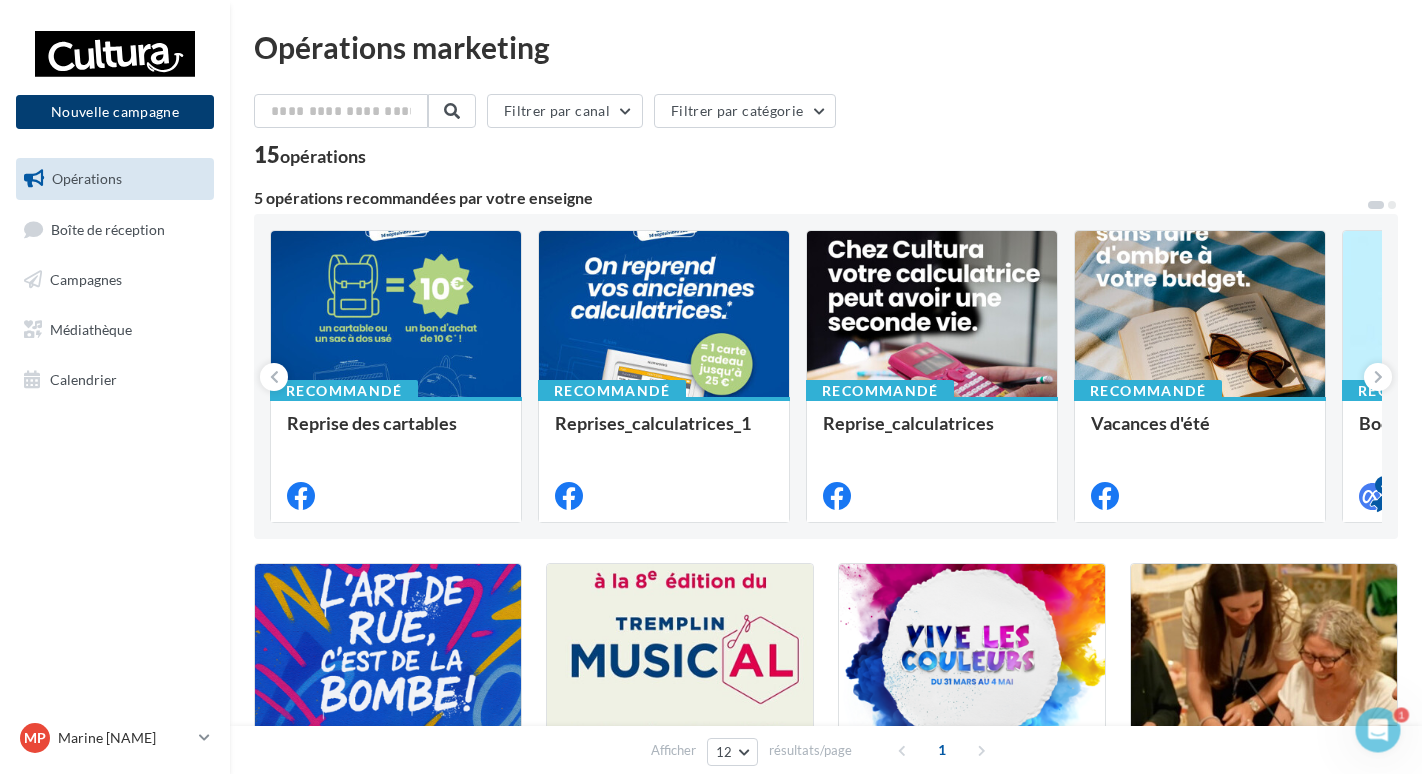 click on "Nouvelle campagne" at bounding box center [115, 112] 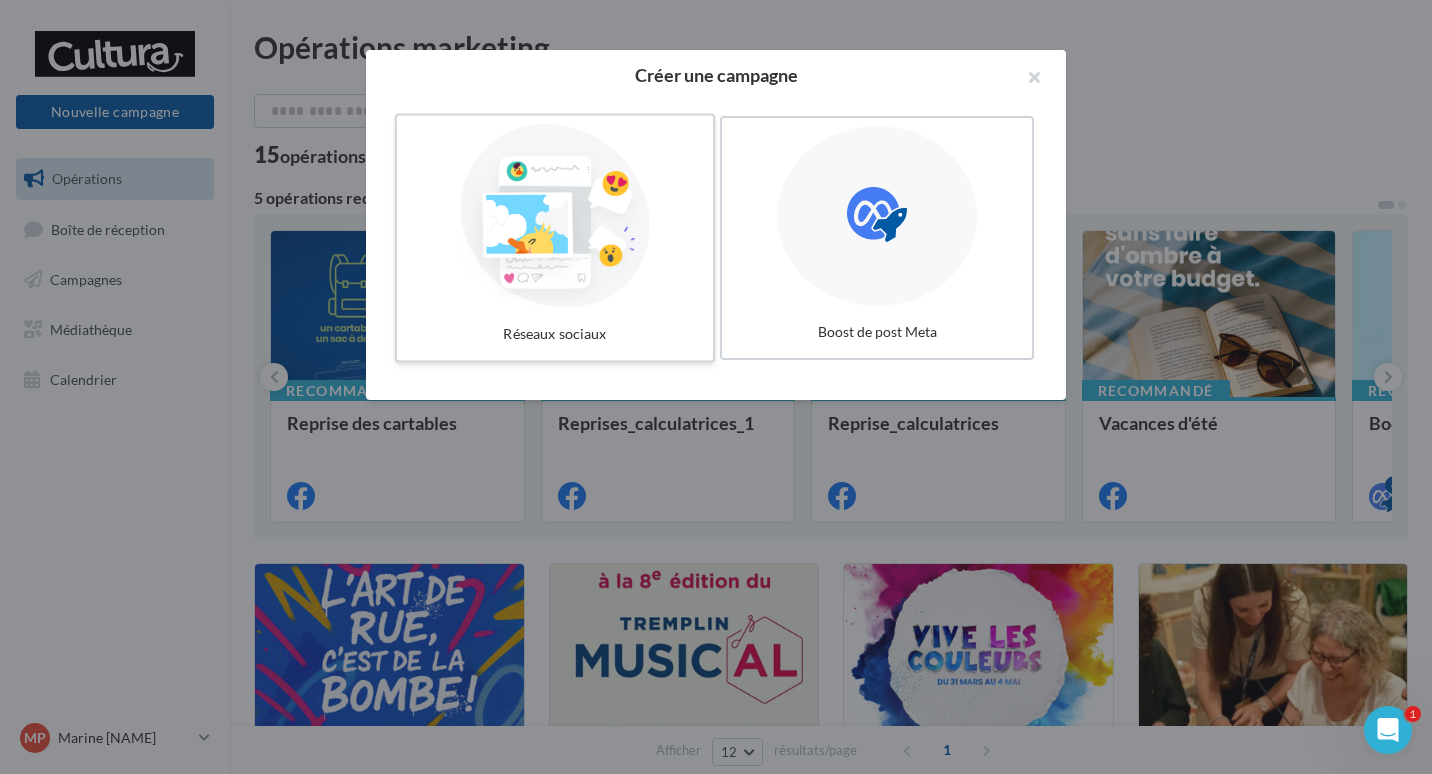 click at bounding box center [555, 216] 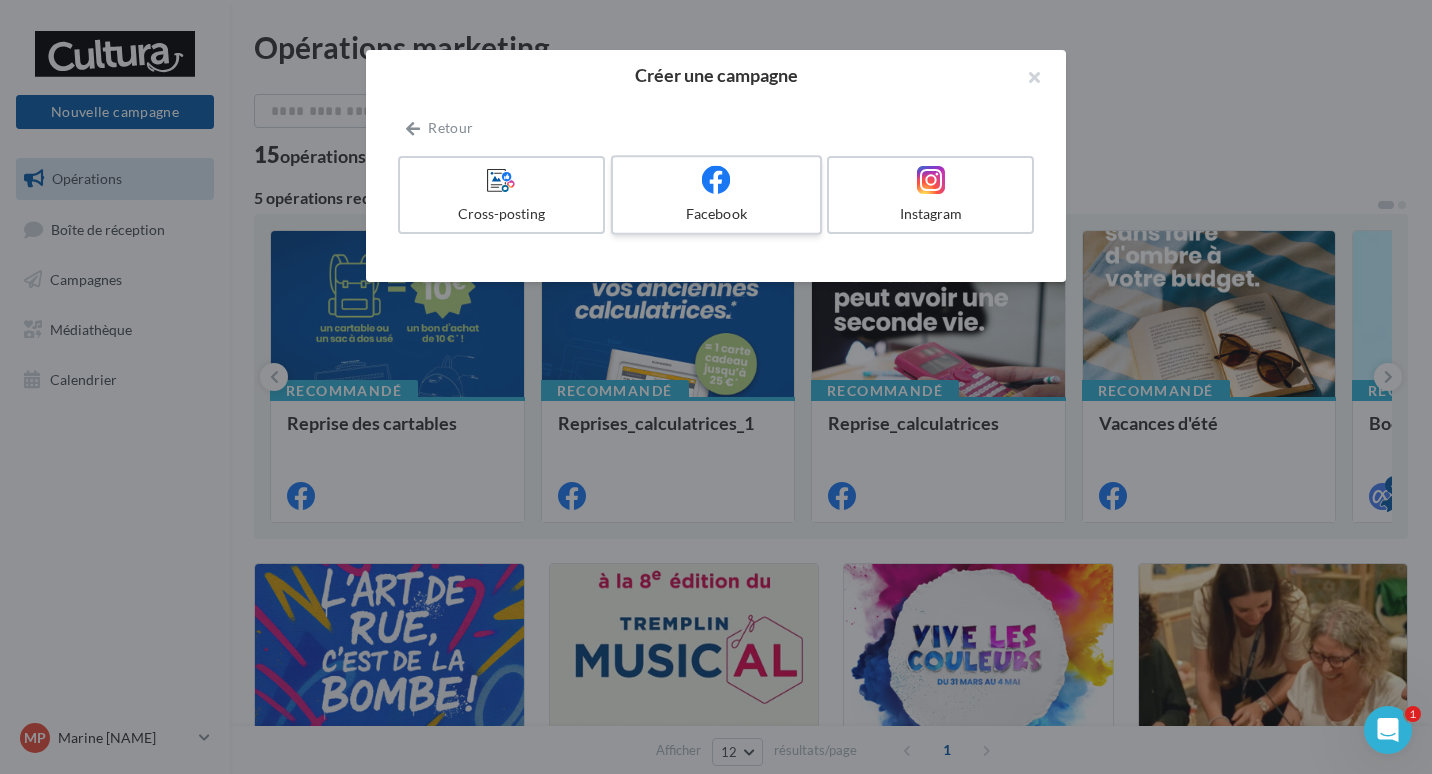 click on "Facebook" at bounding box center (716, 195) 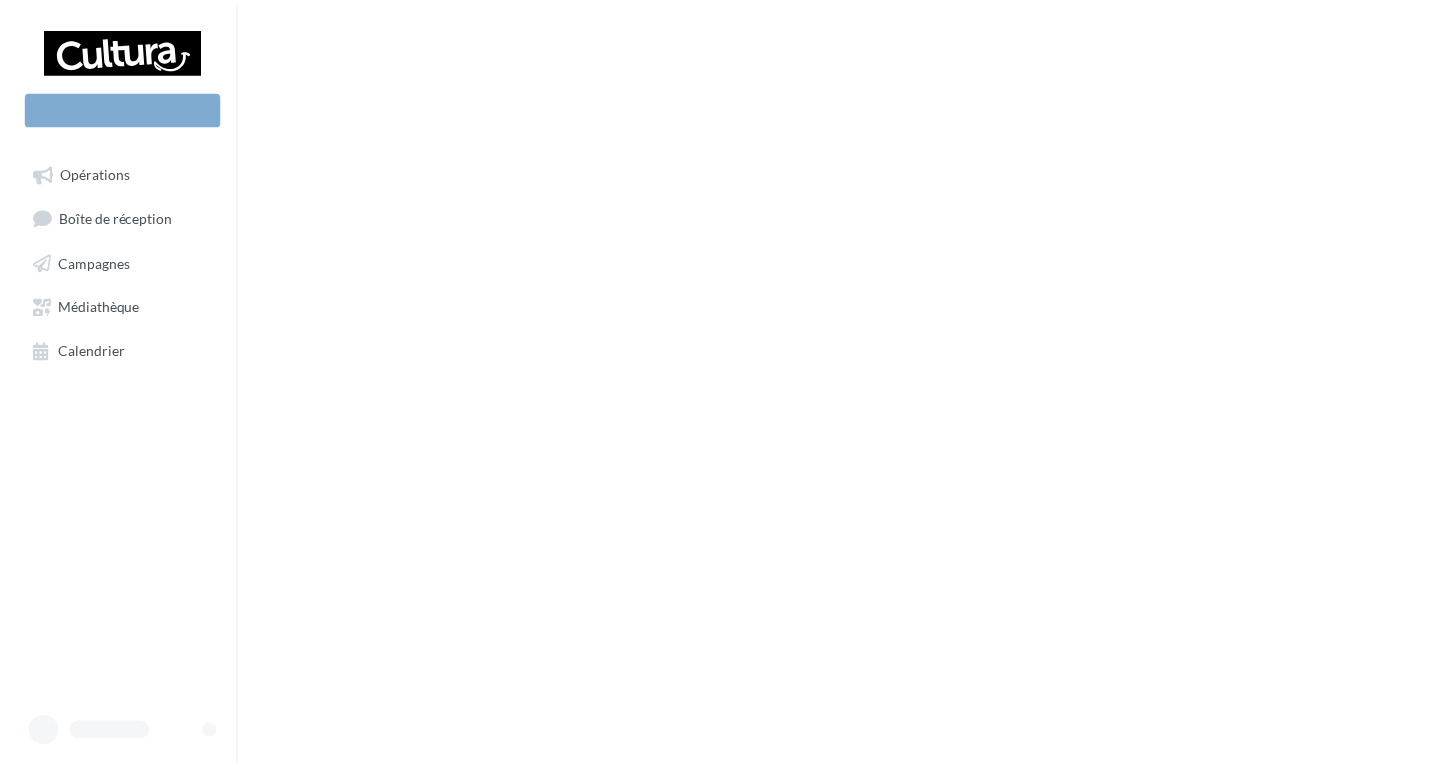 scroll, scrollTop: 0, scrollLeft: 0, axis: both 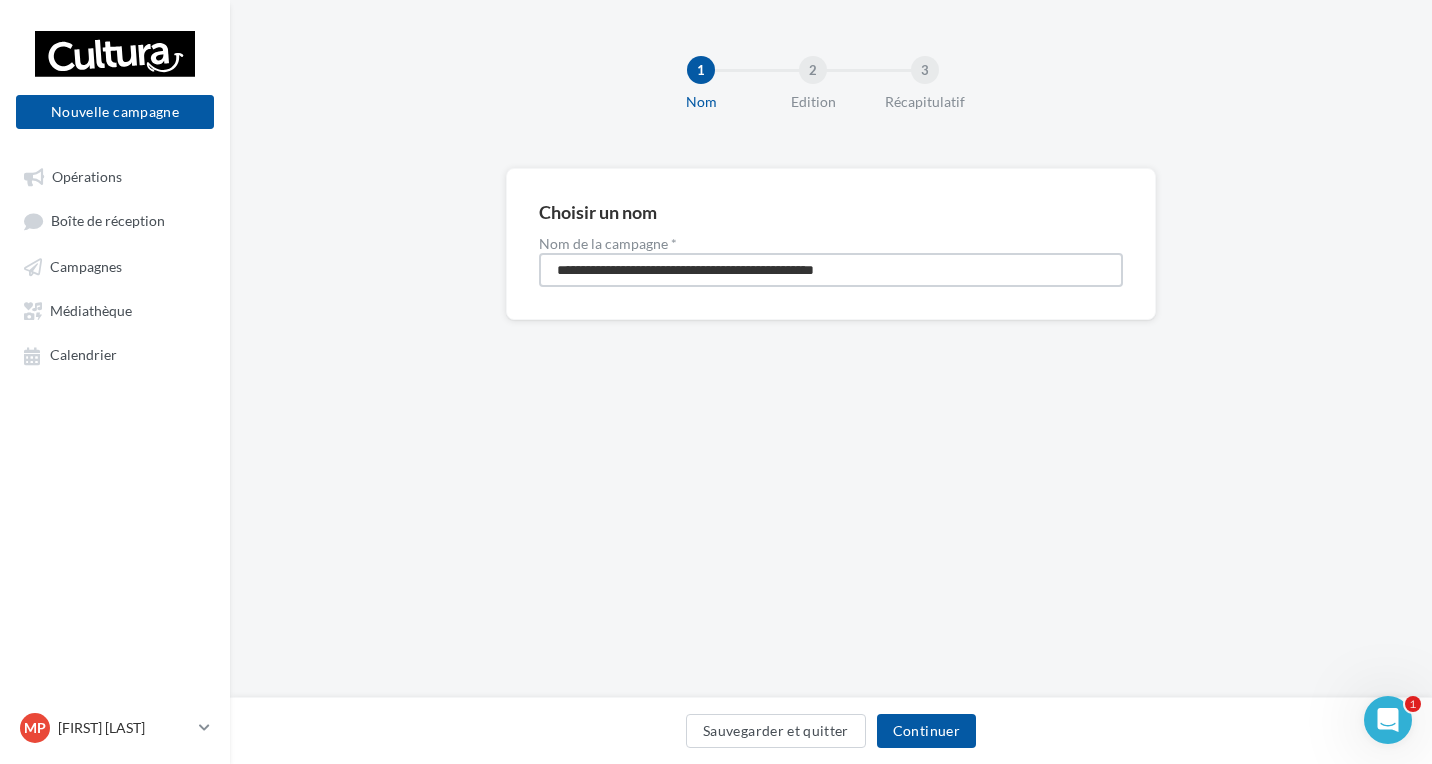 drag, startPoint x: 911, startPoint y: 278, endPoint x: 526, endPoint y: 275, distance: 385.0117 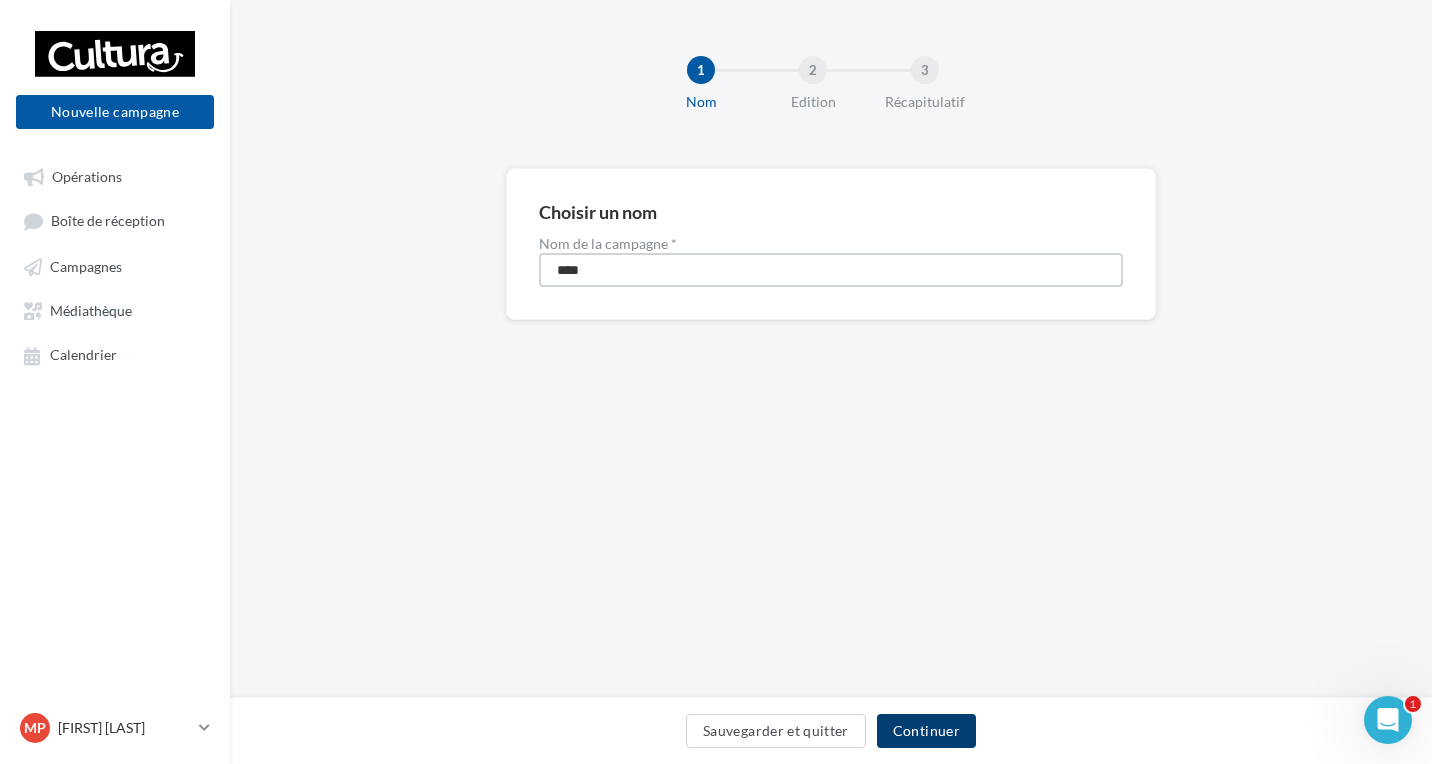 type on "****" 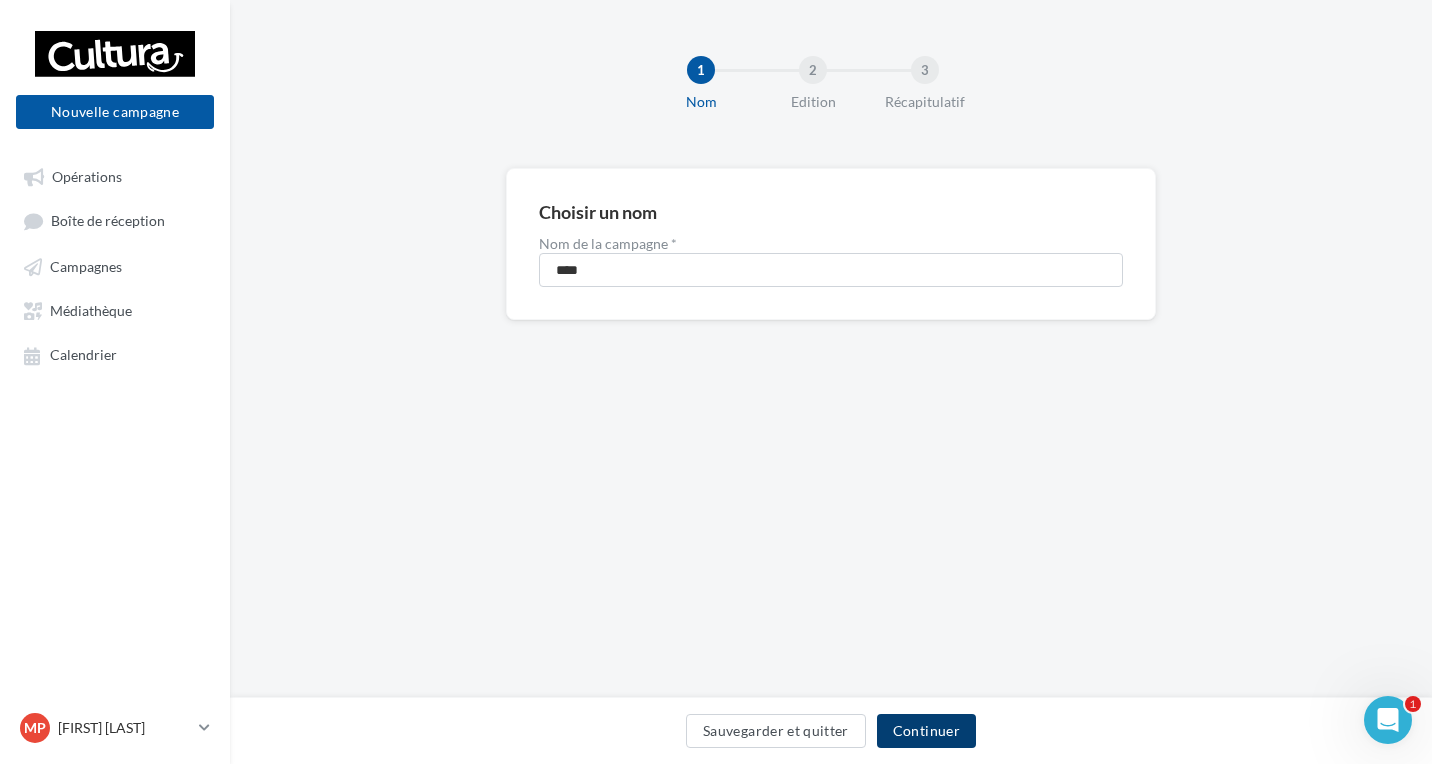 click on "Continuer" at bounding box center (926, 731) 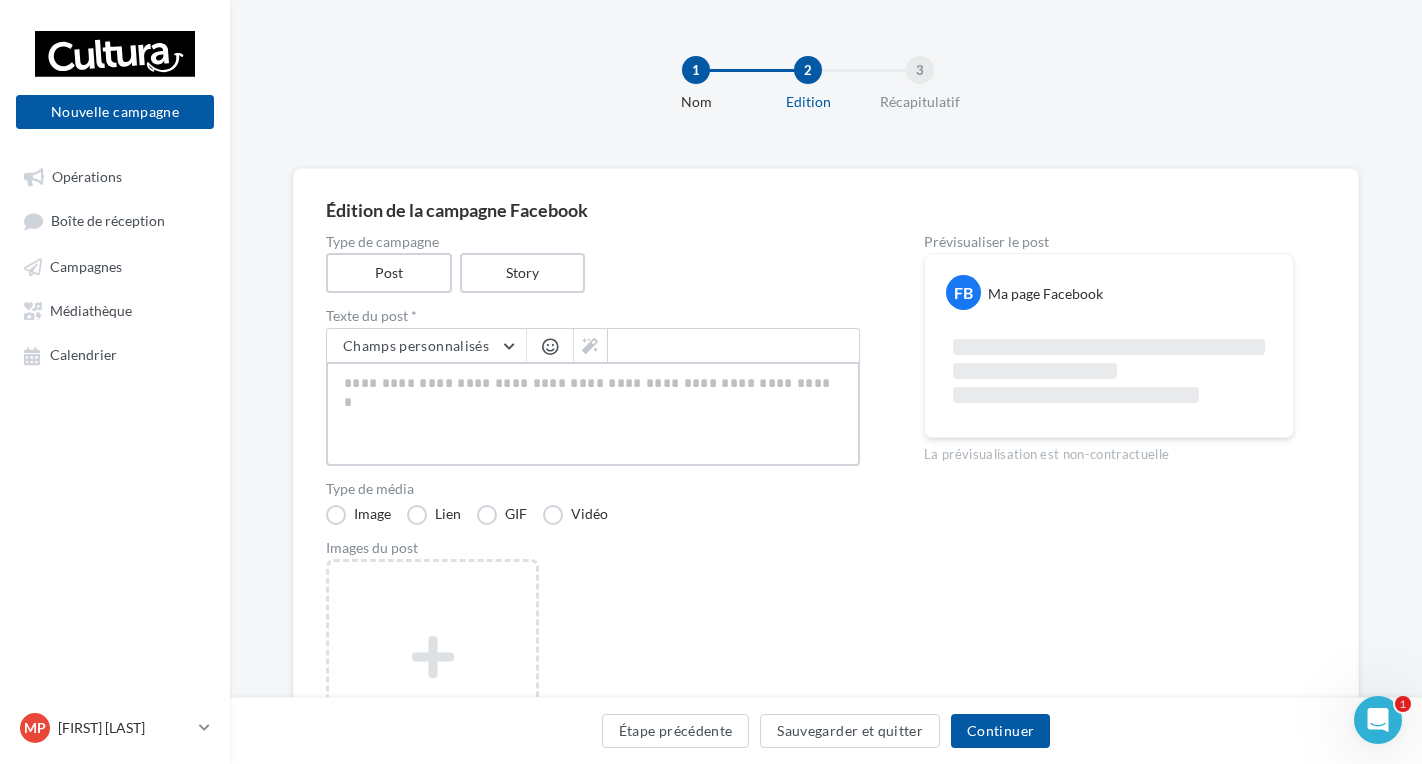 paste on "**********" 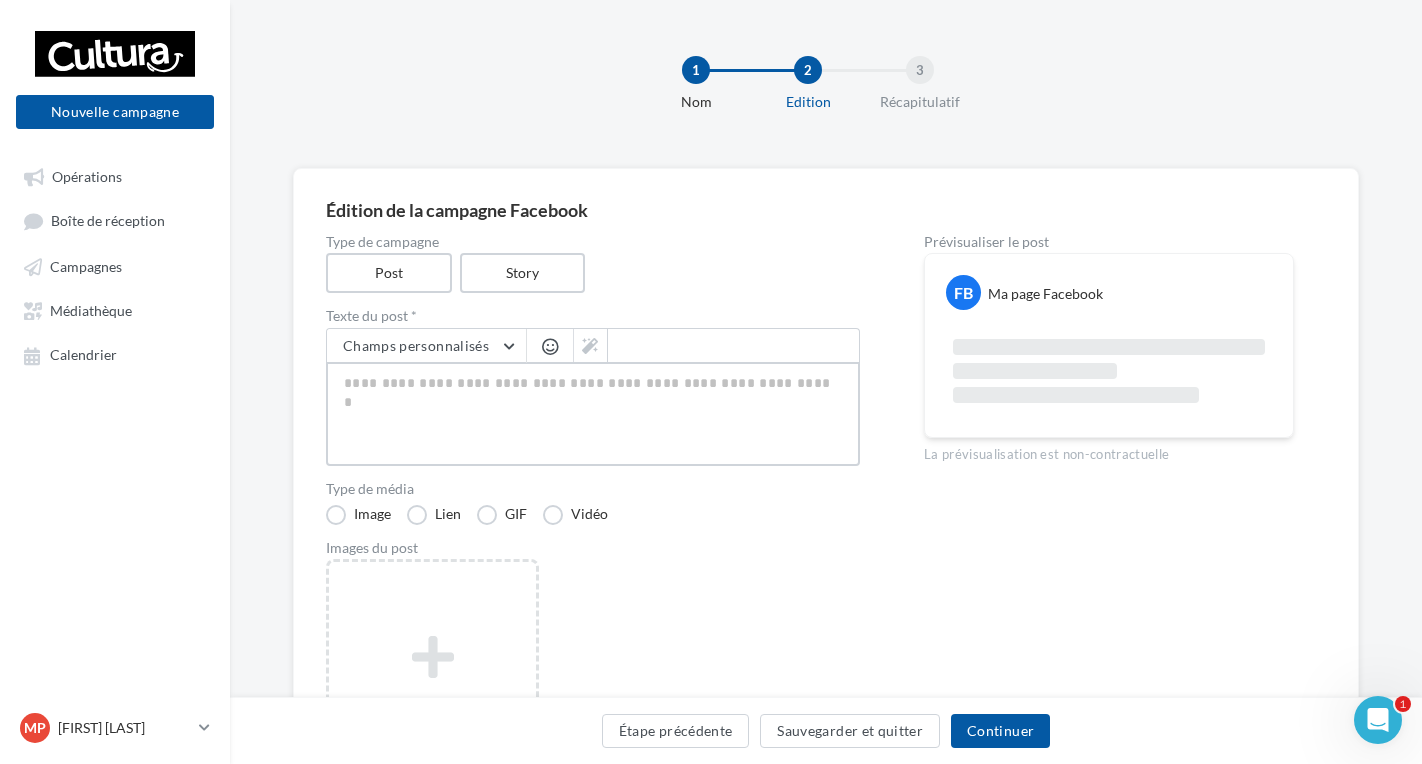 type on "**********" 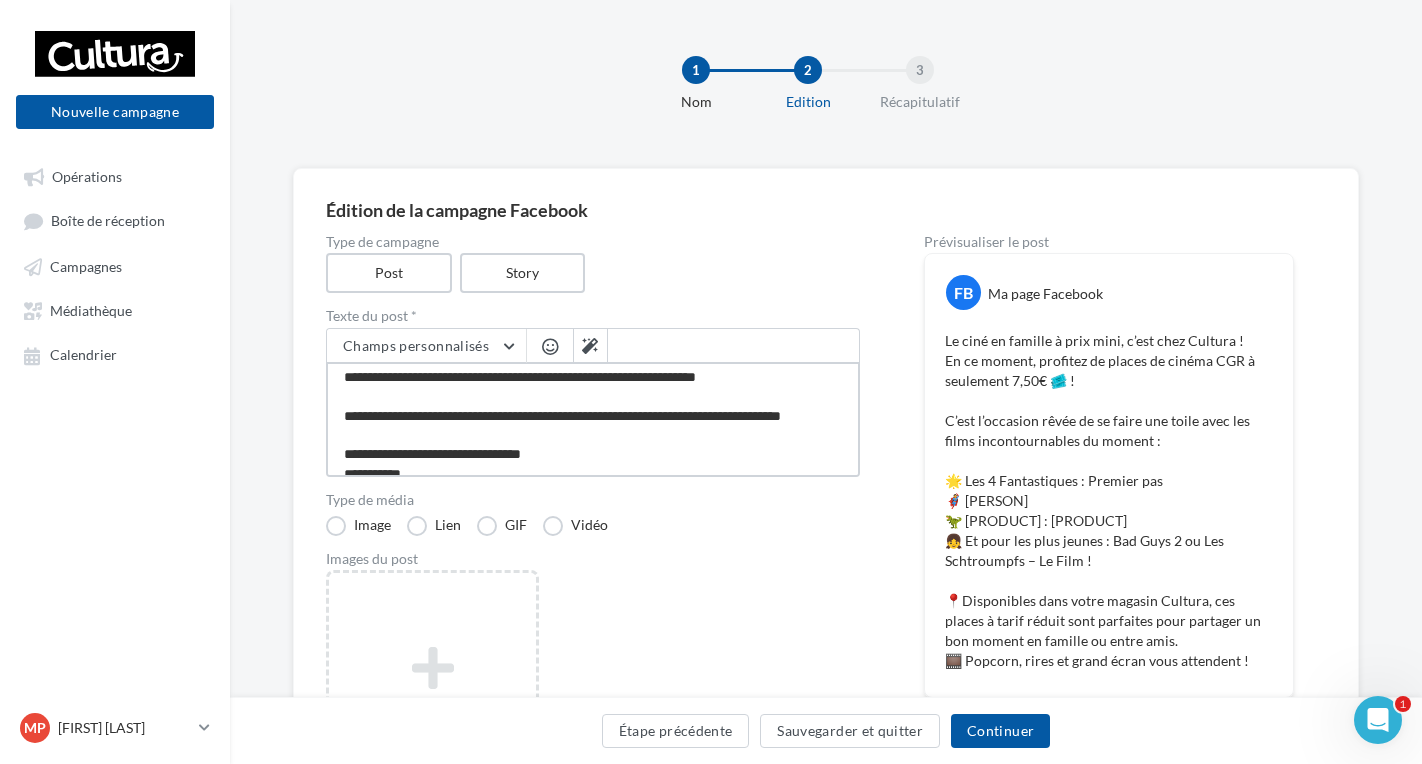 scroll, scrollTop: 0, scrollLeft: 0, axis: both 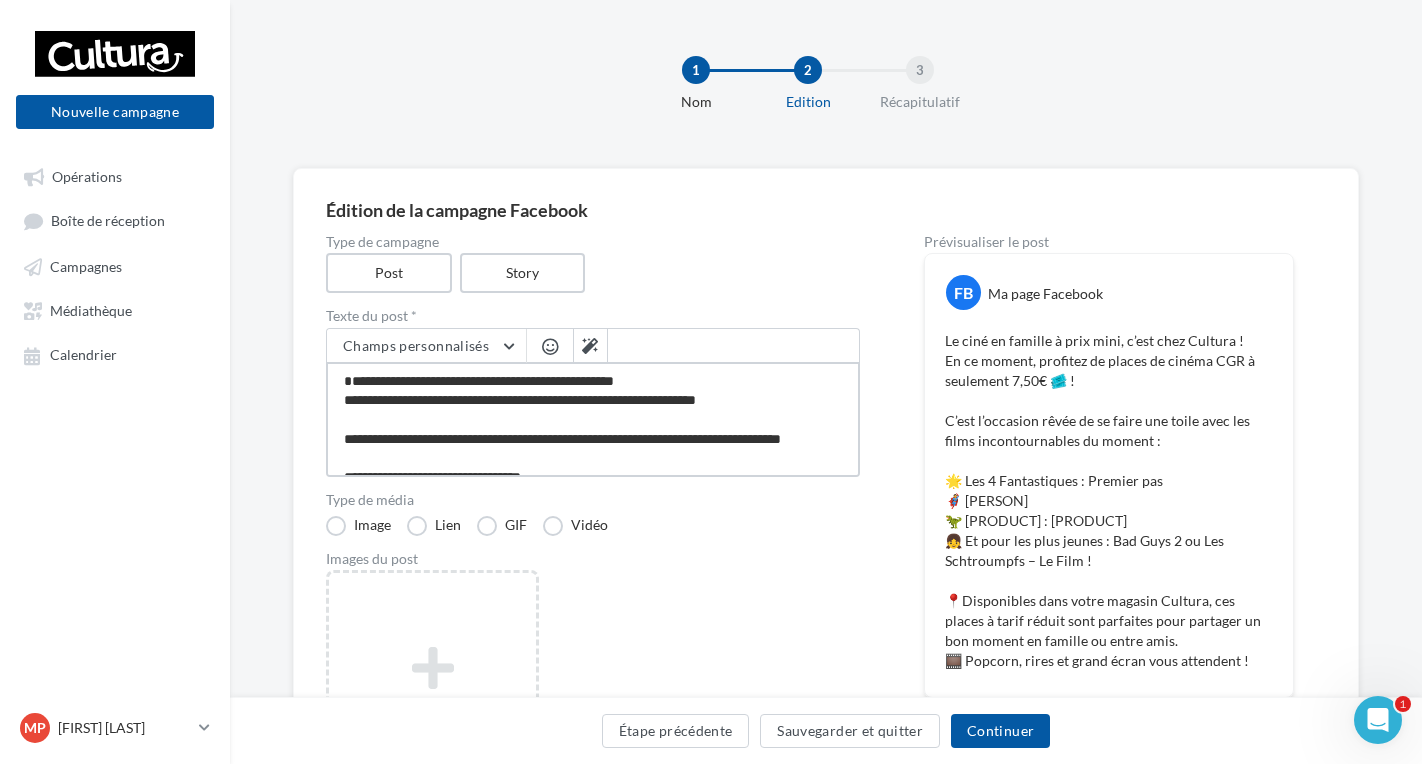 click on "**********" at bounding box center [593, 419] 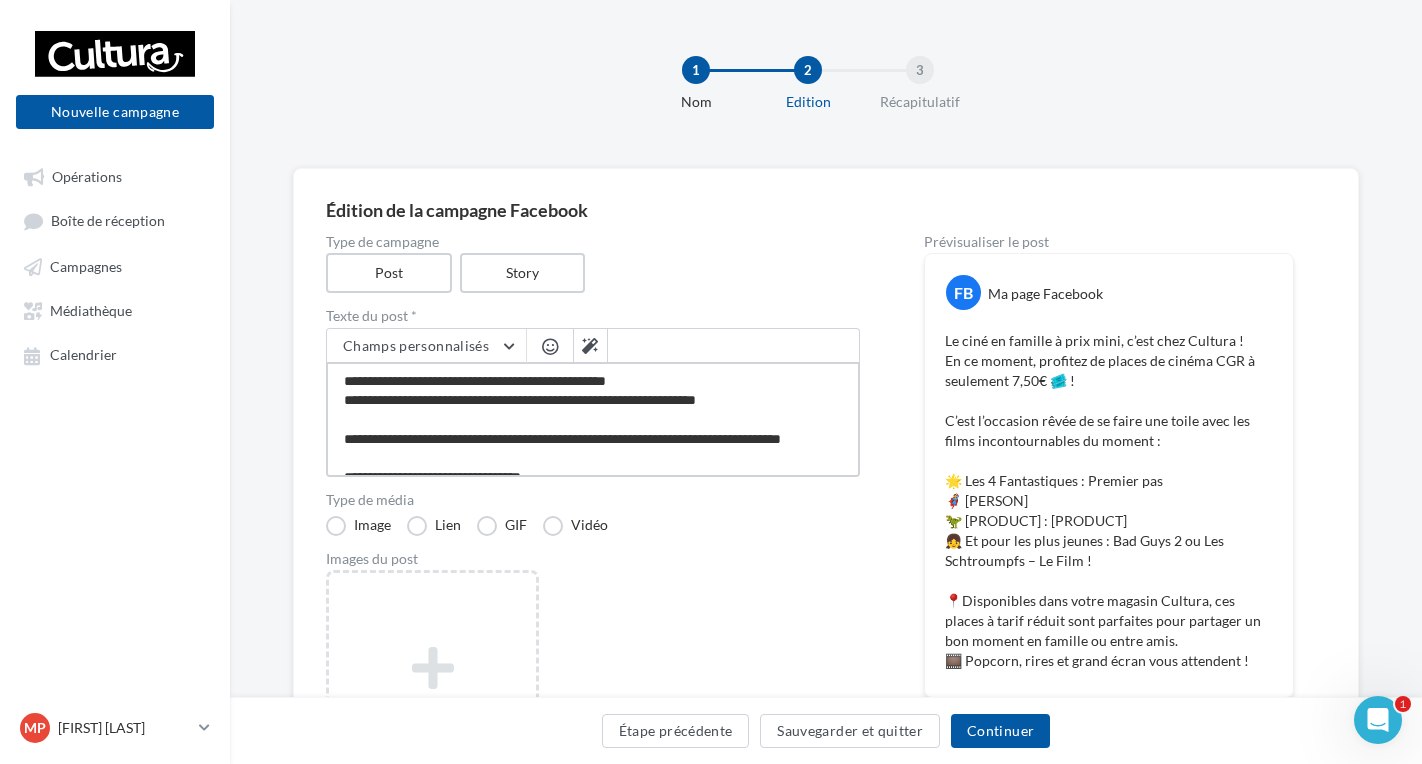 click on "**********" at bounding box center (593, 419) 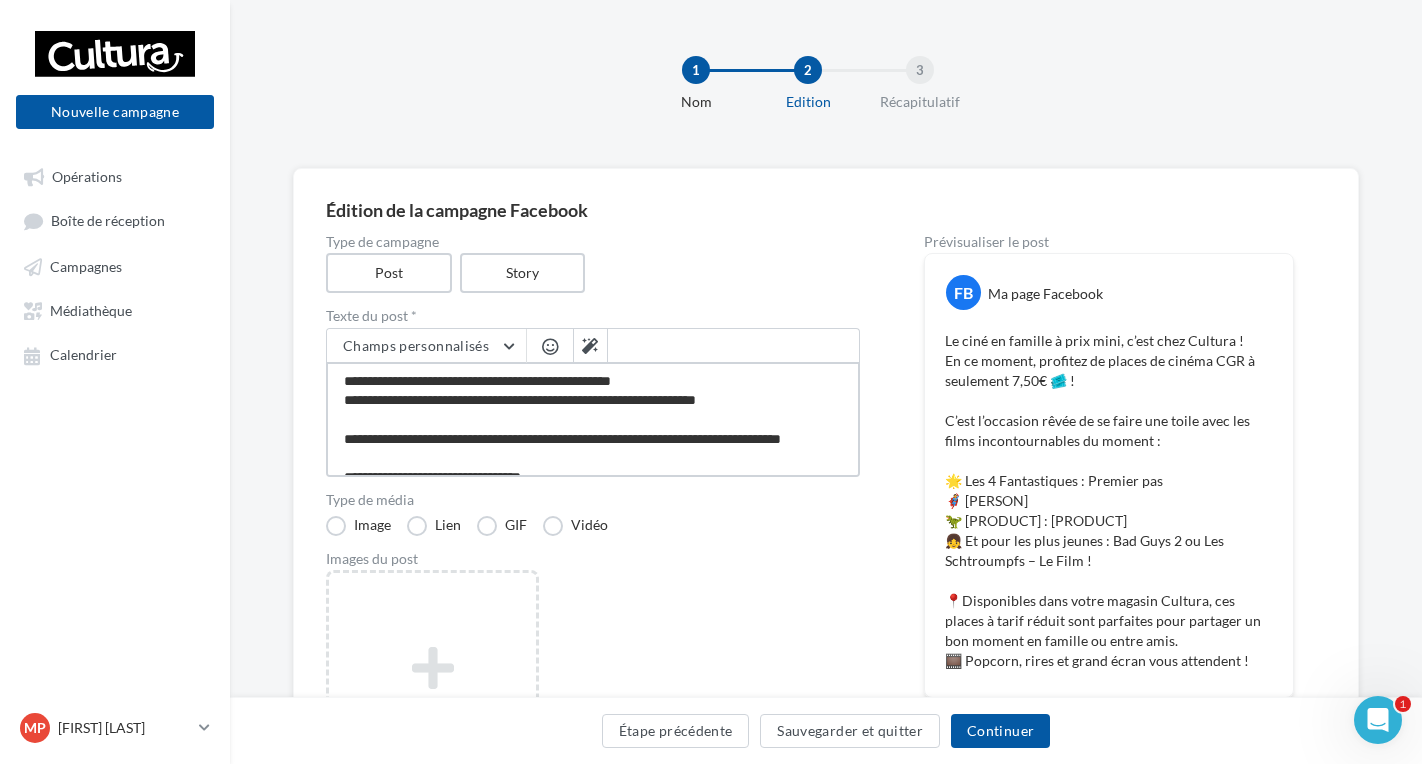 type on "**********" 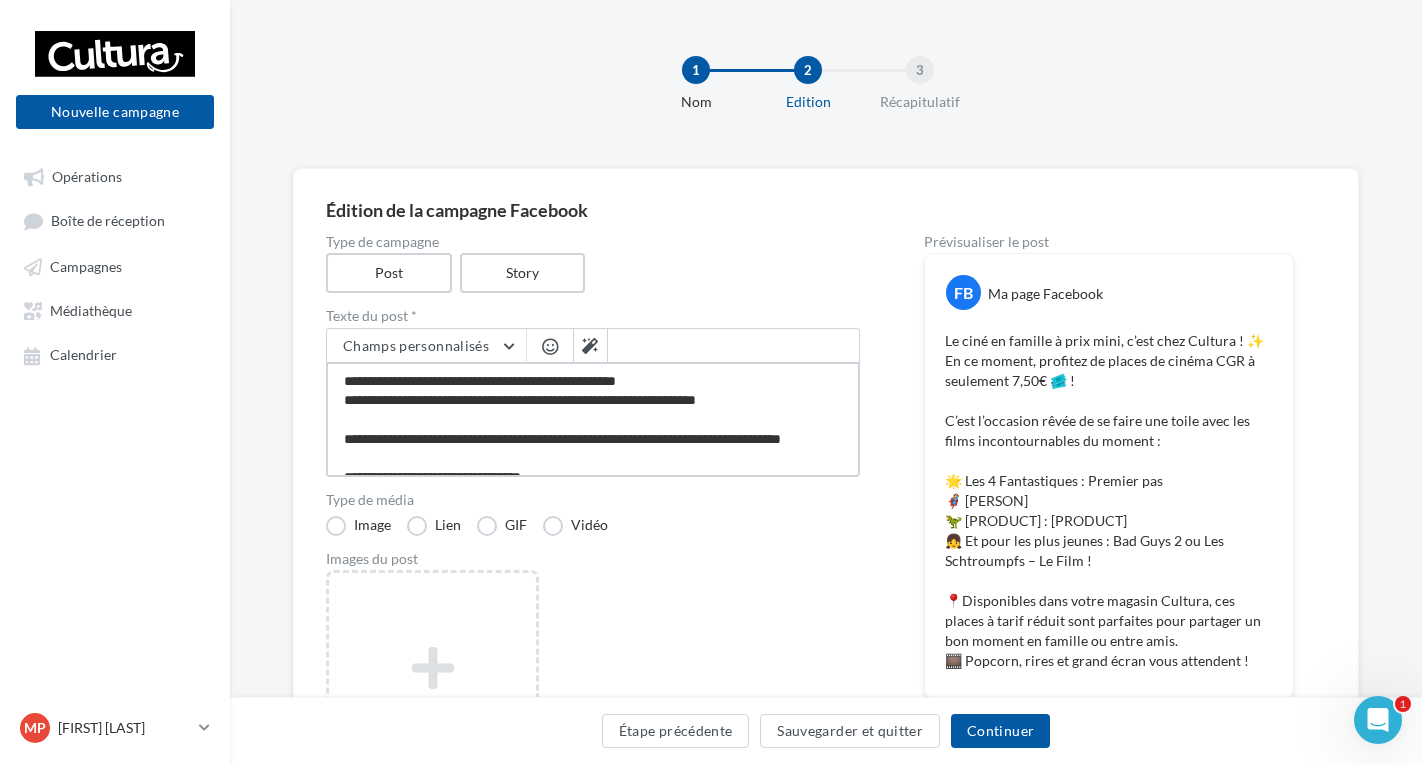 click on "**********" at bounding box center (593, 419) 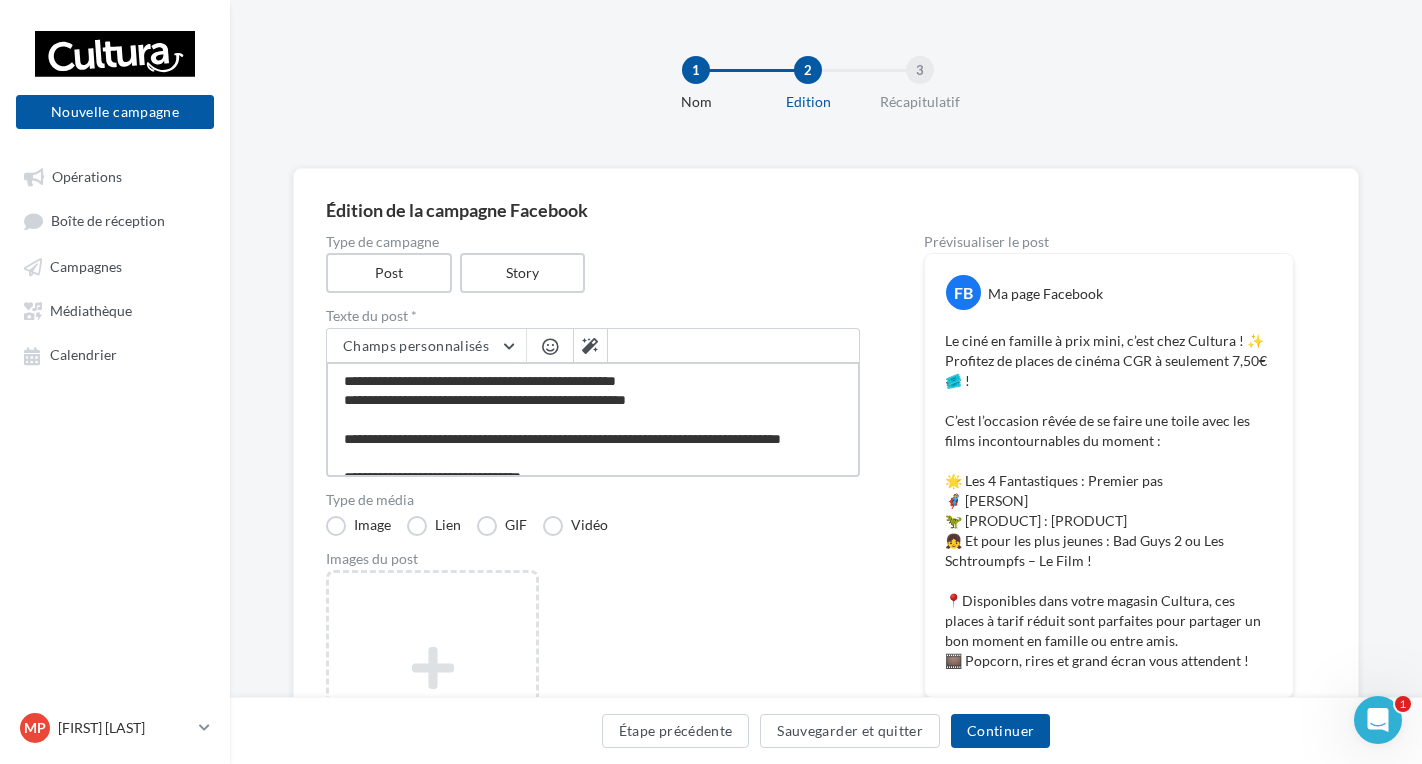 click on "**********" at bounding box center (593, 419) 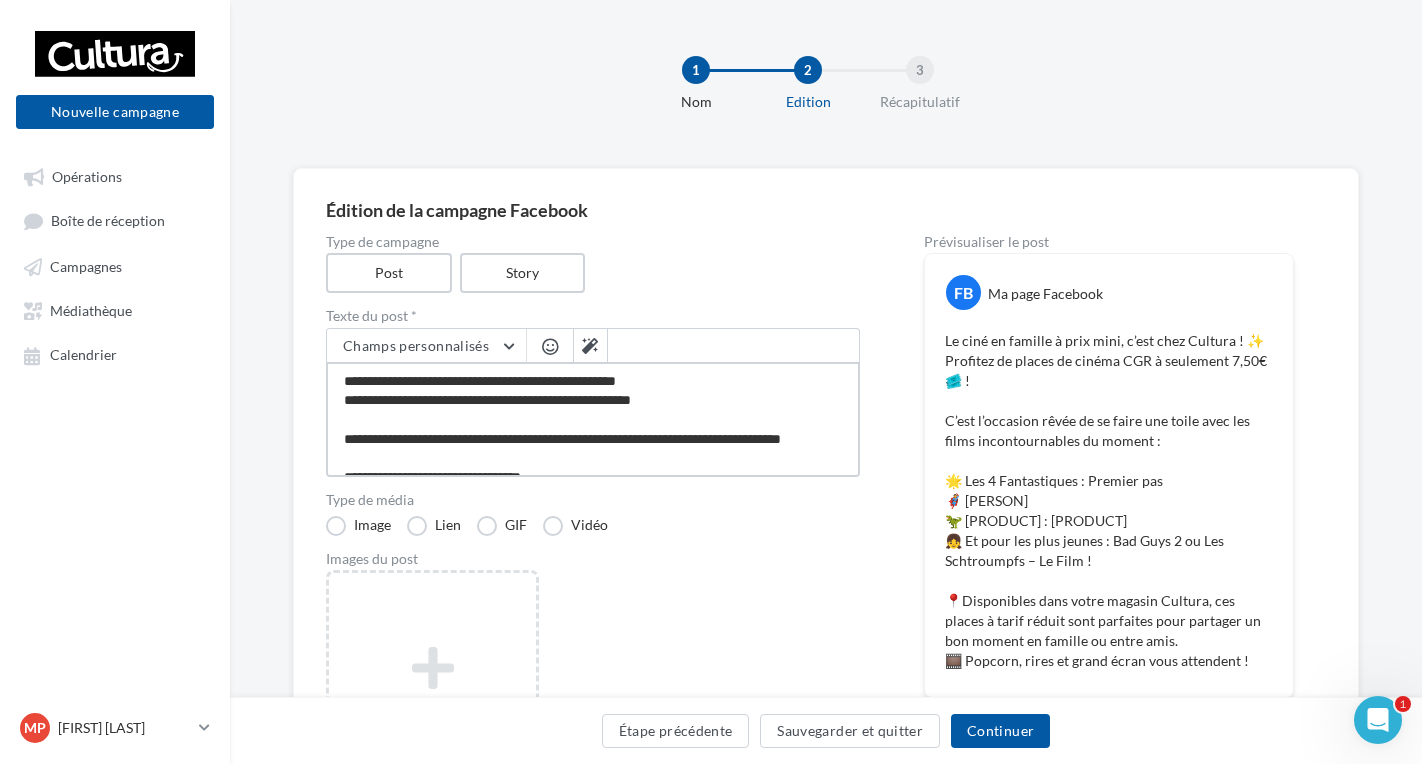 click on "**********" at bounding box center (593, 419) 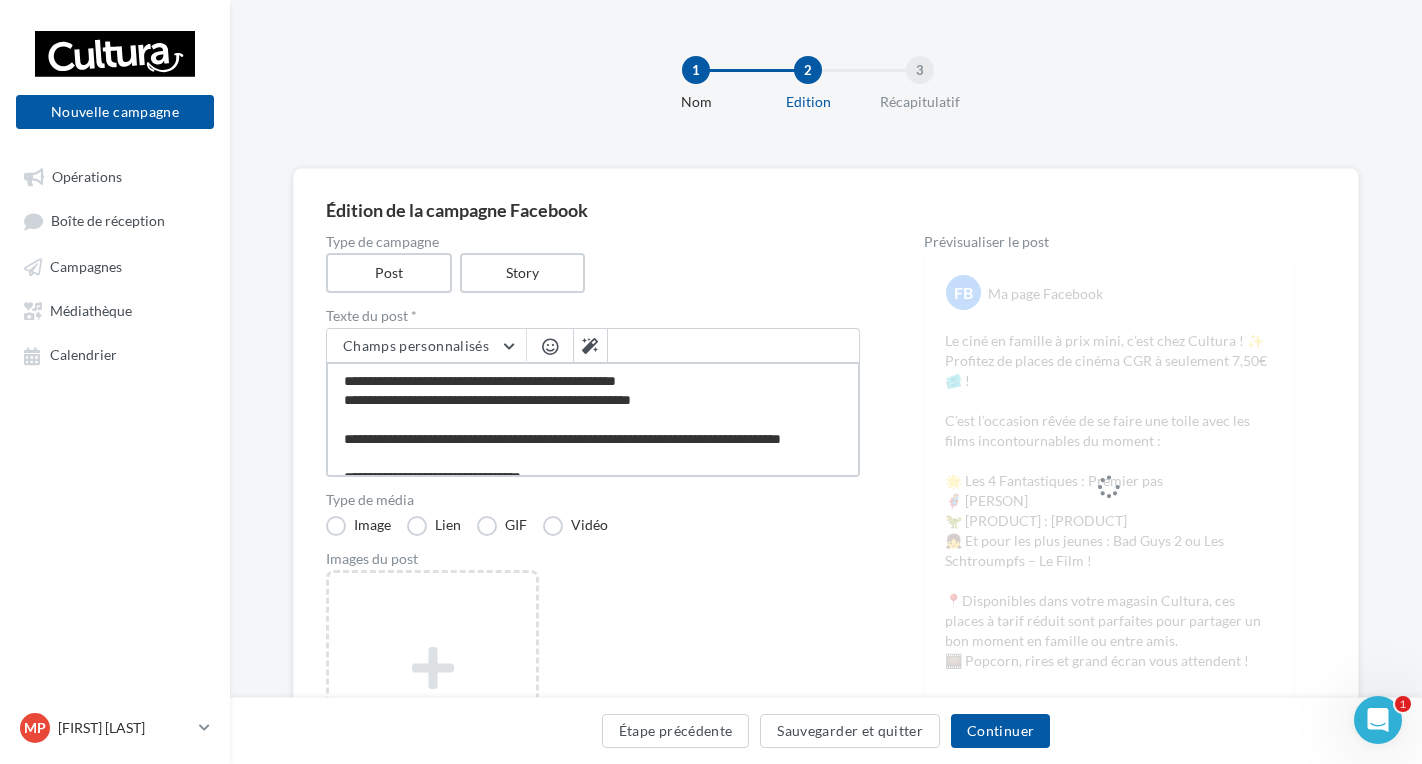 click on "**********" at bounding box center (593, 419) 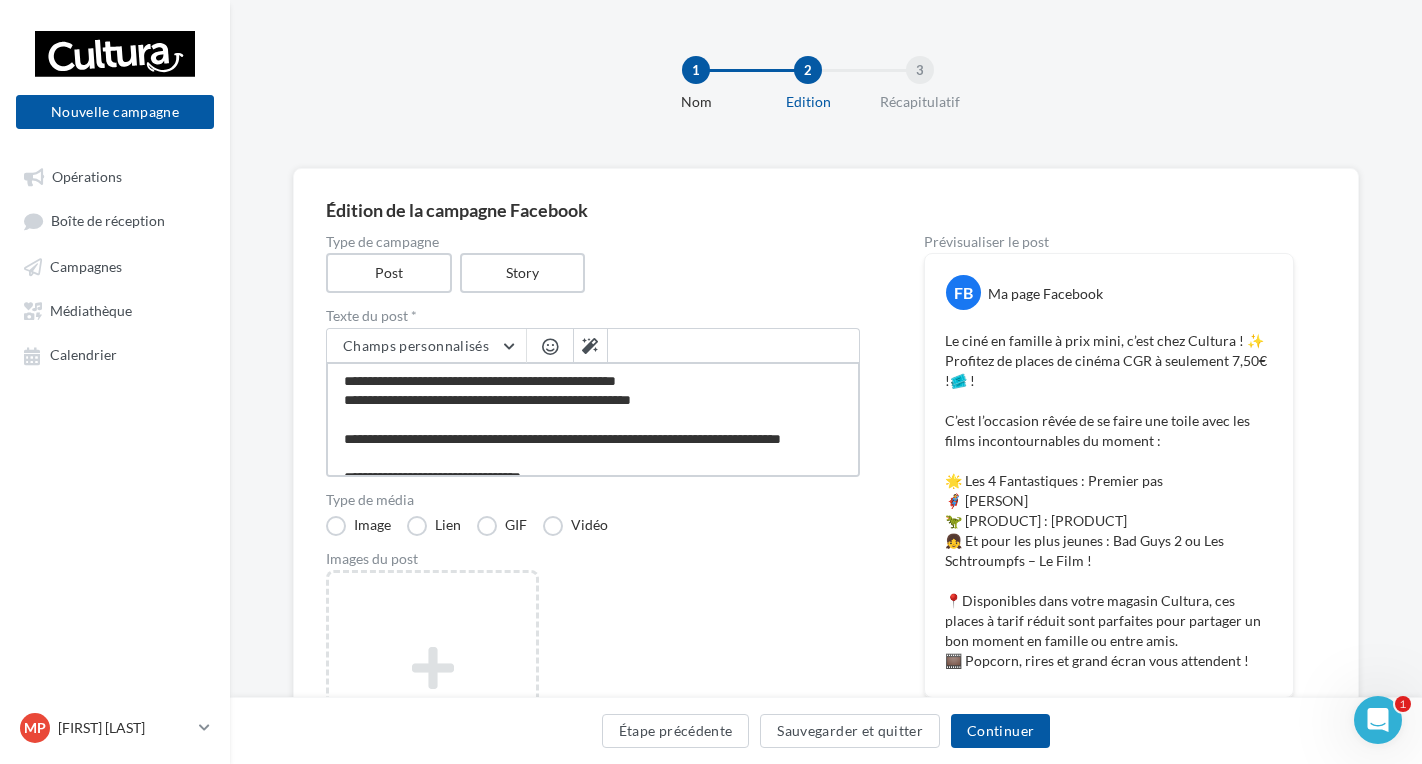 type on "**********" 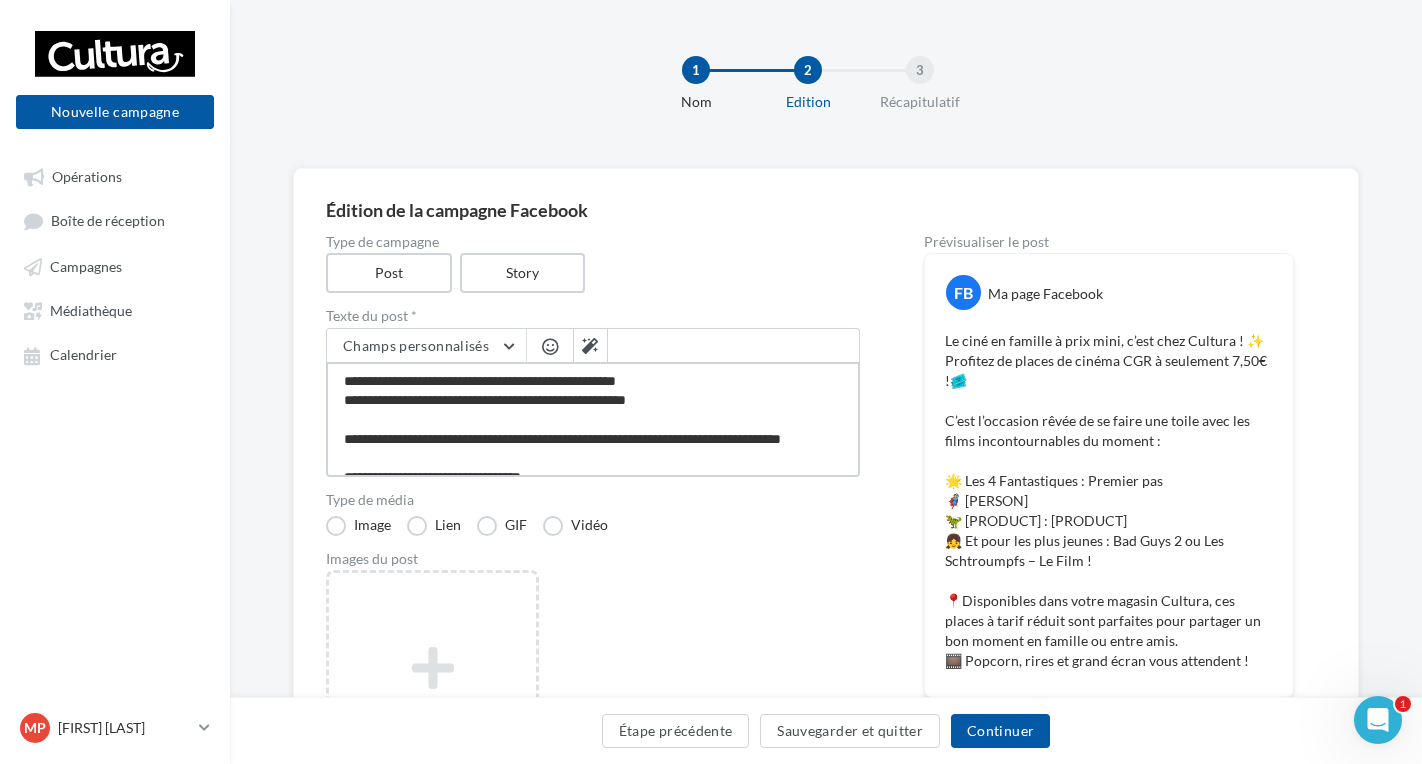 click on "**********" at bounding box center (593, 419) 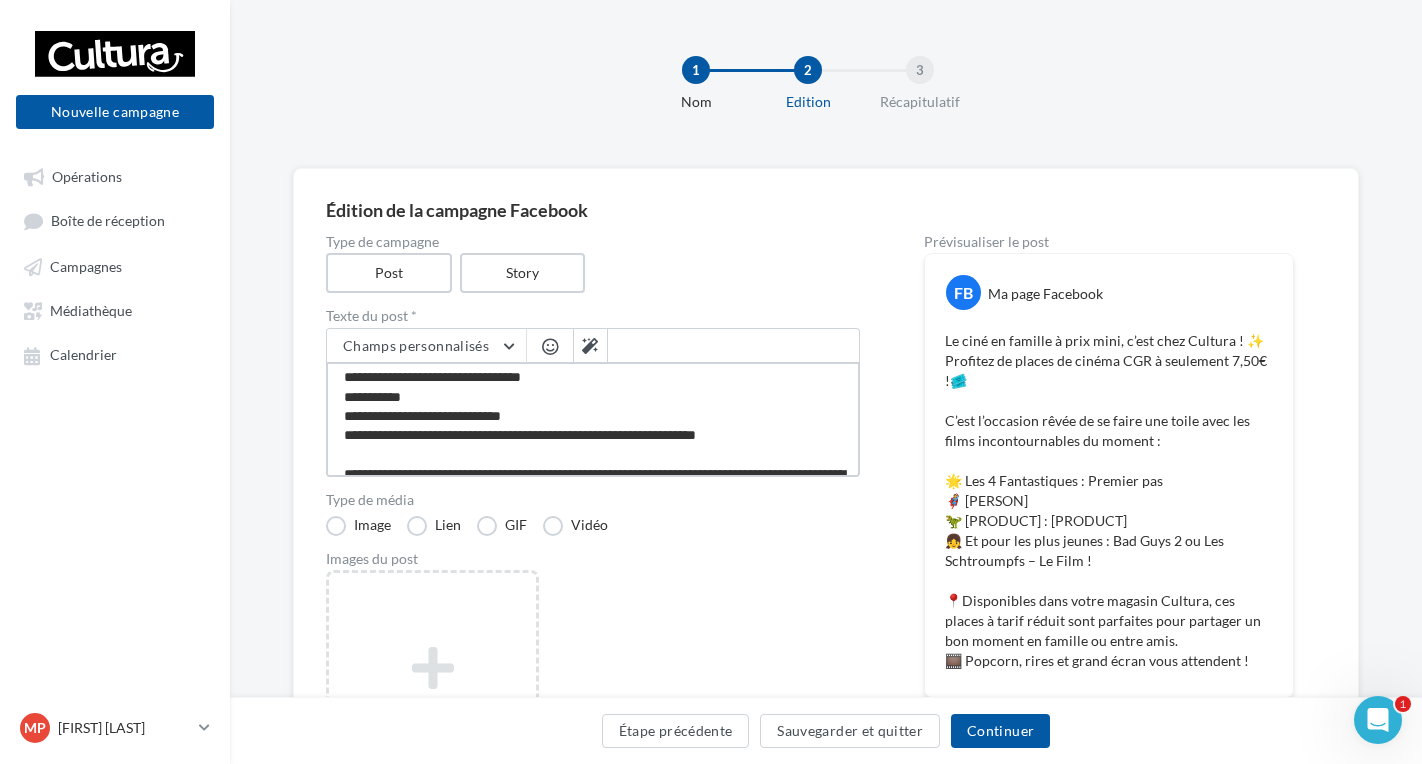 scroll, scrollTop: 0, scrollLeft: 0, axis: both 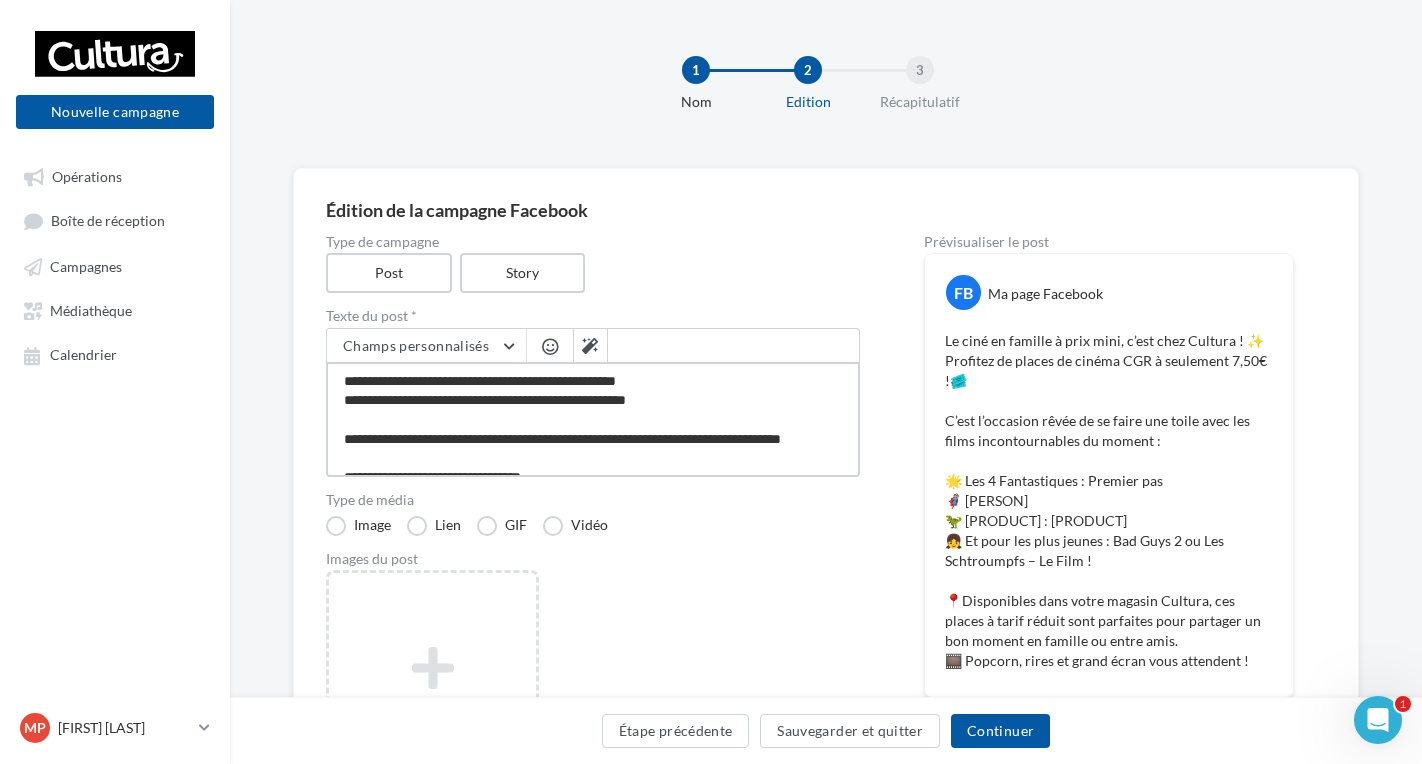 type on "**********" 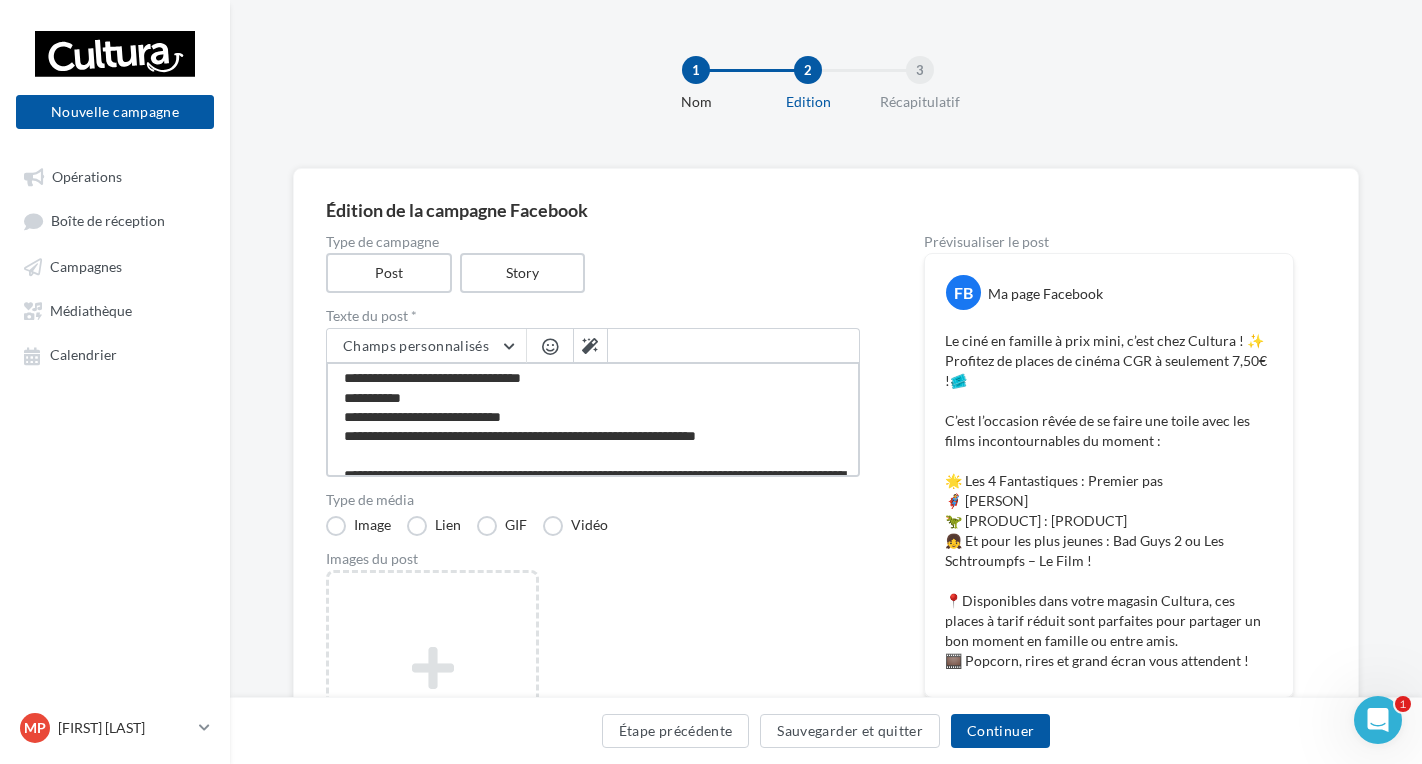 scroll, scrollTop: 100, scrollLeft: 0, axis: vertical 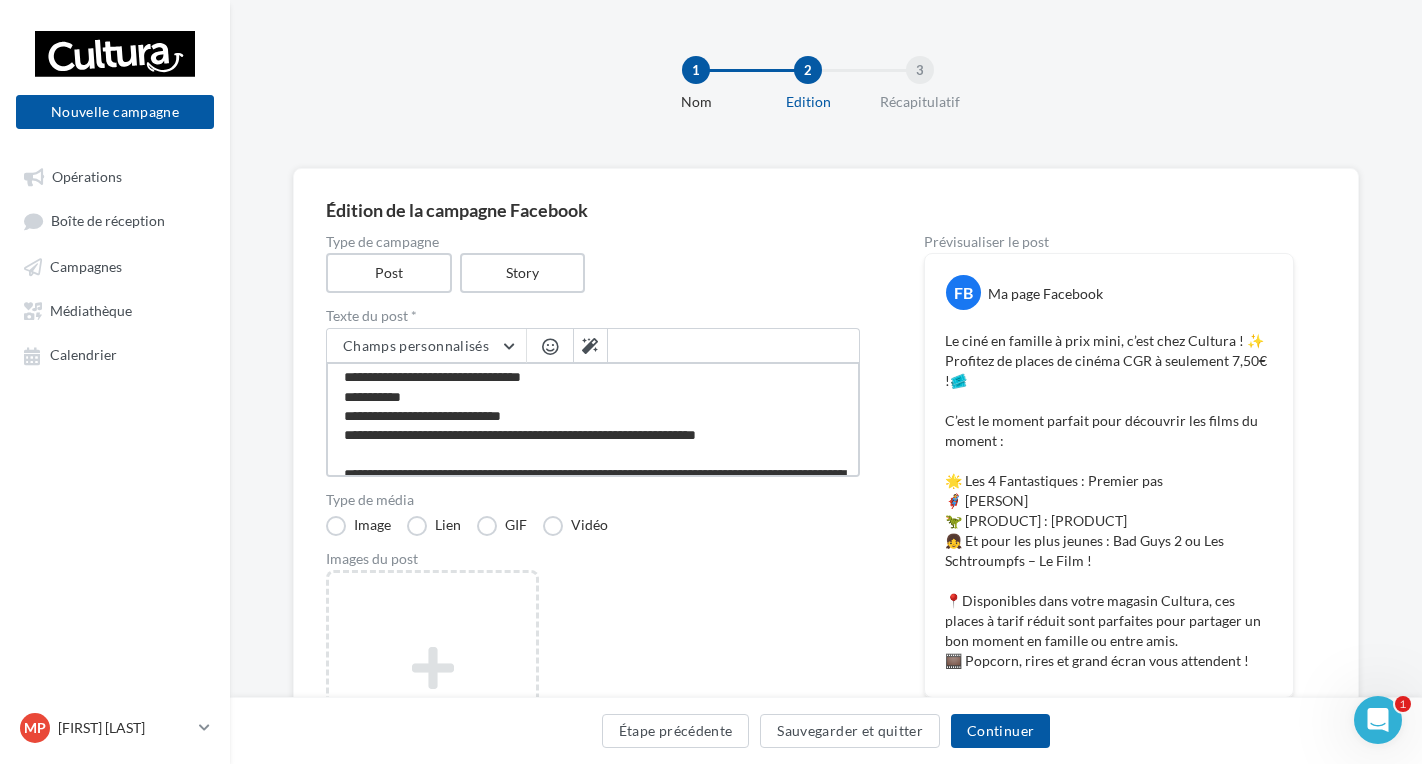 click on "**********" at bounding box center (593, 419) 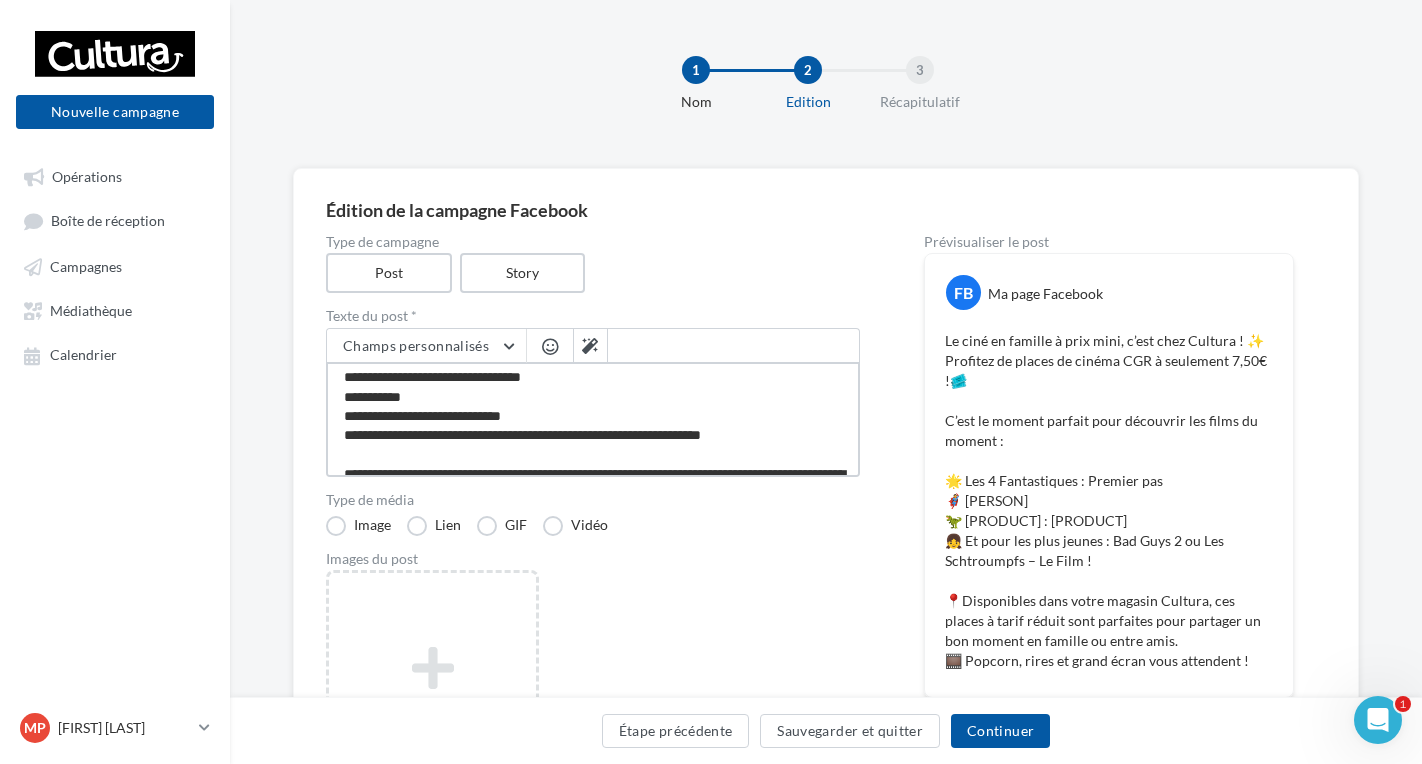 type on "**********" 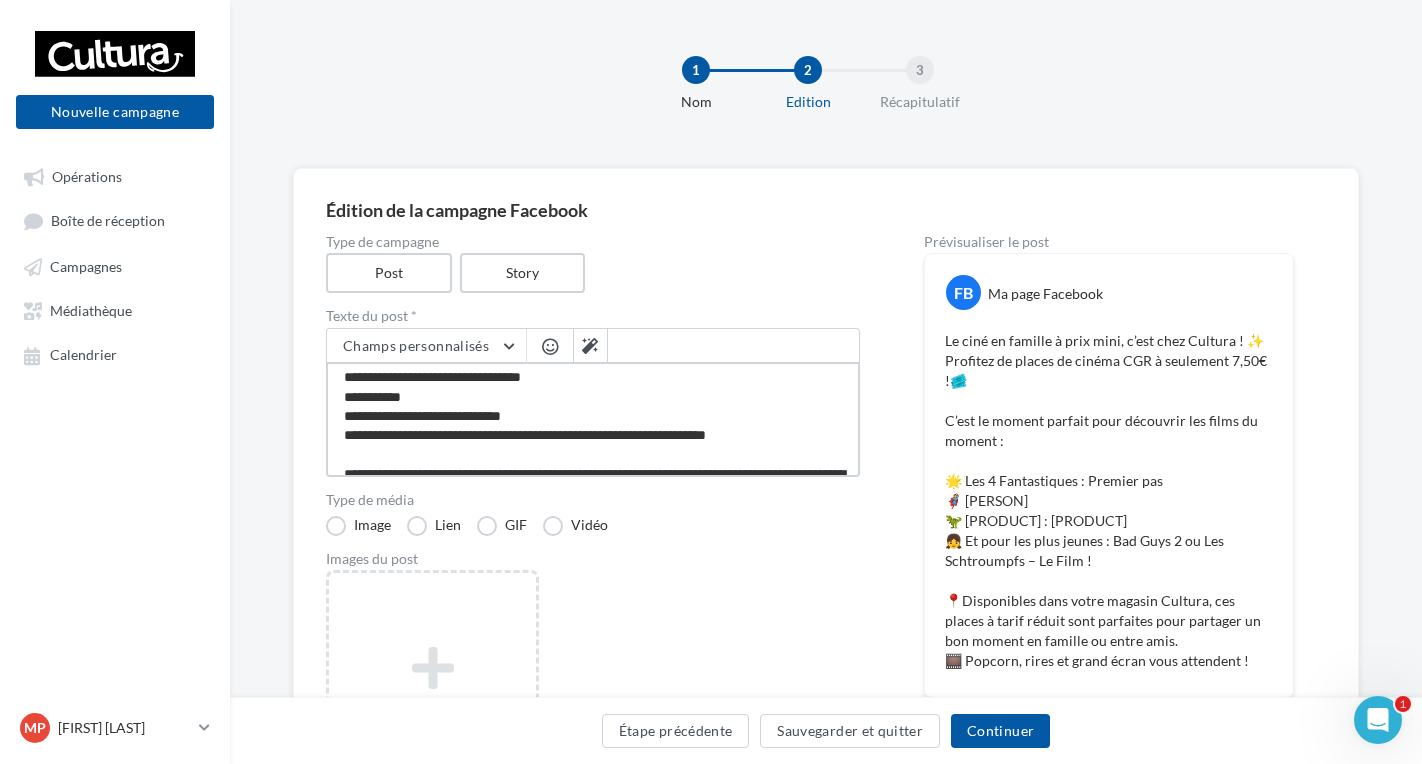type on "**********" 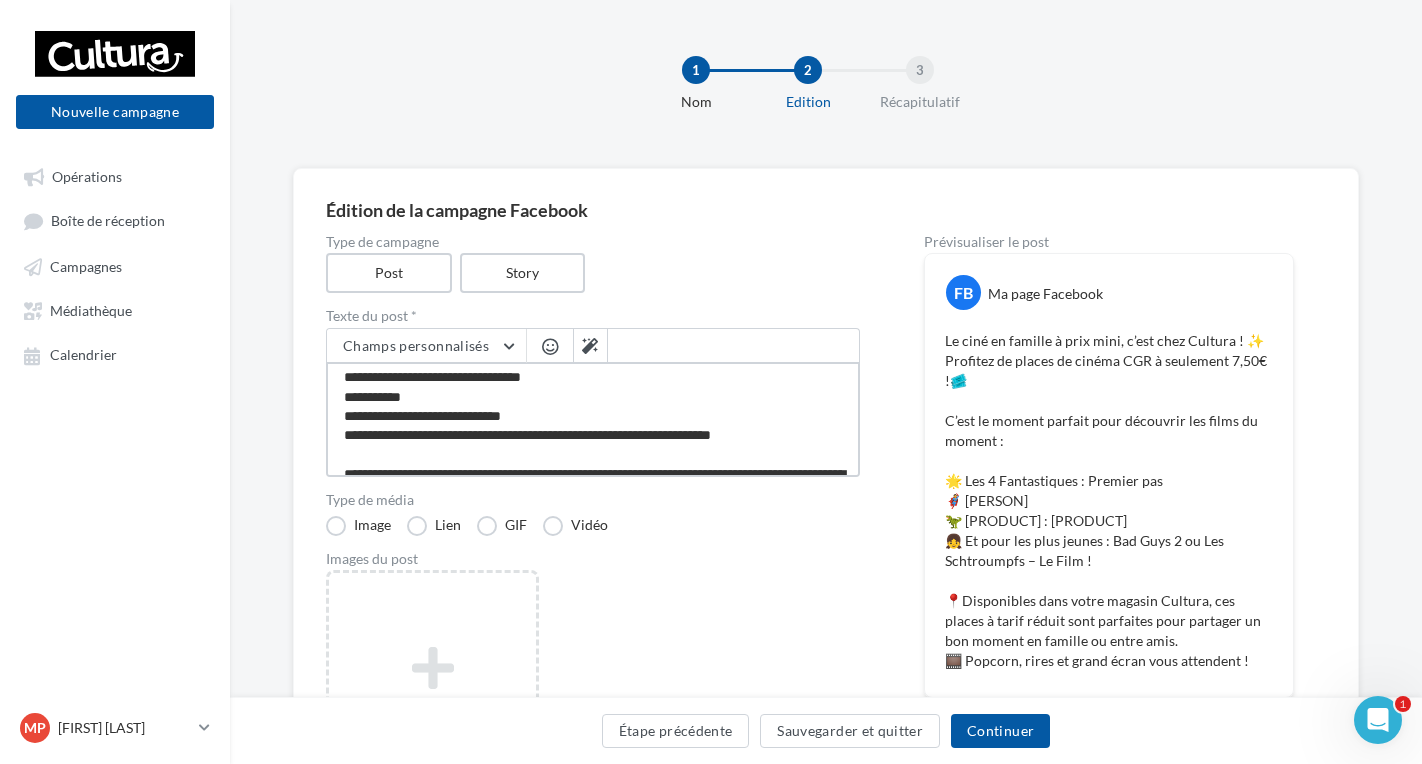 type on "**********" 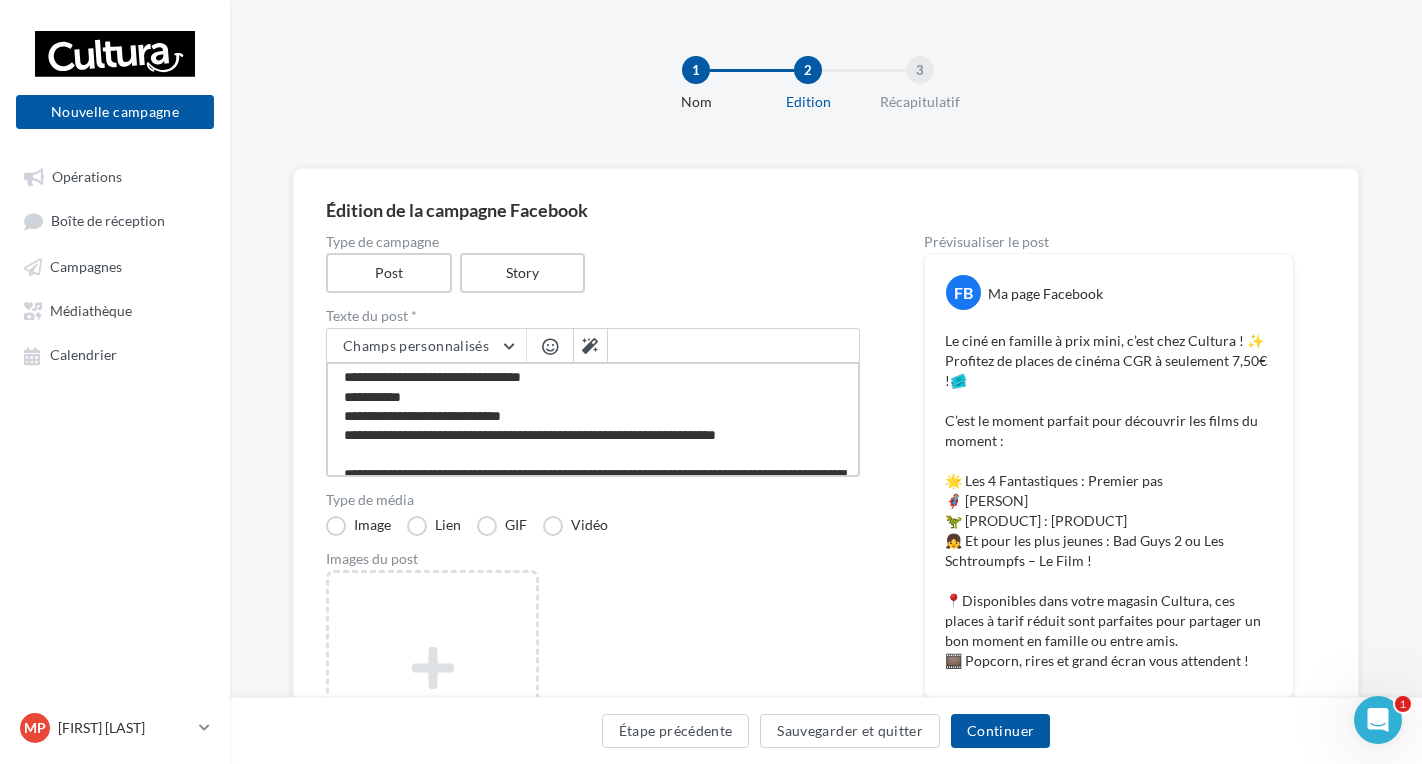 type on "**********" 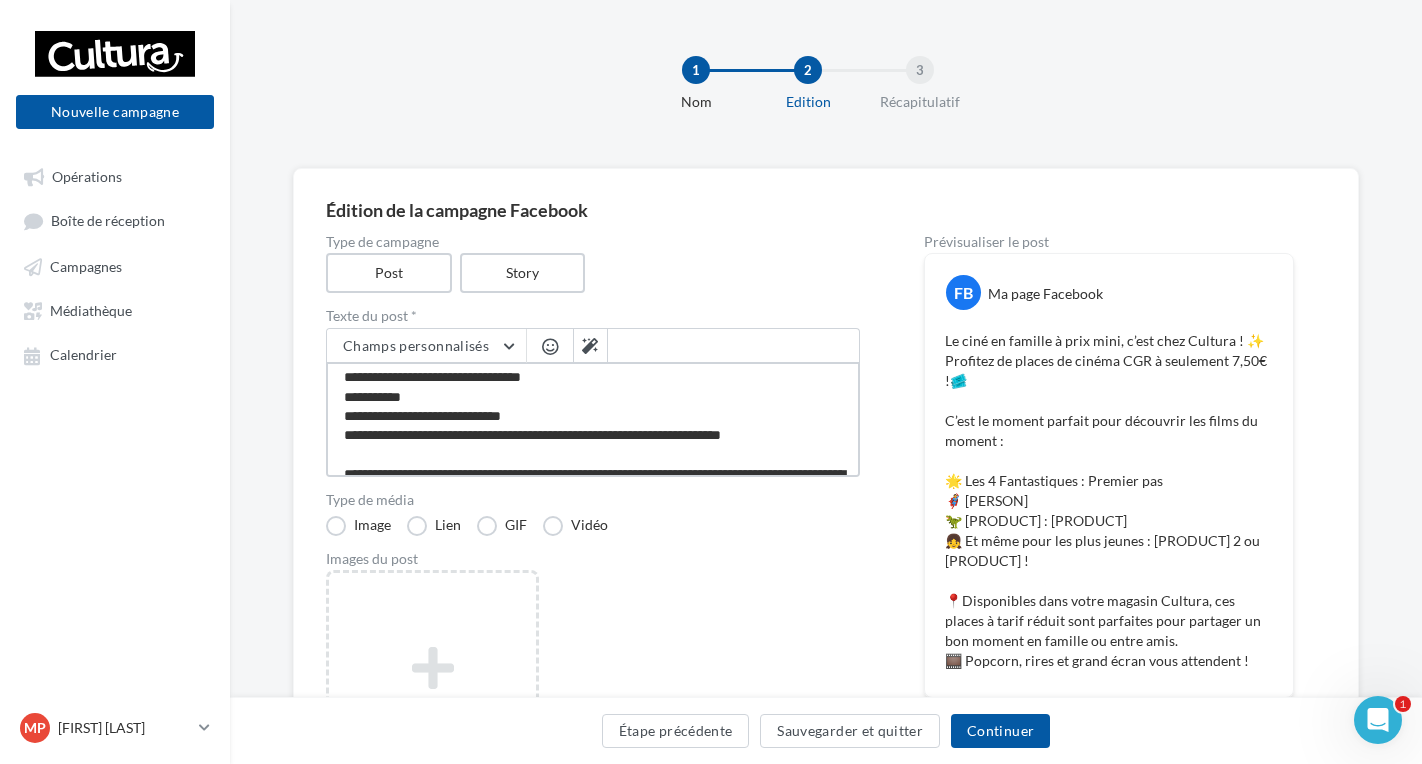 type on "**********" 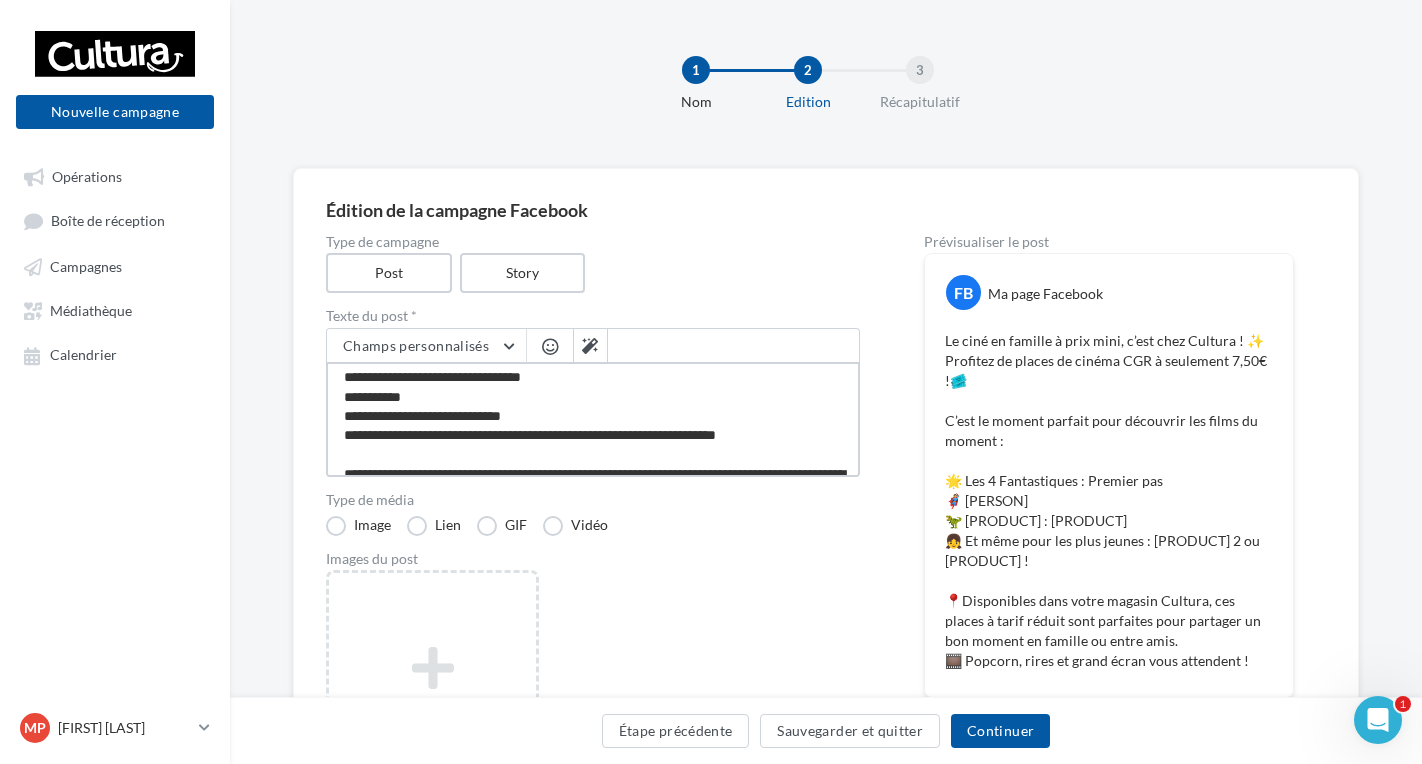 type on "**********" 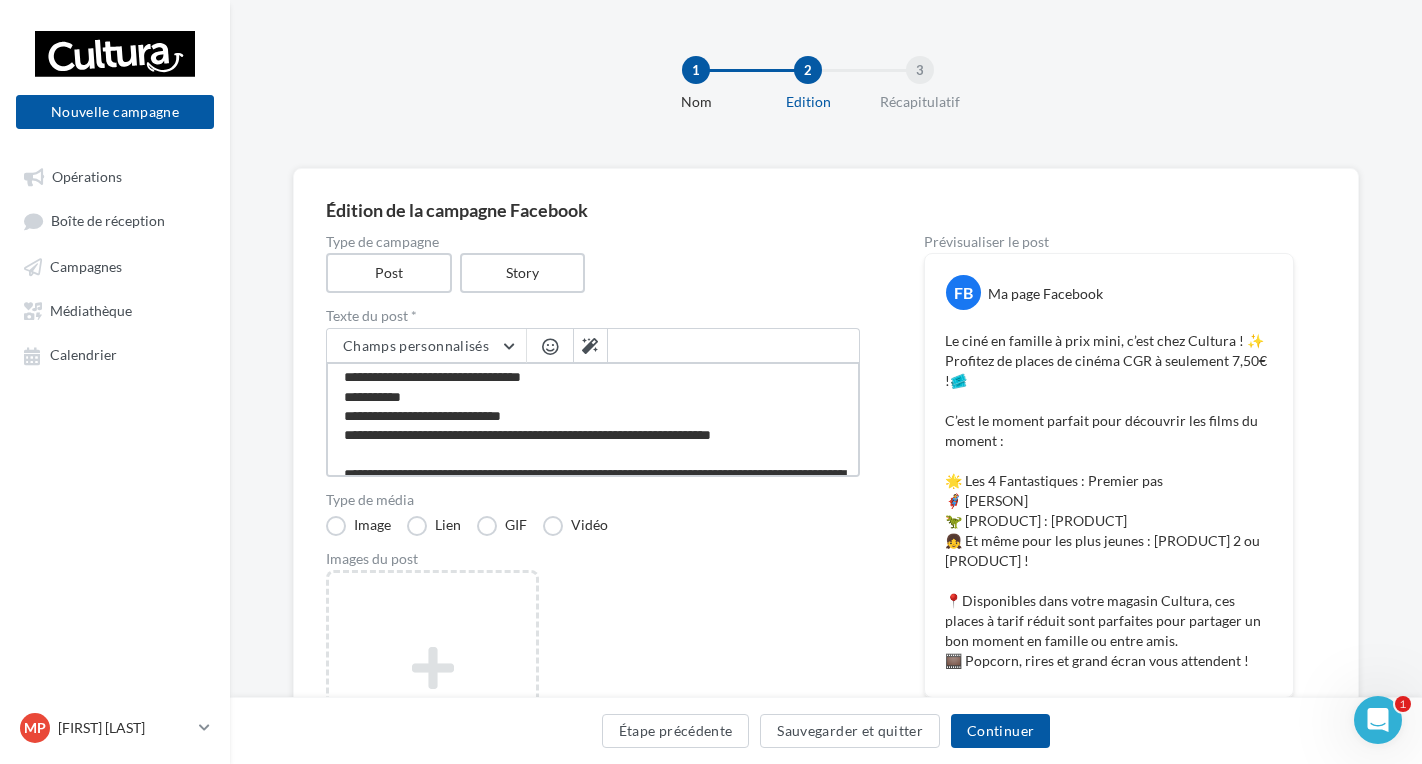 type on "**********" 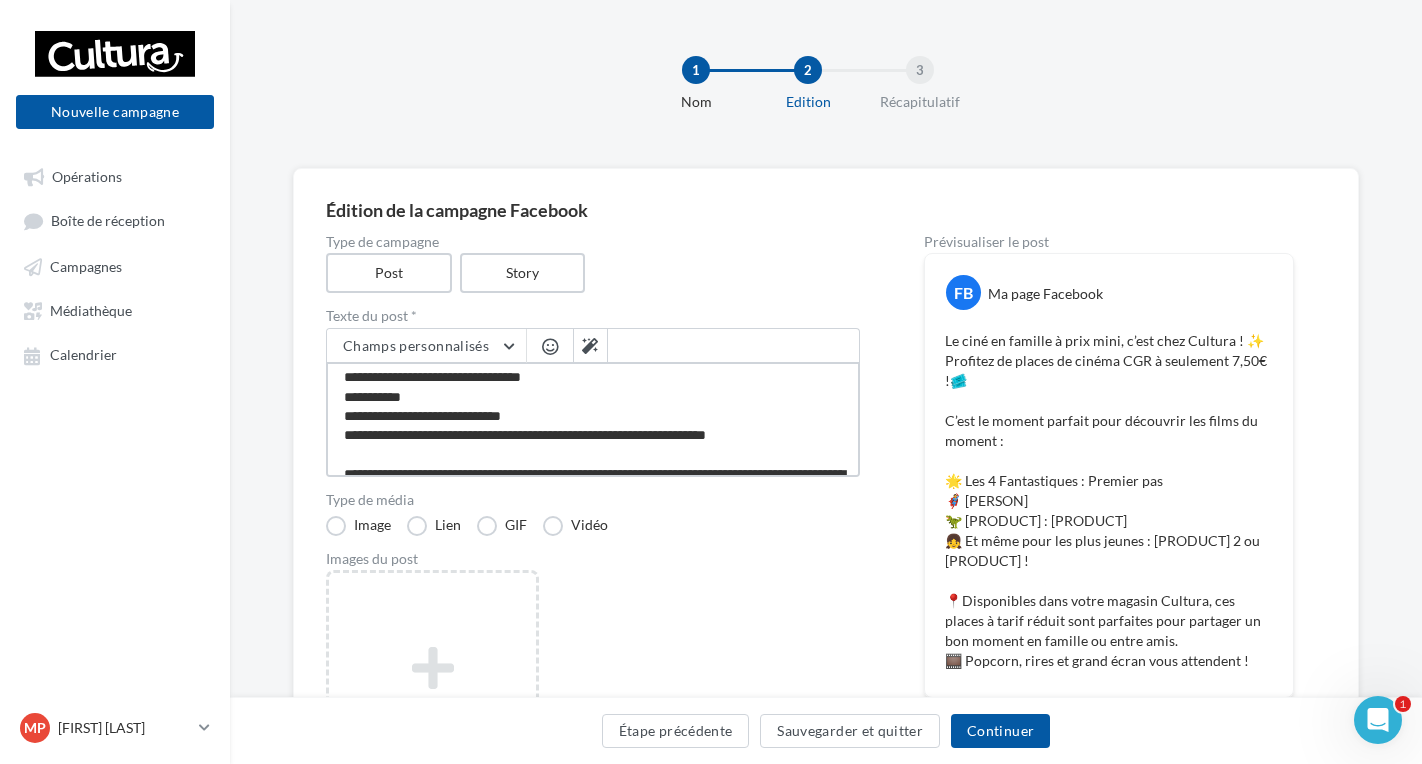 type on "**********" 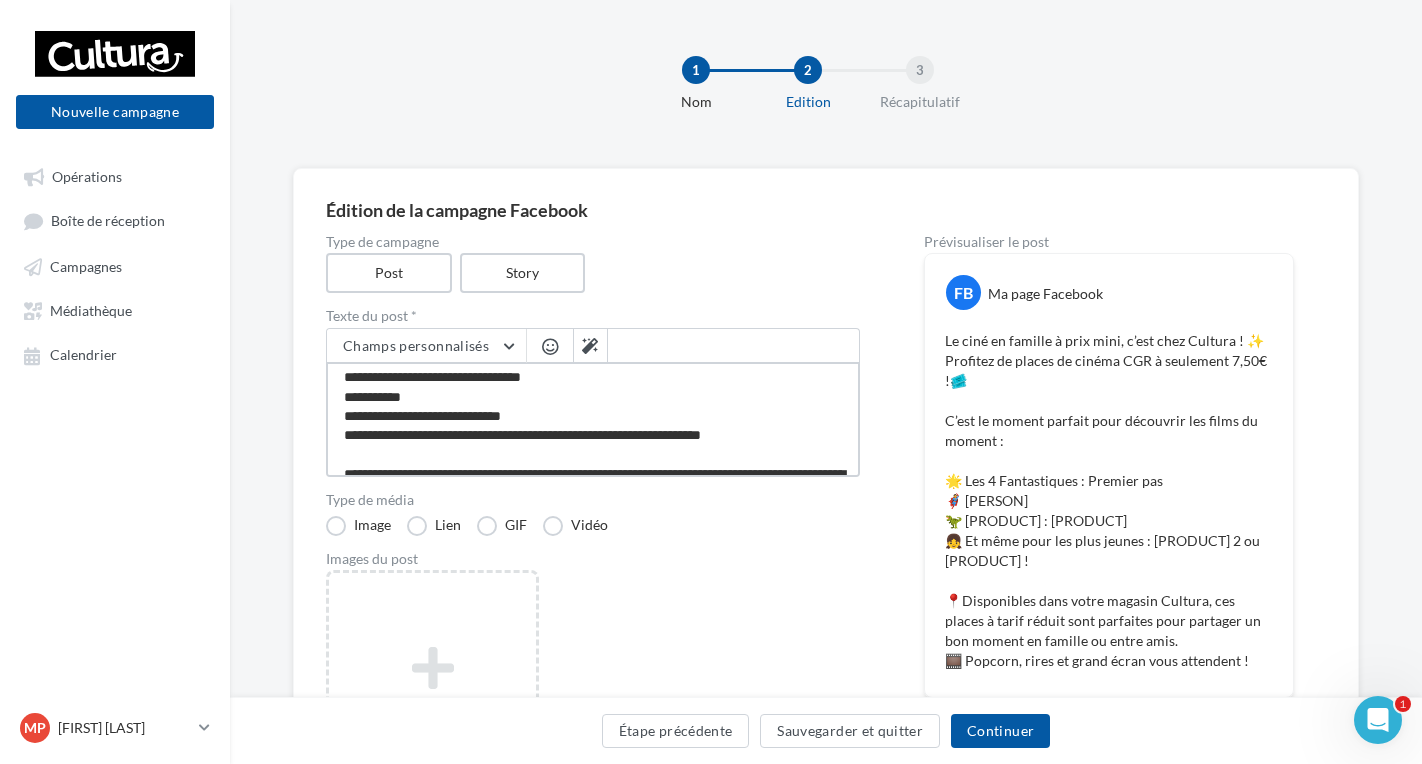 type on "**********" 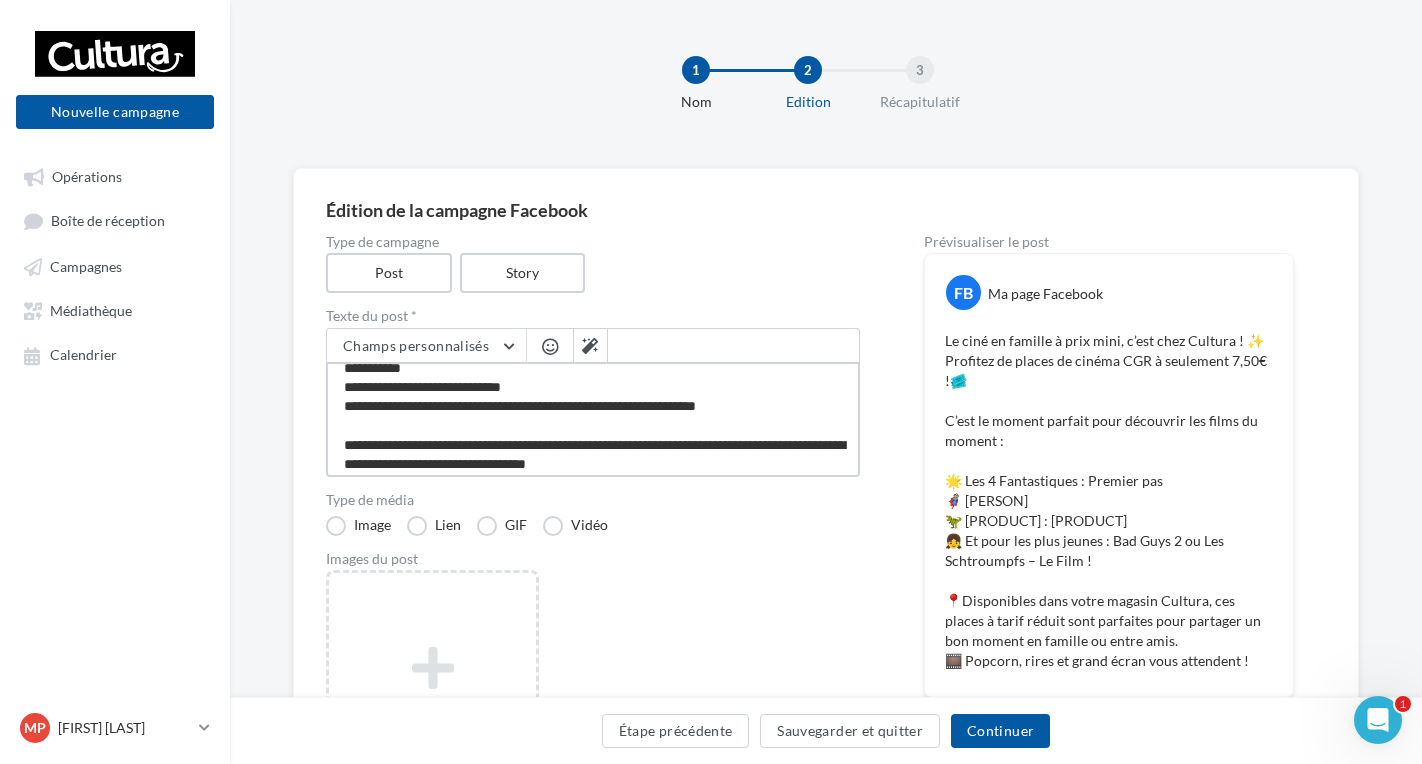 scroll, scrollTop: 155, scrollLeft: 0, axis: vertical 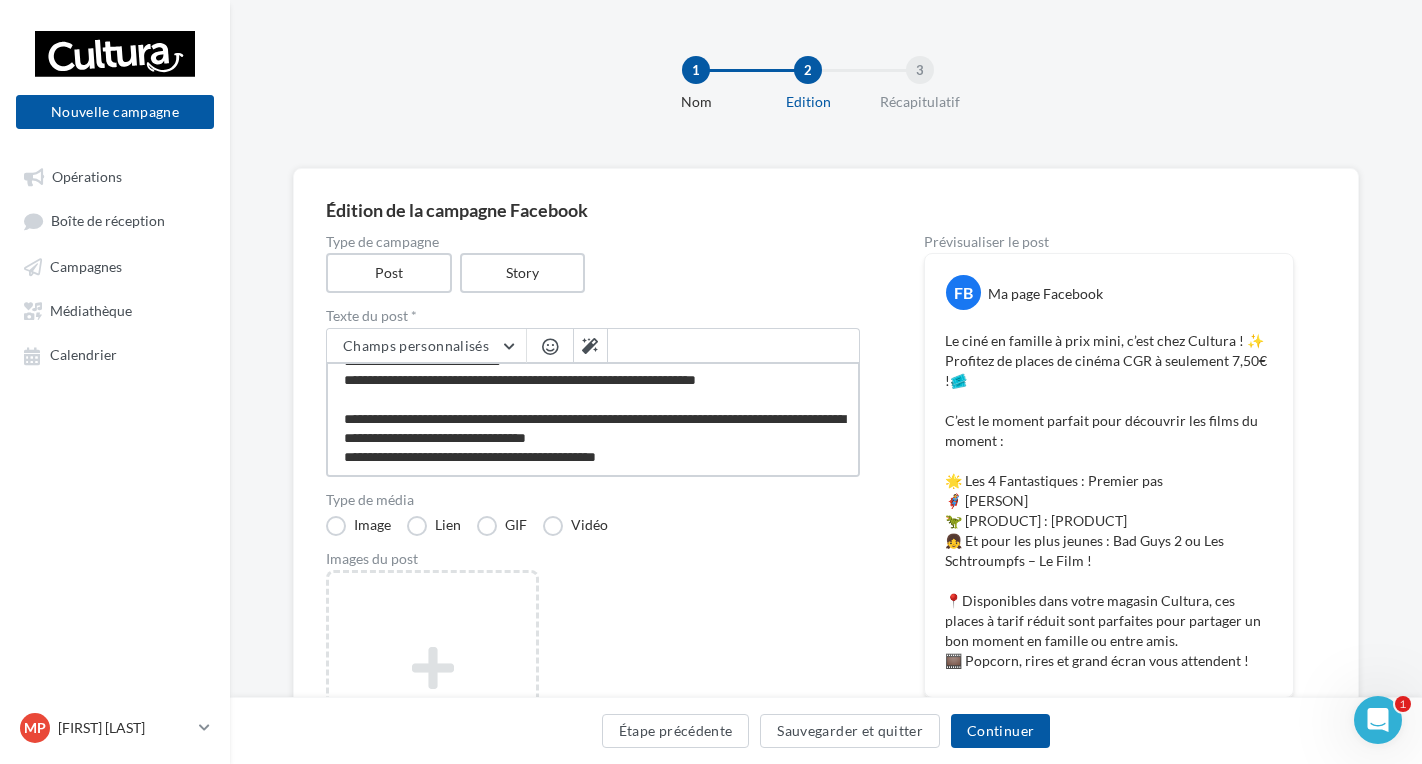 drag, startPoint x: 735, startPoint y: 430, endPoint x: 345, endPoint y: 415, distance: 390.28836 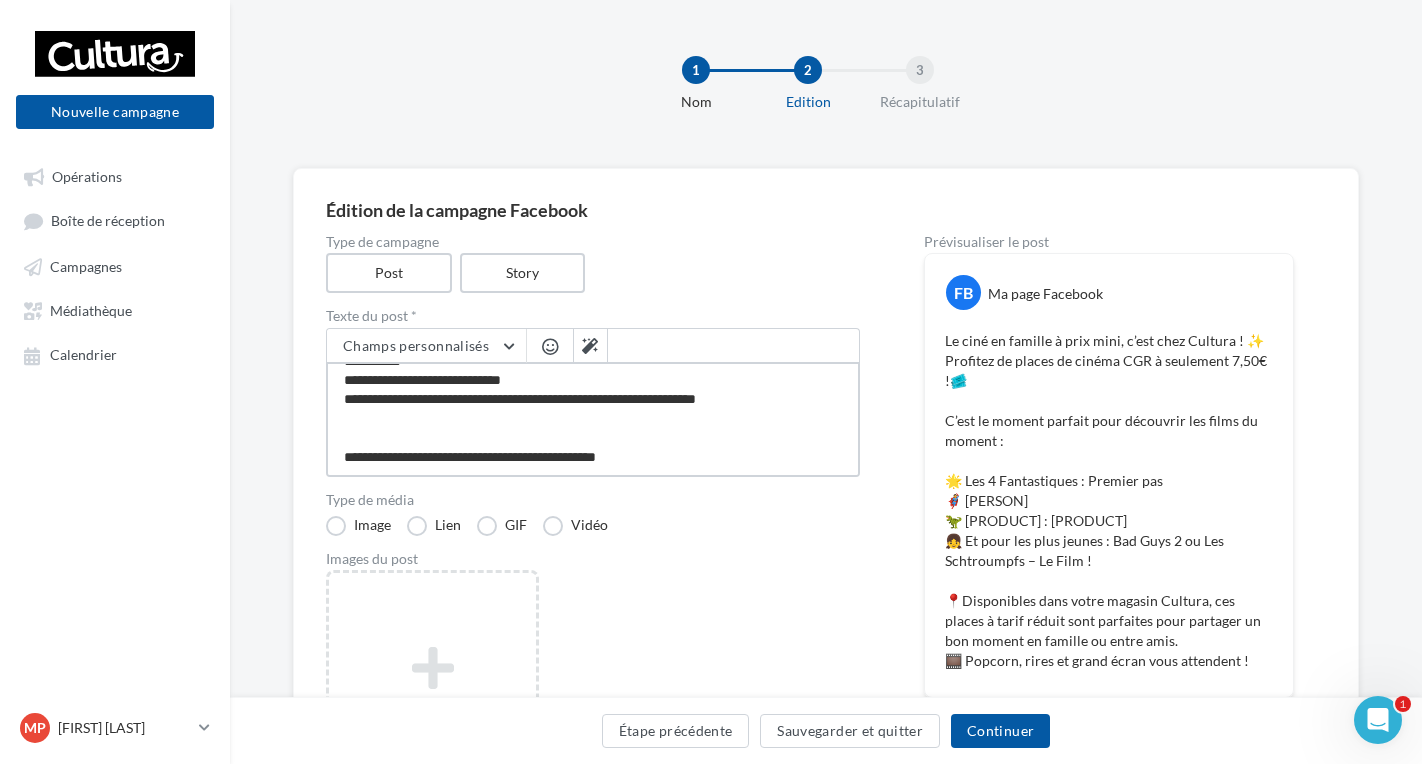 type on "**********" 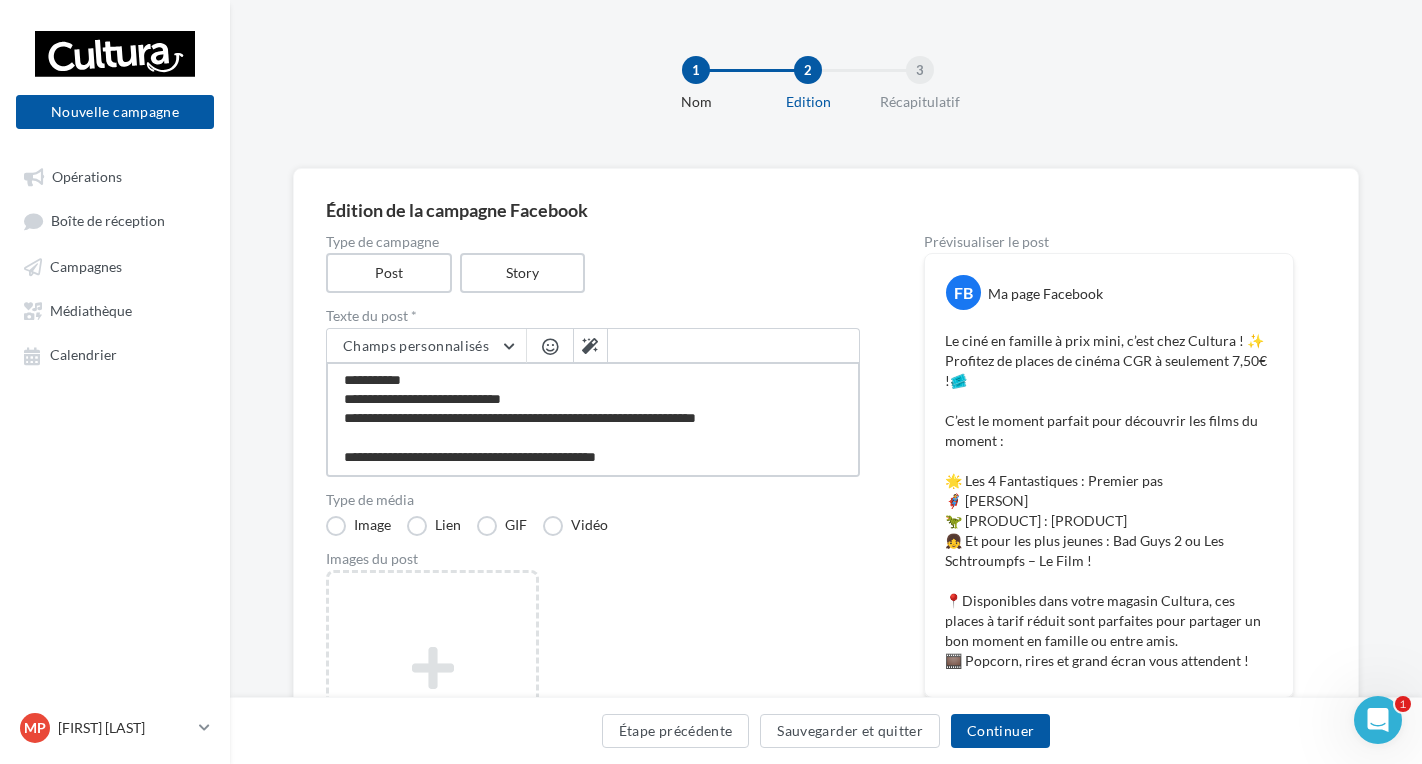 scroll, scrollTop: 117, scrollLeft: 0, axis: vertical 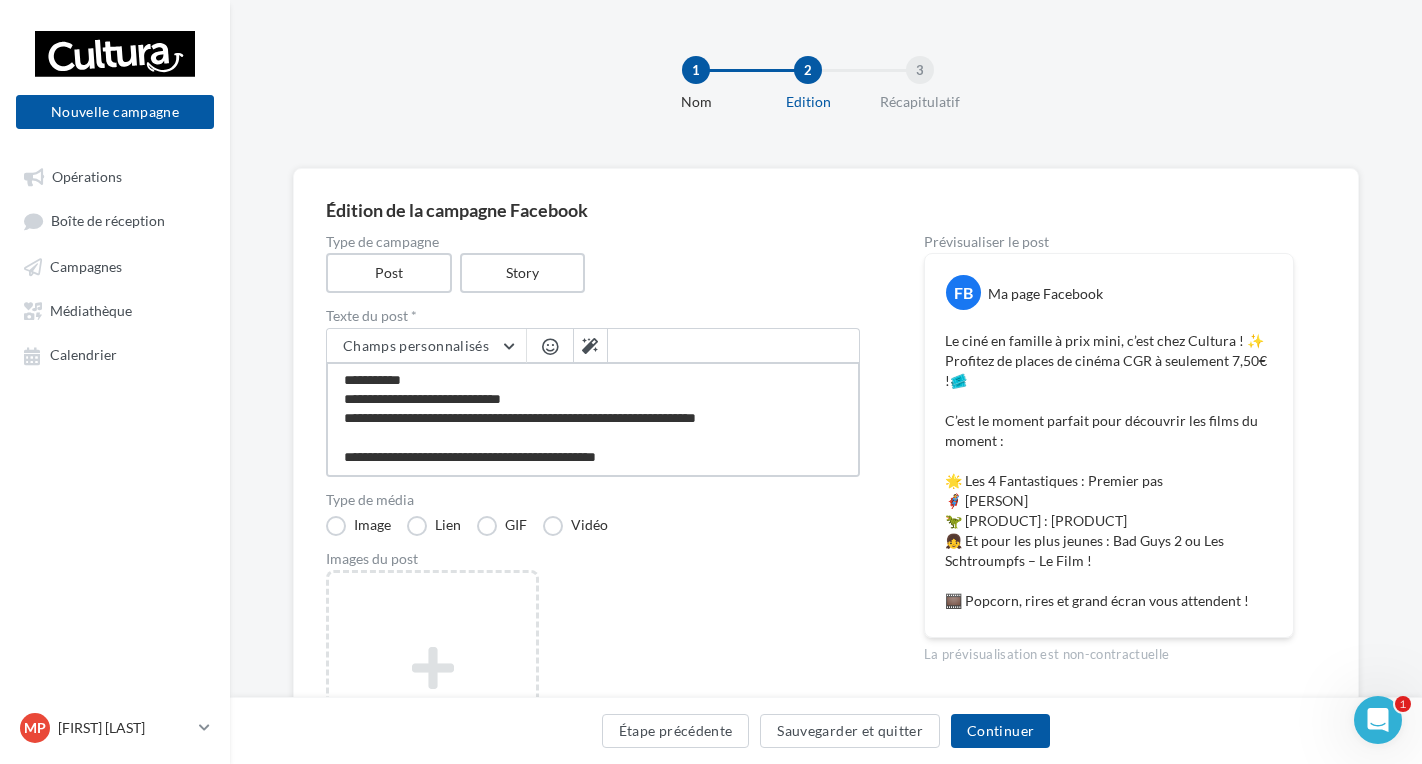drag, startPoint x: 365, startPoint y: 460, endPoint x: 304, endPoint y: 451, distance: 61.66036 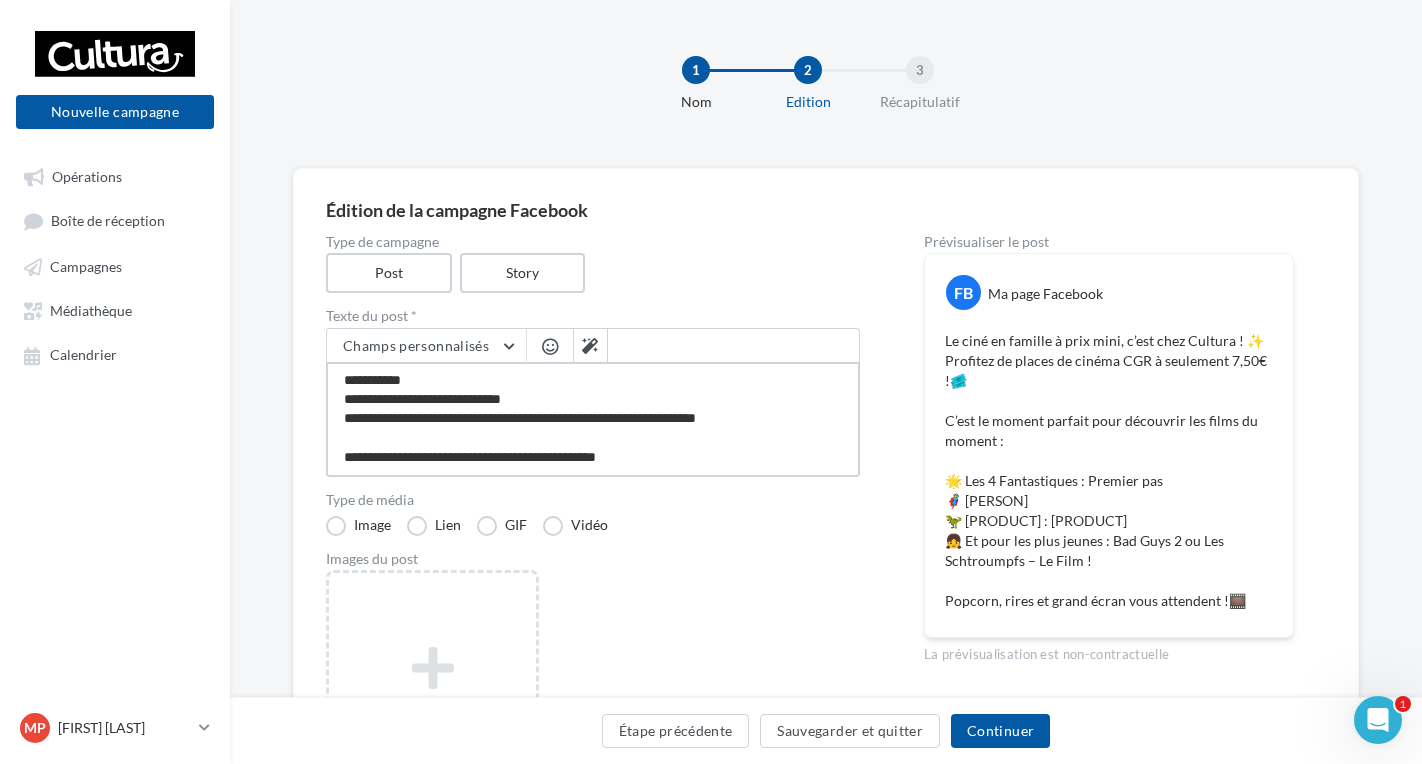 type on "**********" 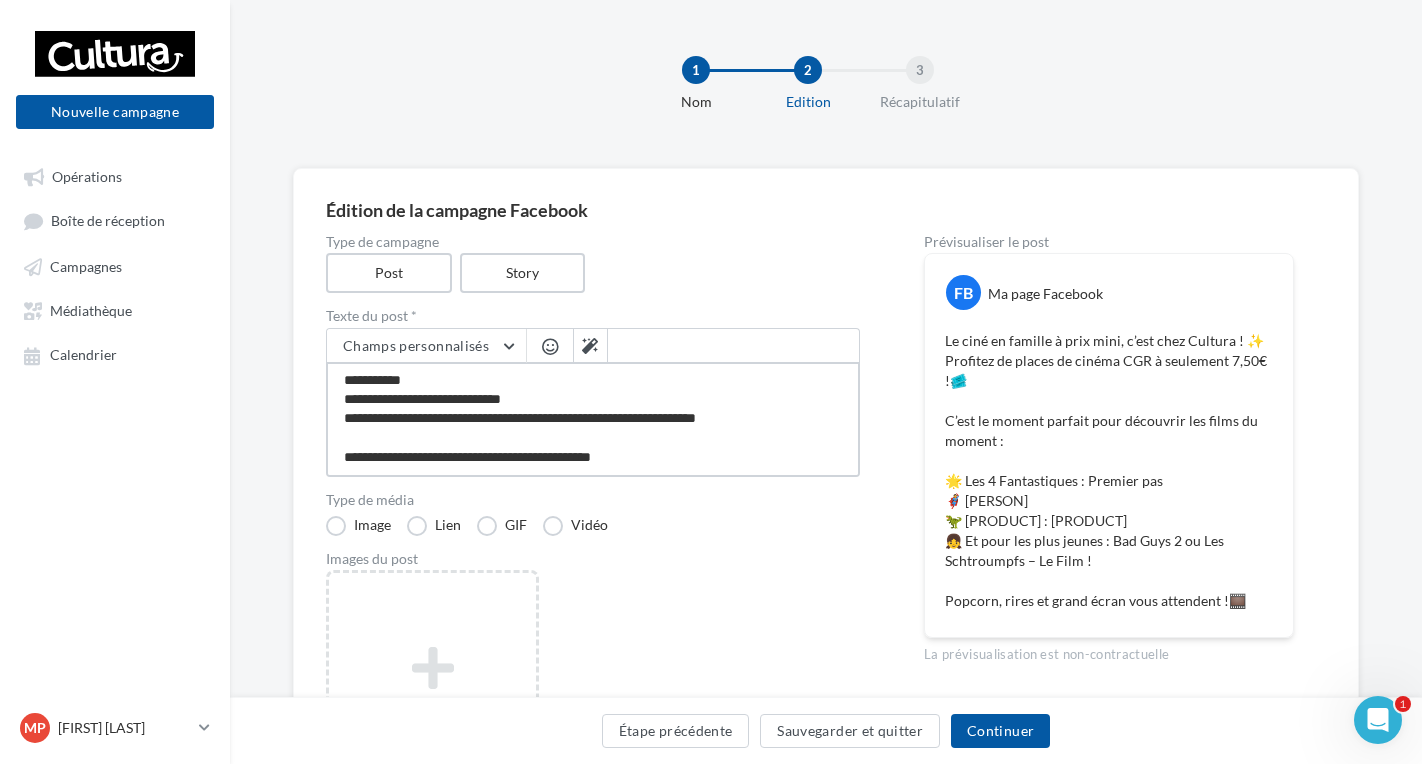 type on "**********" 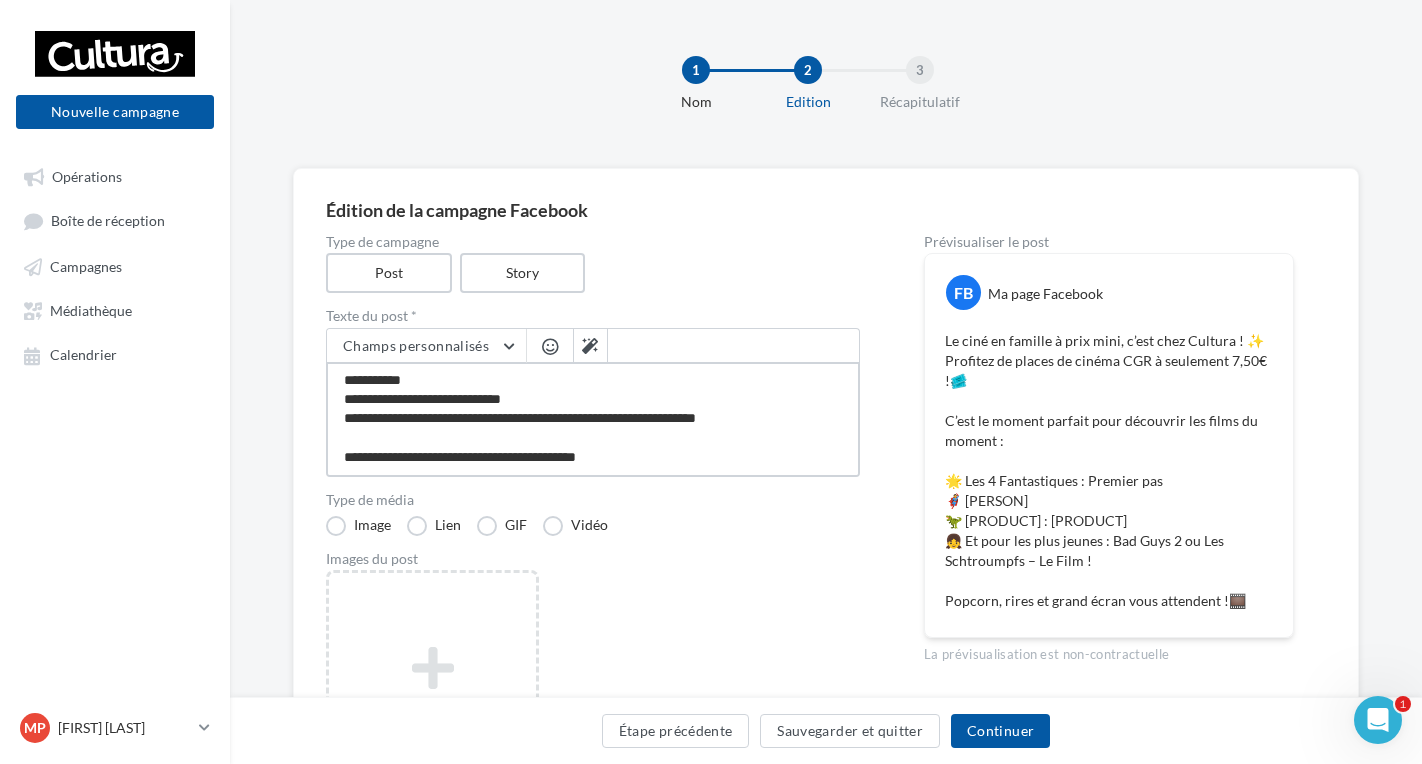 type on "**********" 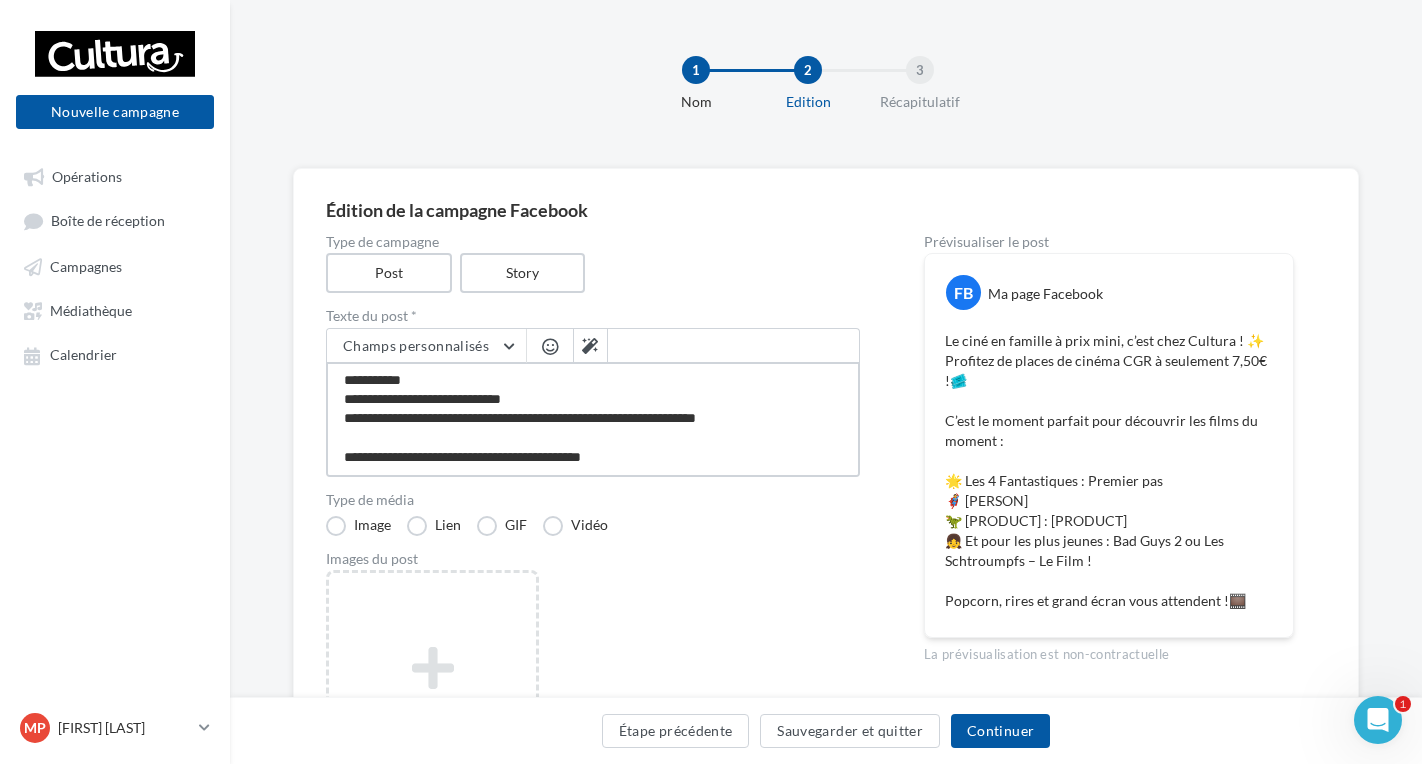 type on "**********" 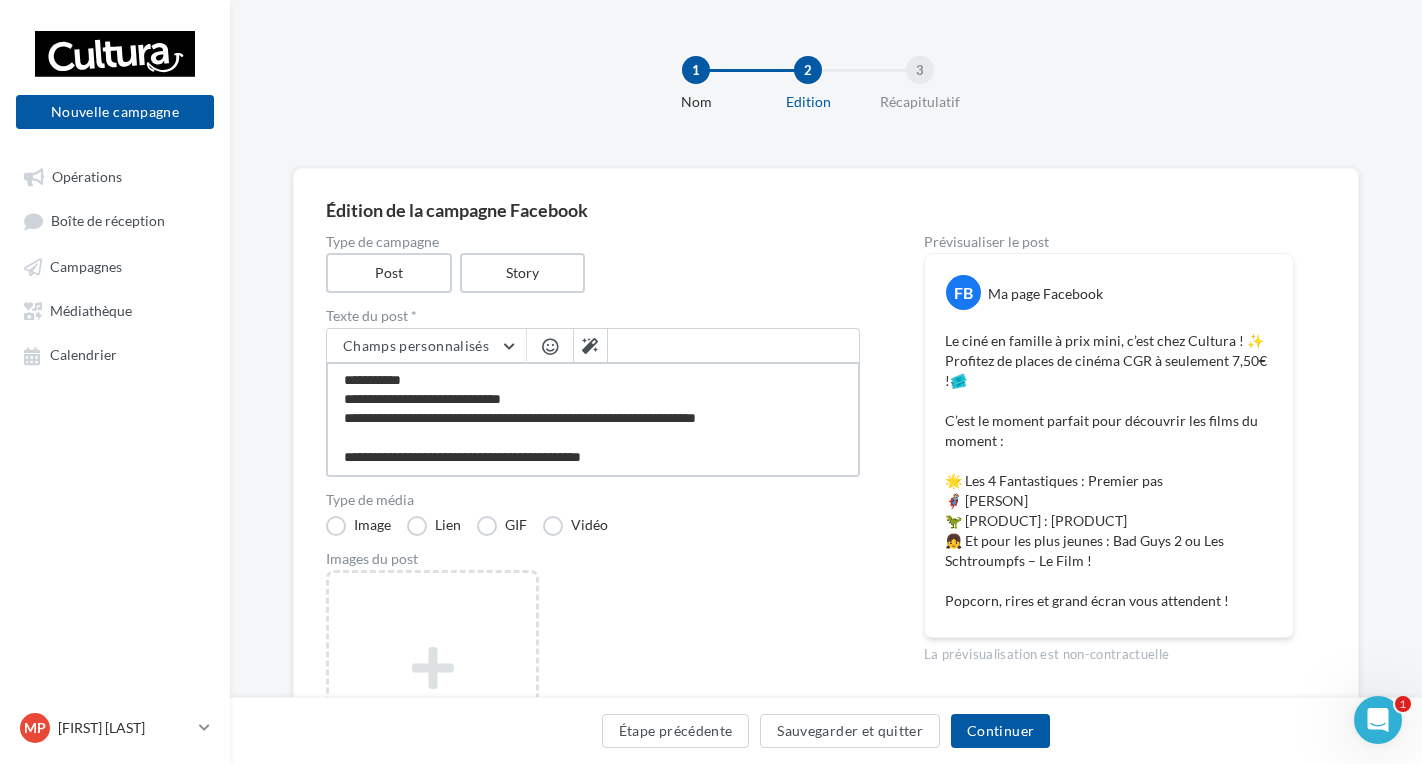 scroll, scrollTop: 117, scrollLeft: 0, axis: vertical 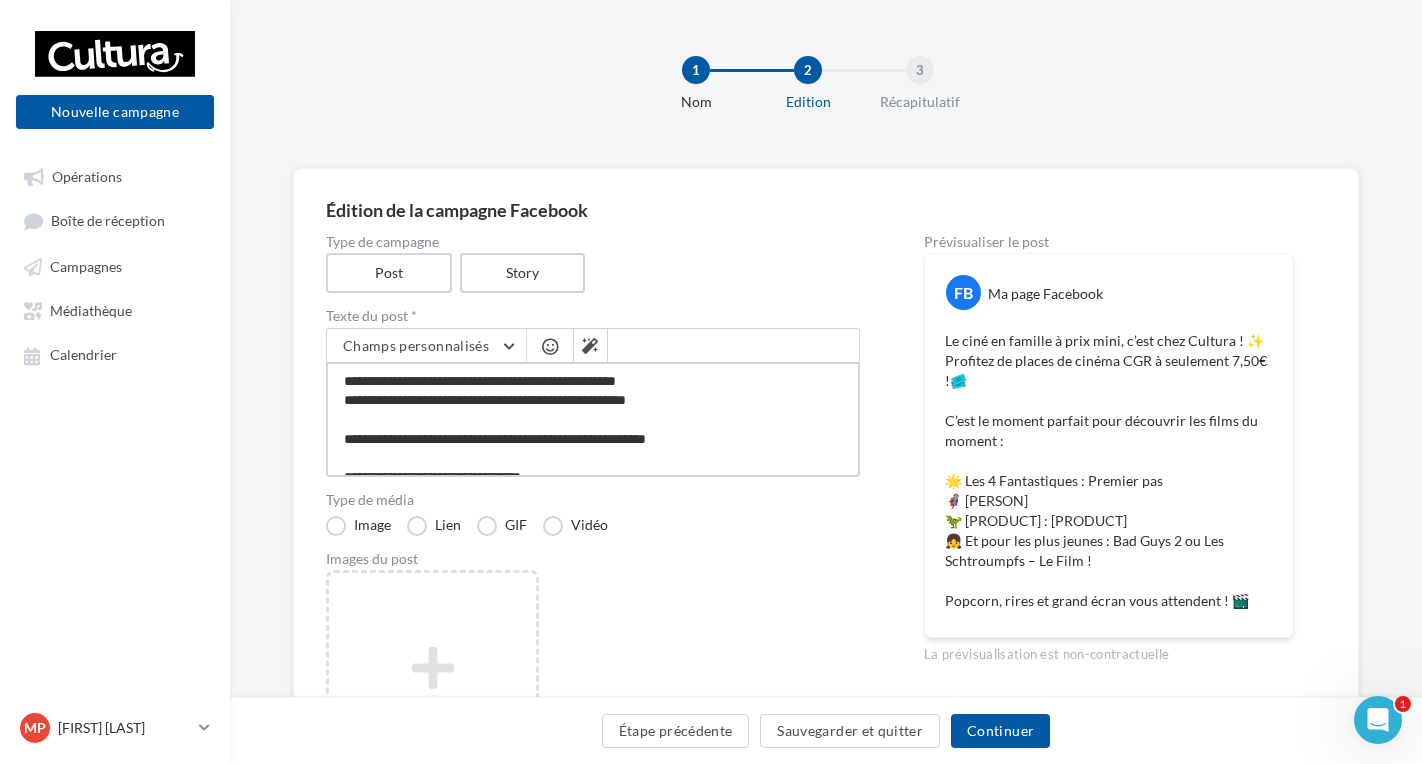 click on "**********" at bounding box center (593, 419) 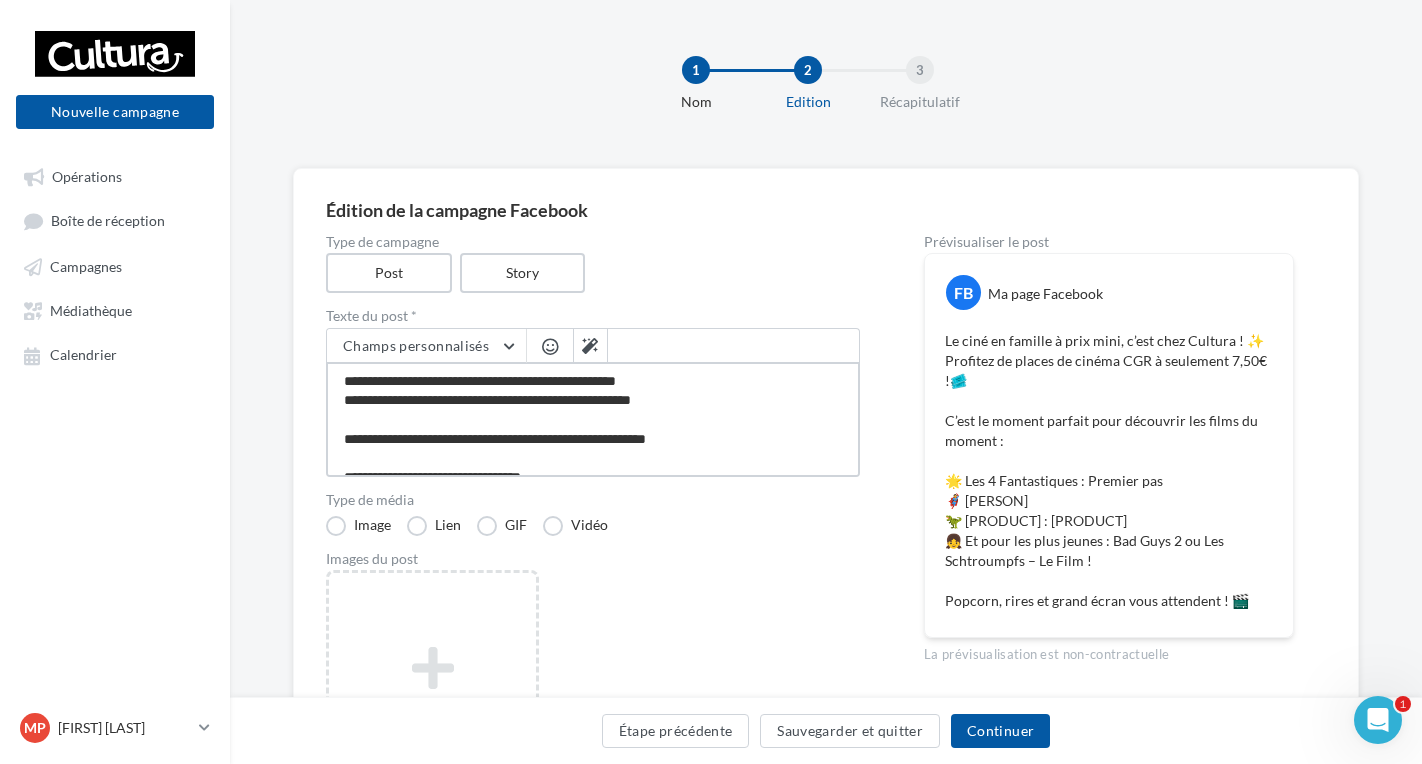 type on "**********" 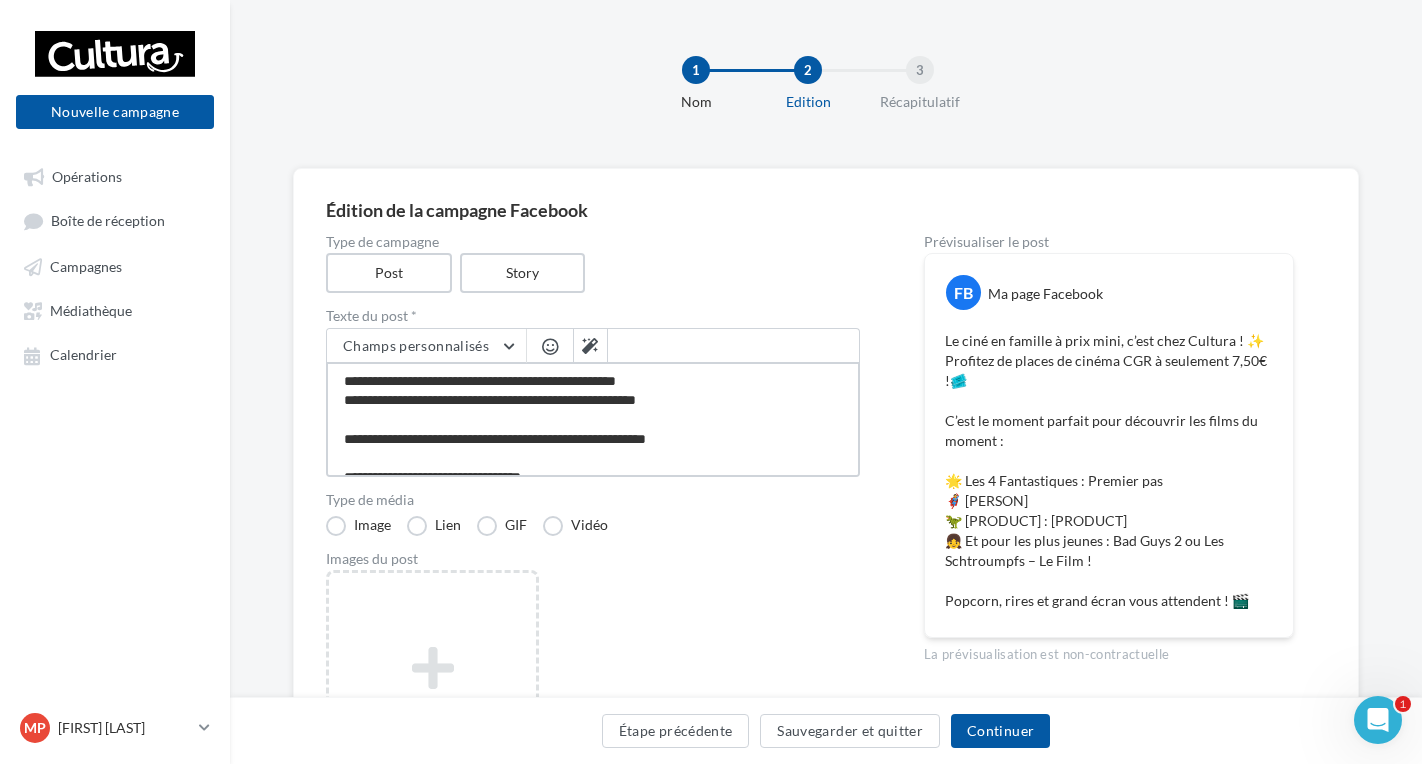 type on "**********" 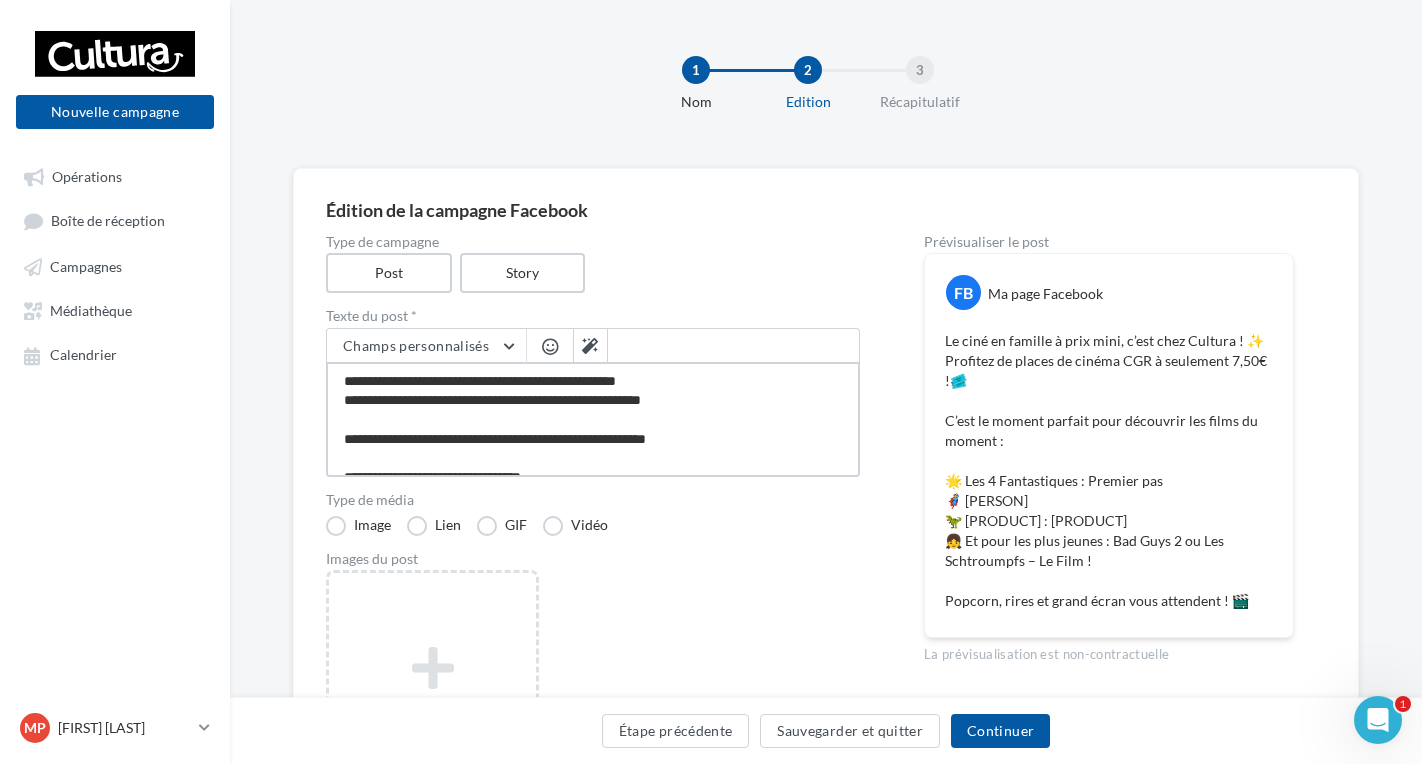 type on "**********" 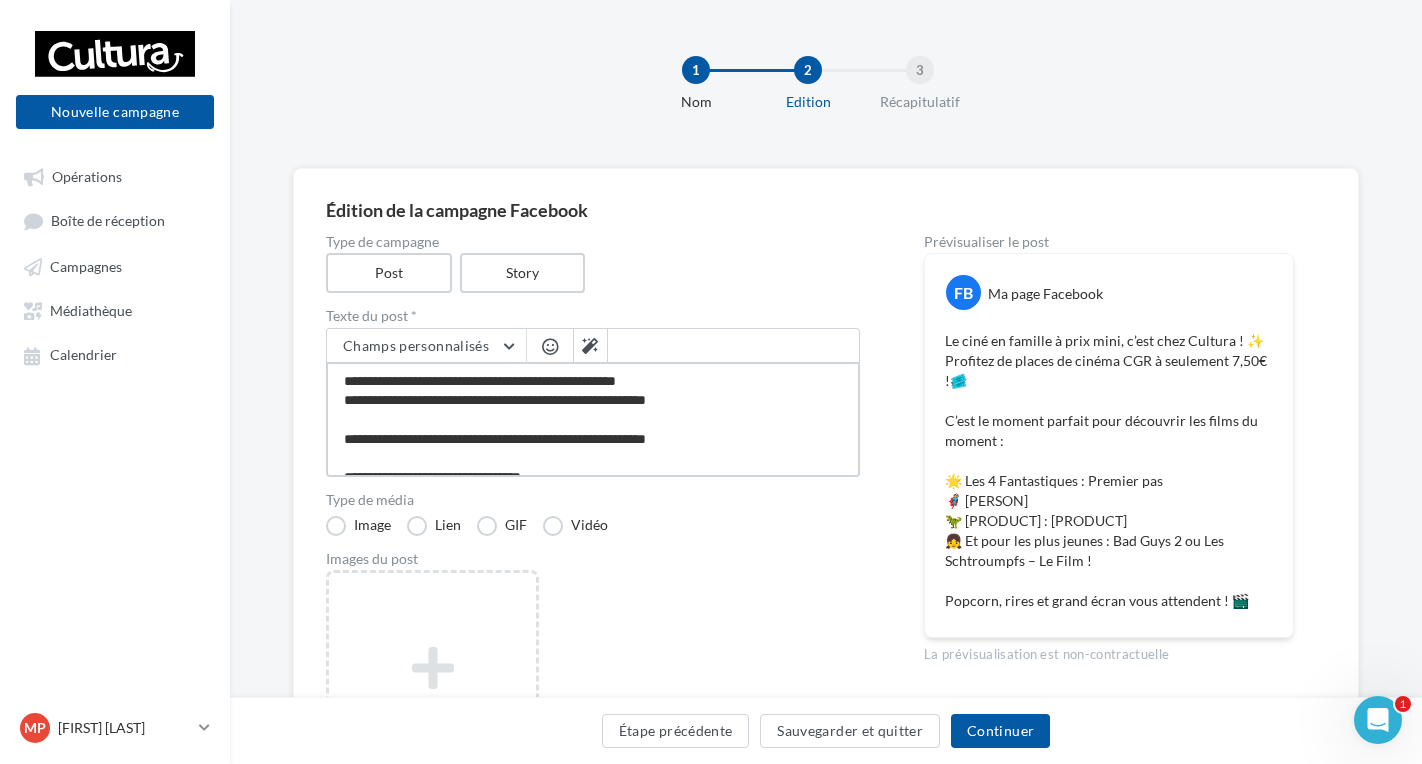 type on "**********" 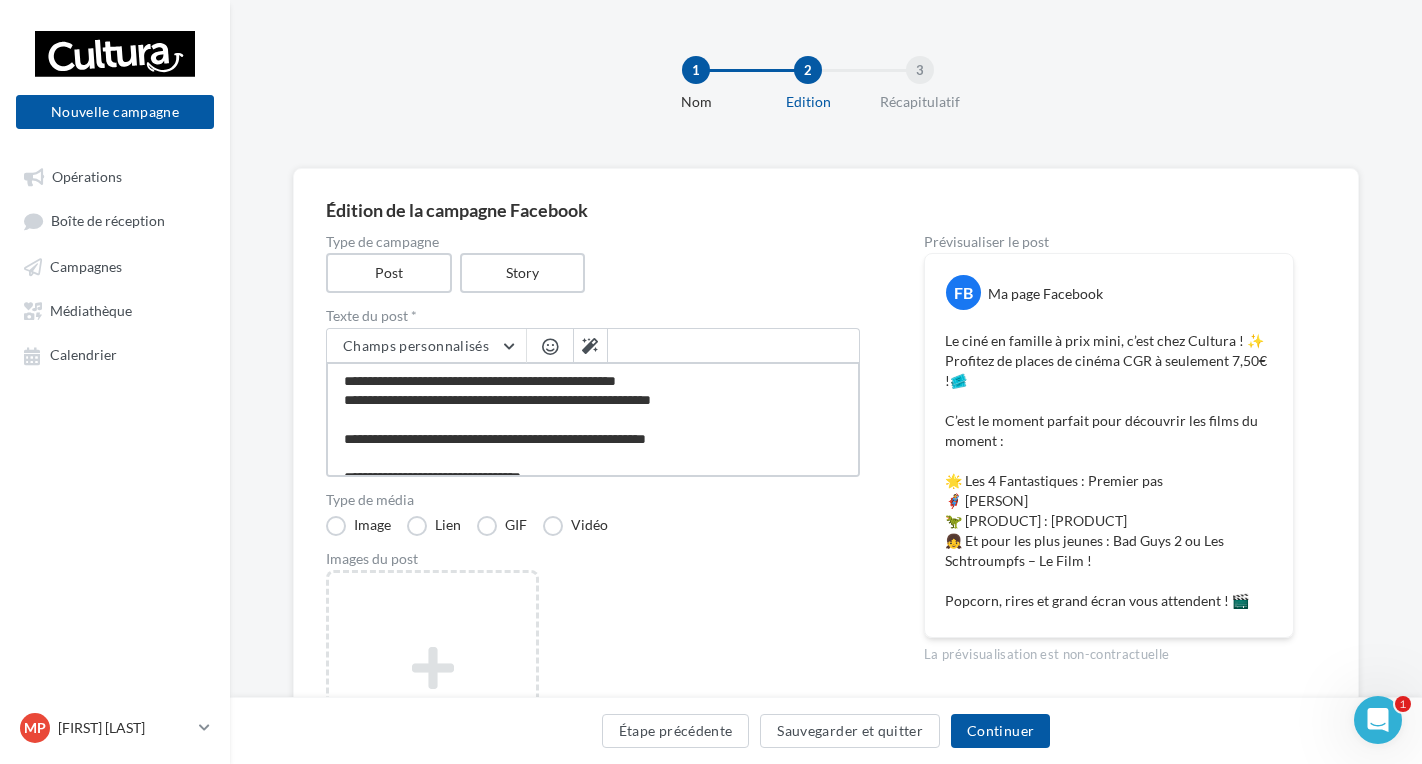 type on "**********" 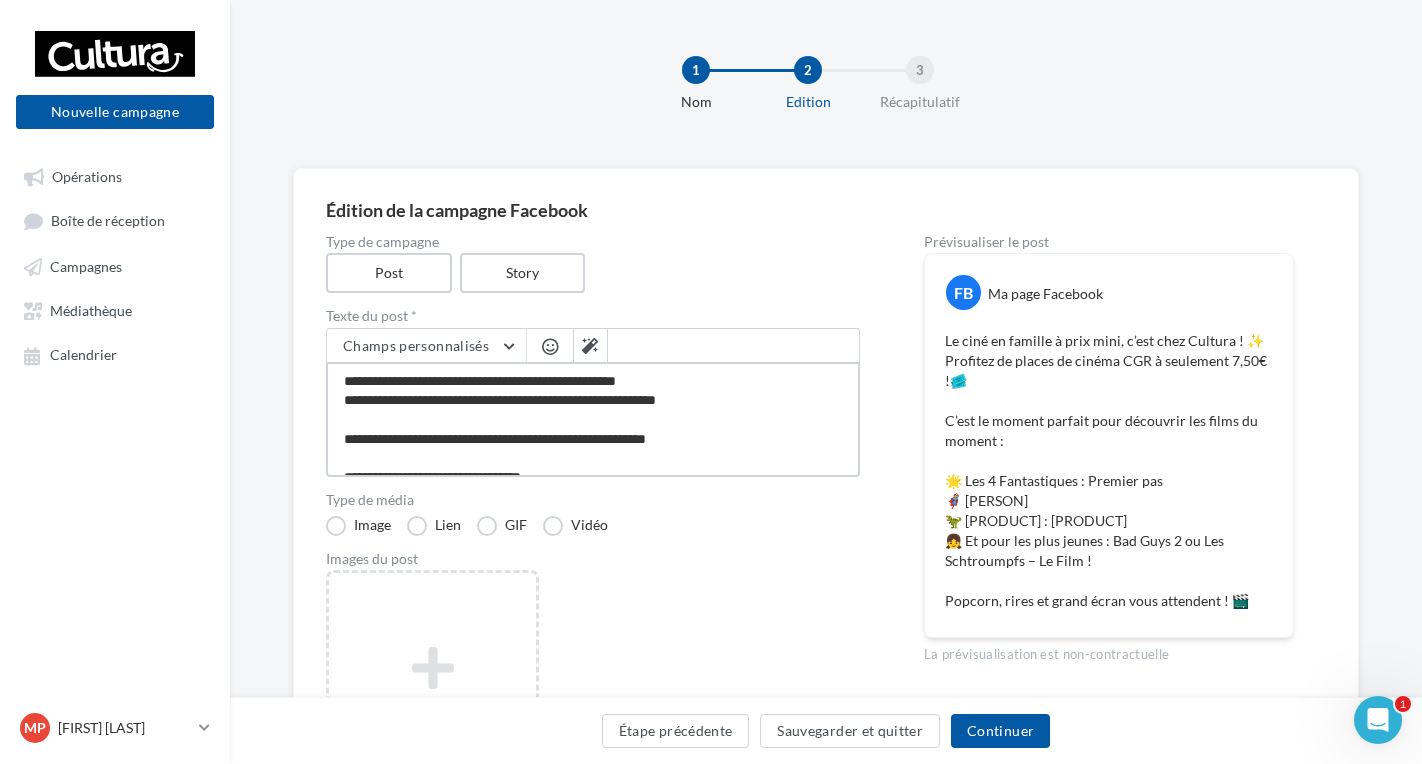 type on "**********" 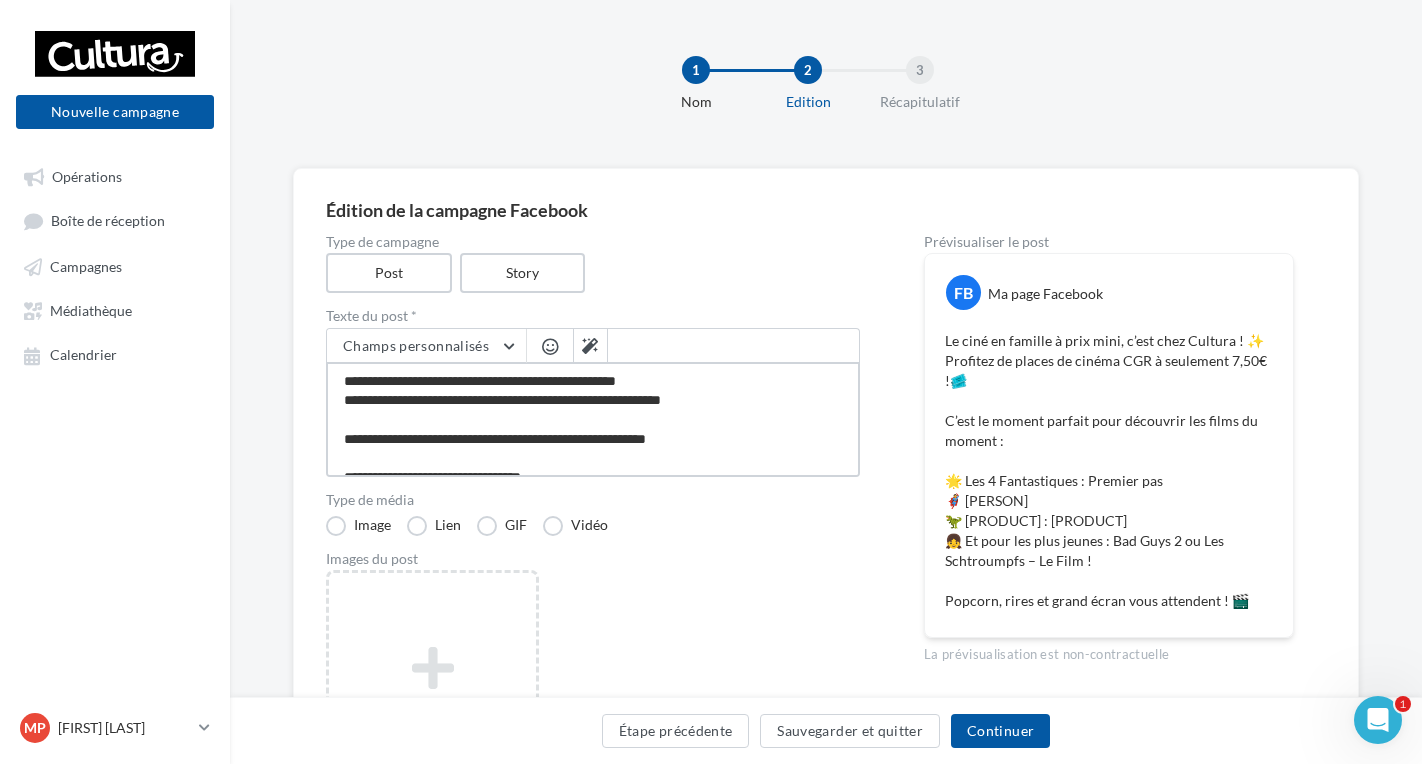 type on "**********" 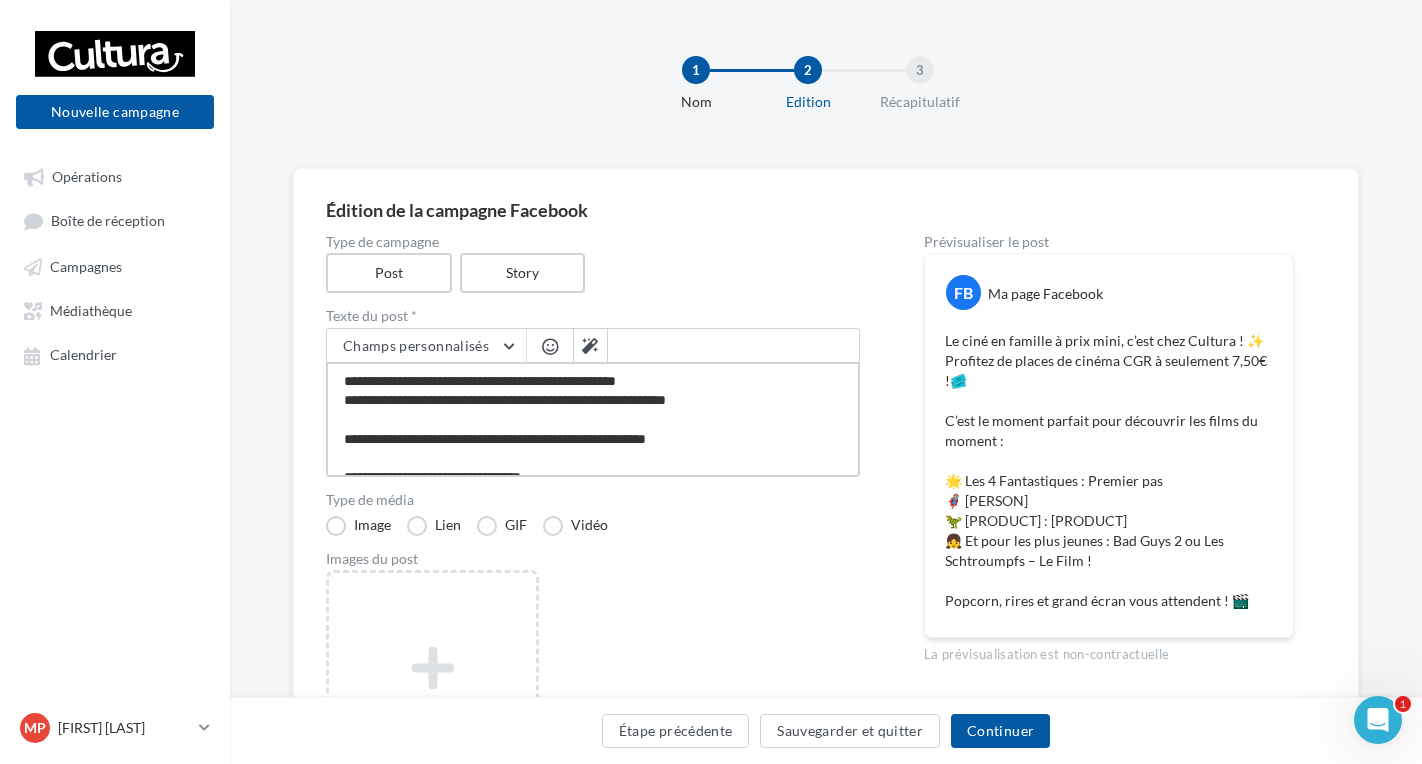 type on "**********" 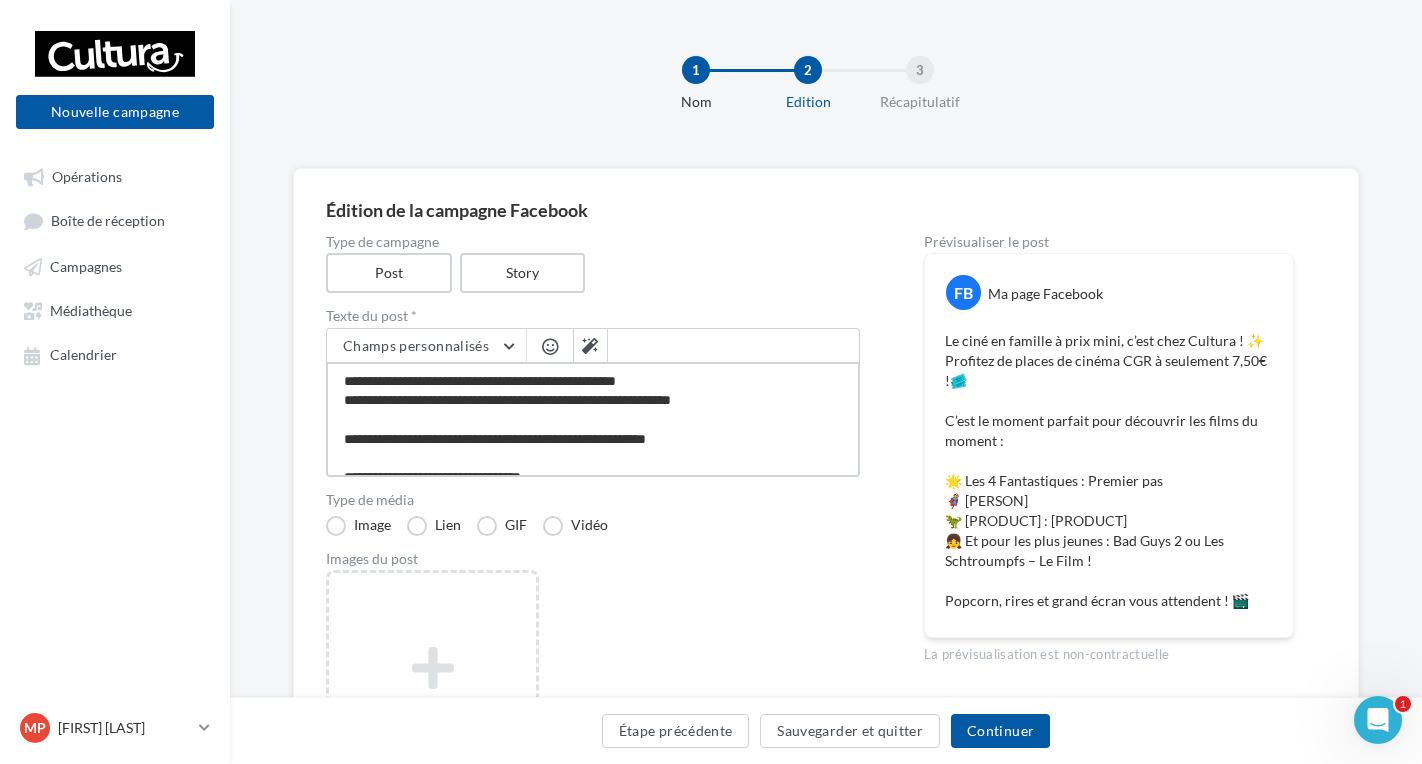 type on "**********" 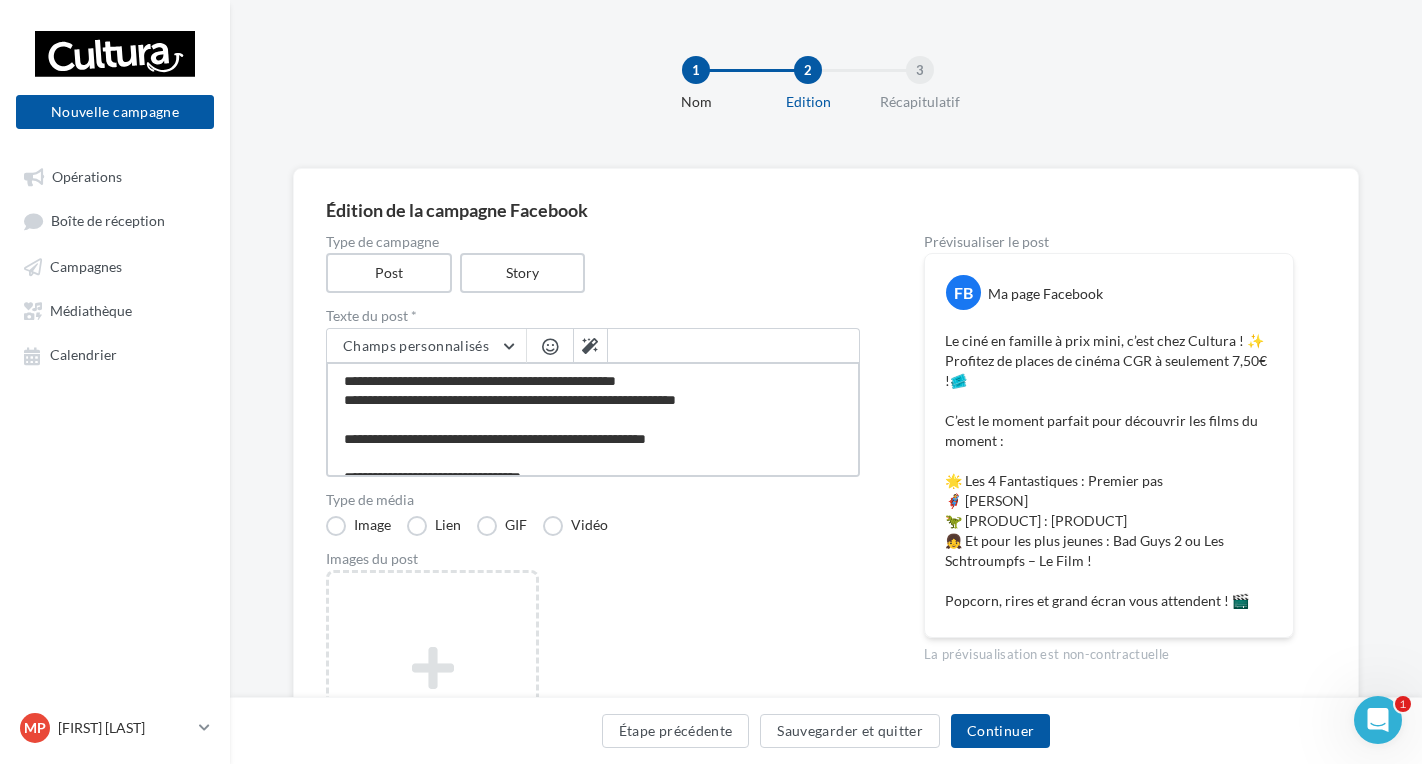 type on "**********" 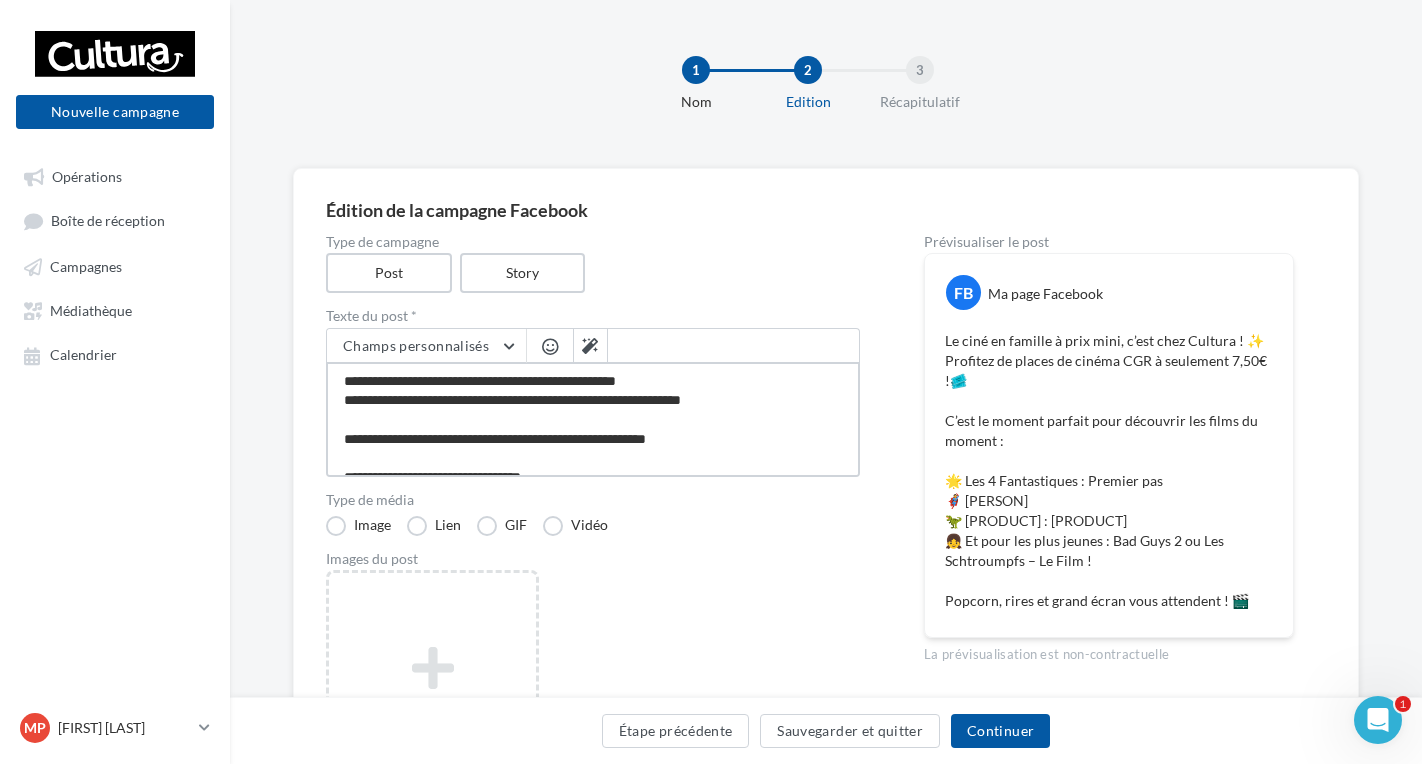 type on "**********" 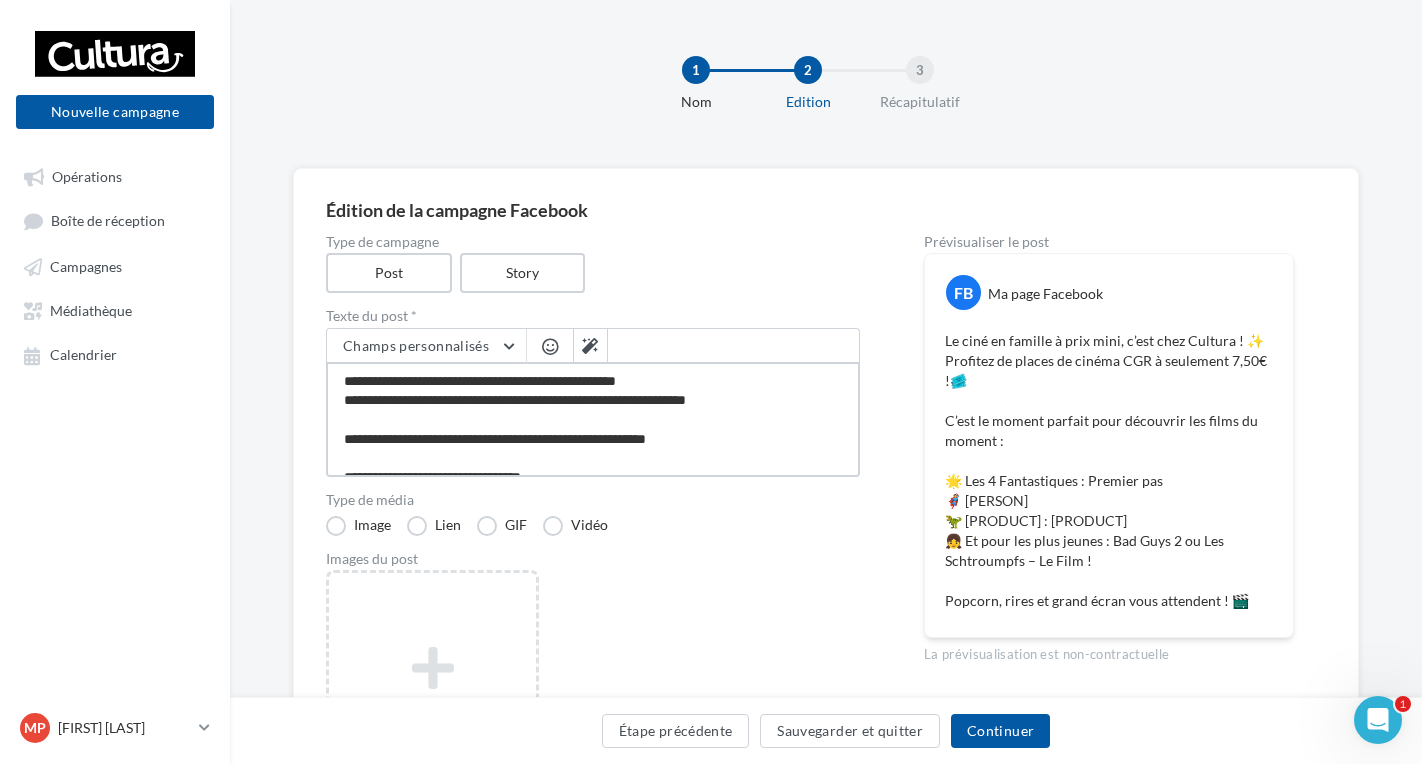 type on "**********" 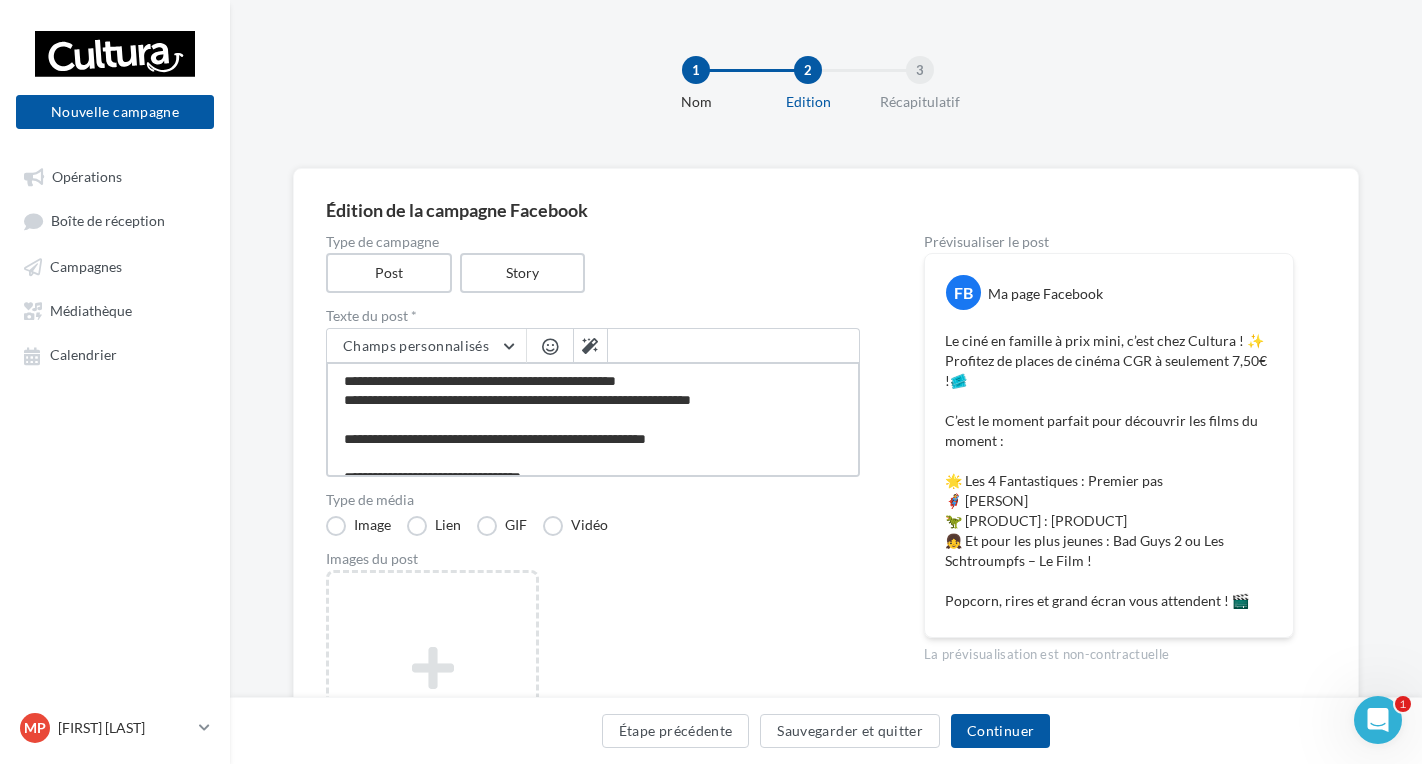 type on "**********" 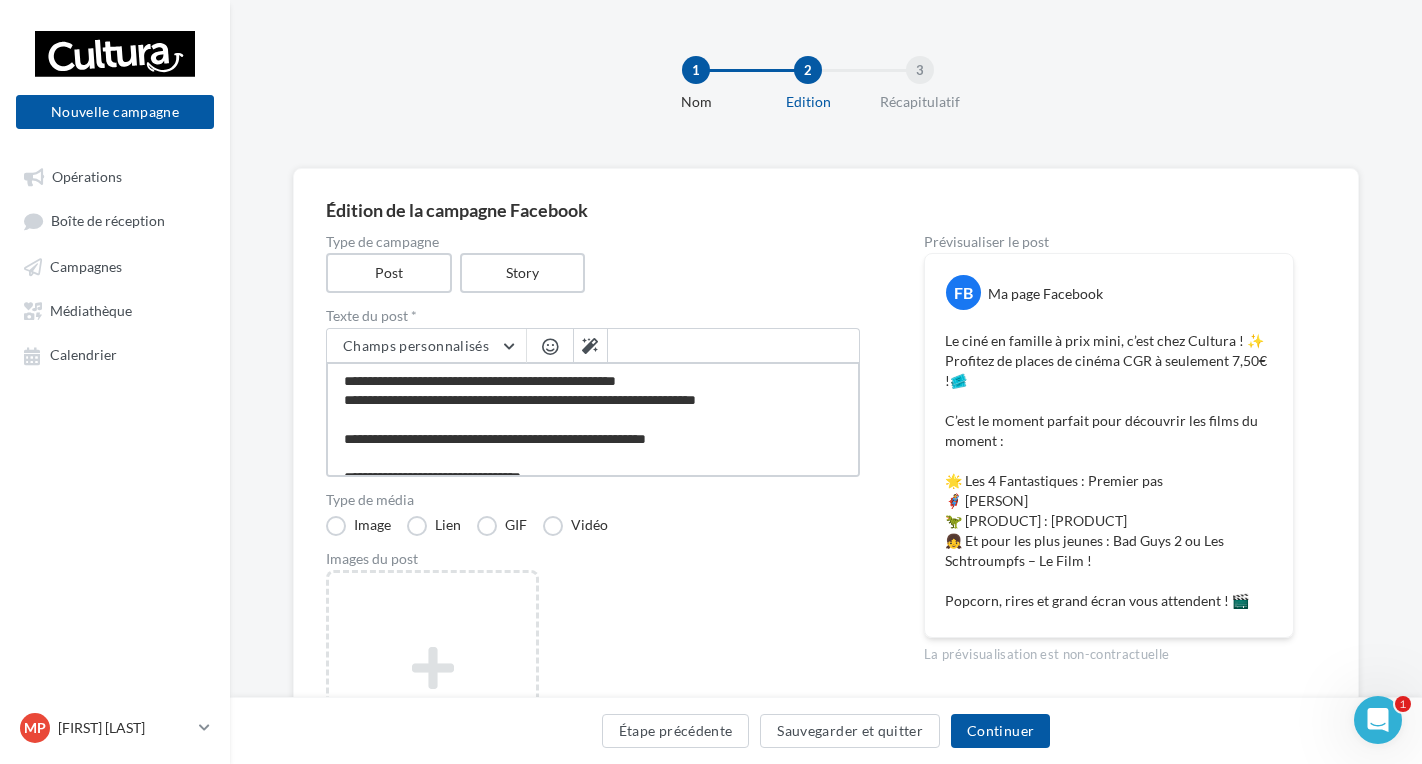 type on "**********" 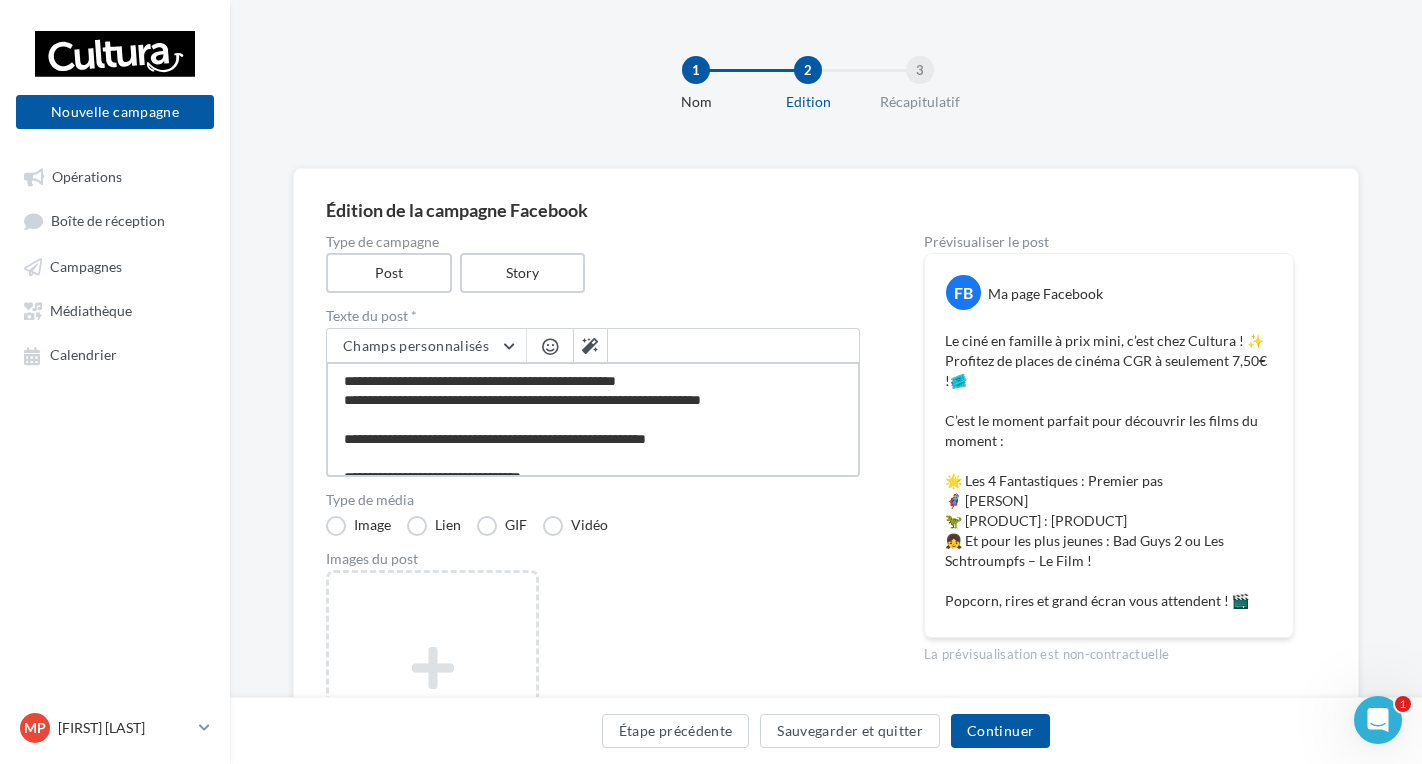 type on "**********" 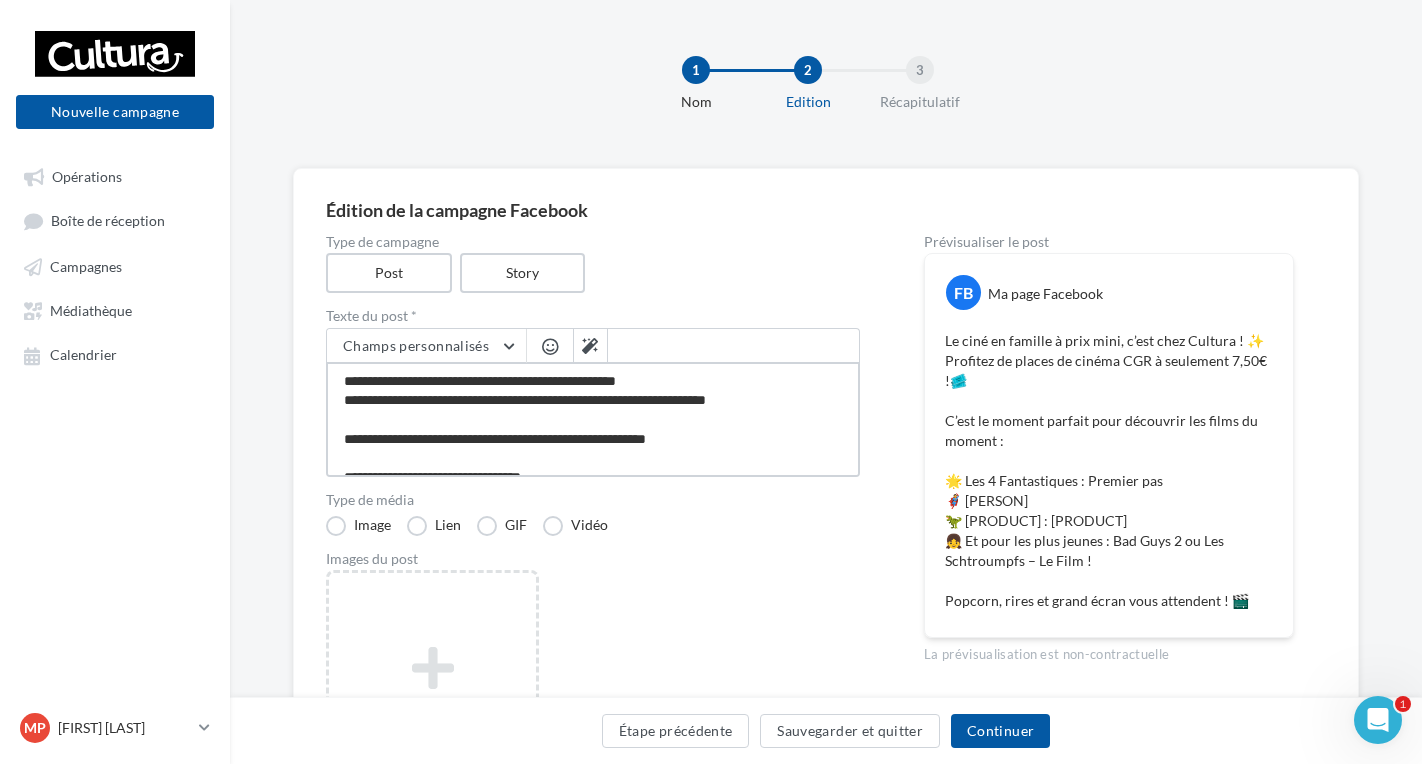 type on "**********" 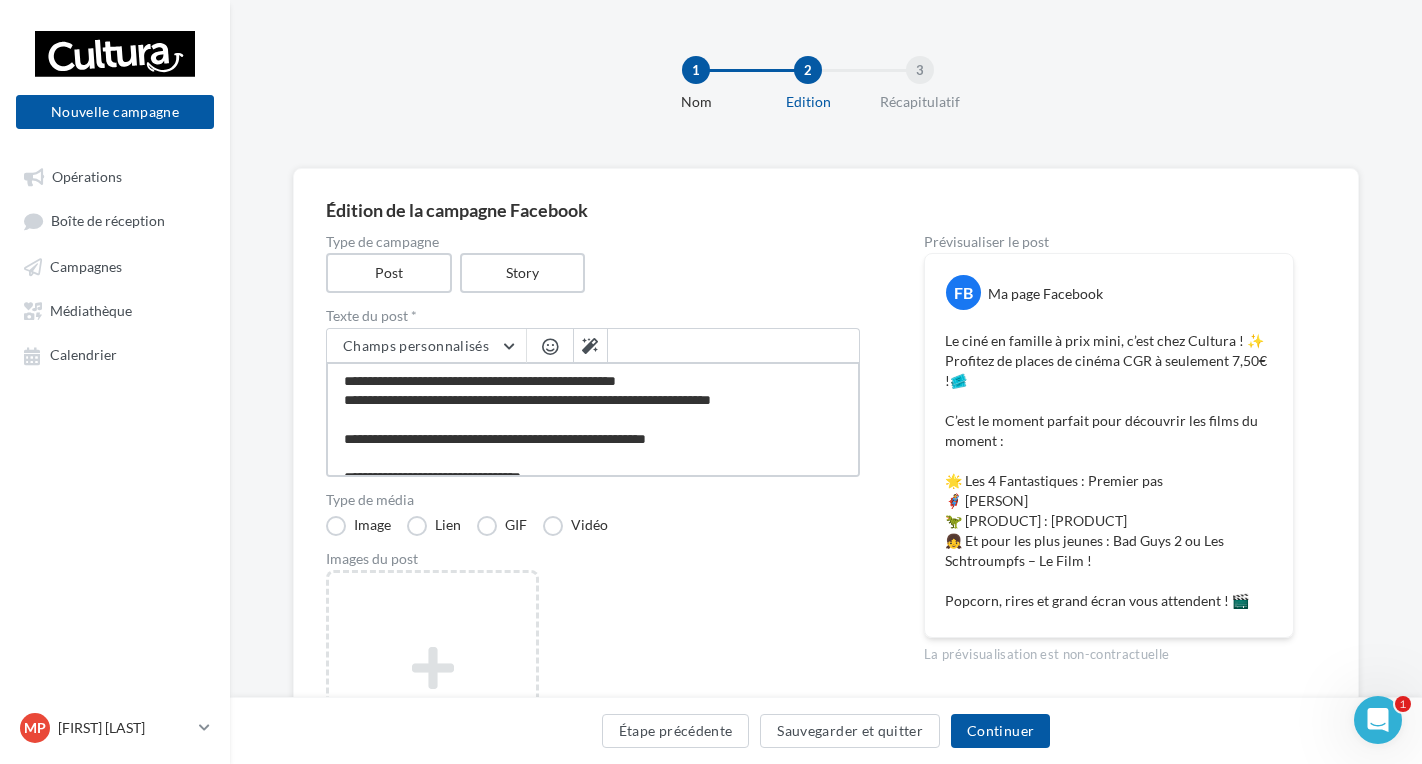 type on "**********" 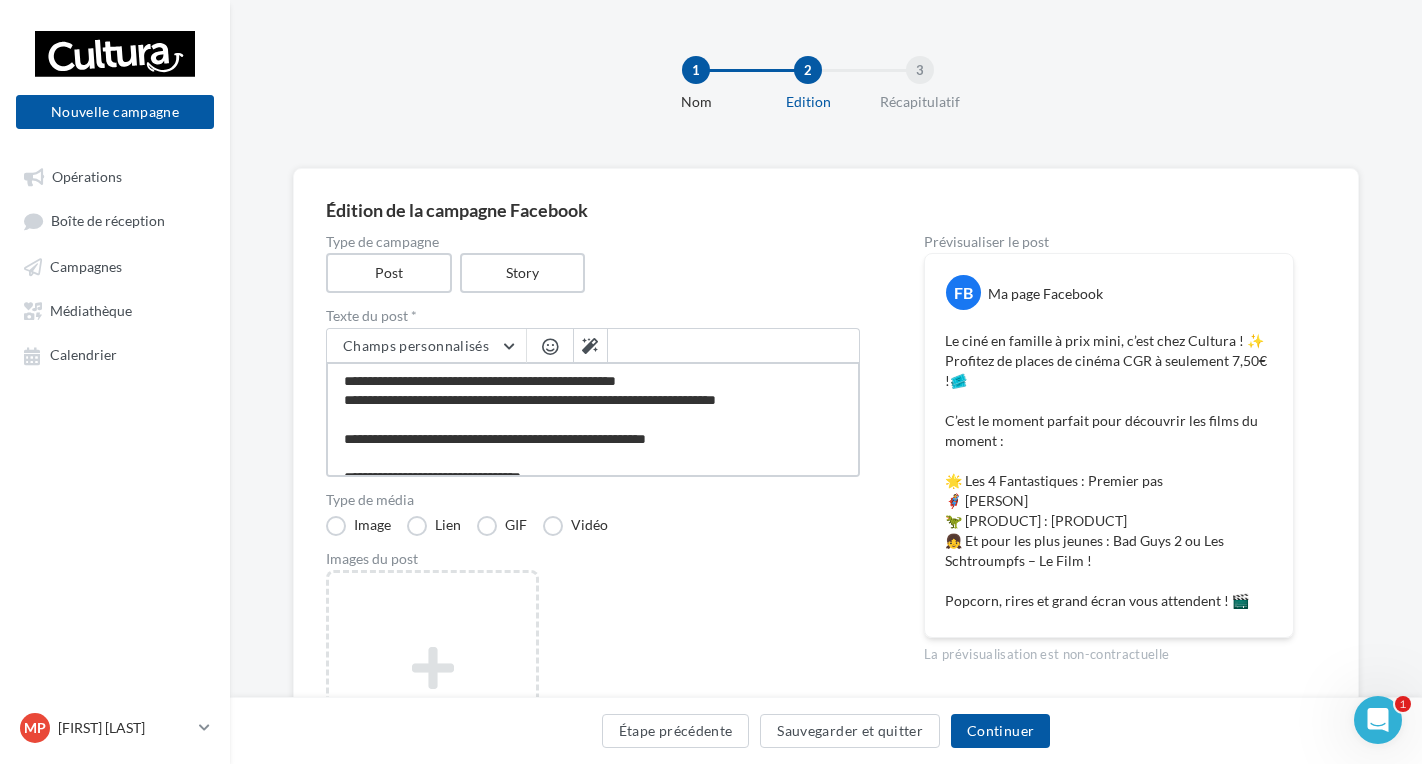 type on "**********" 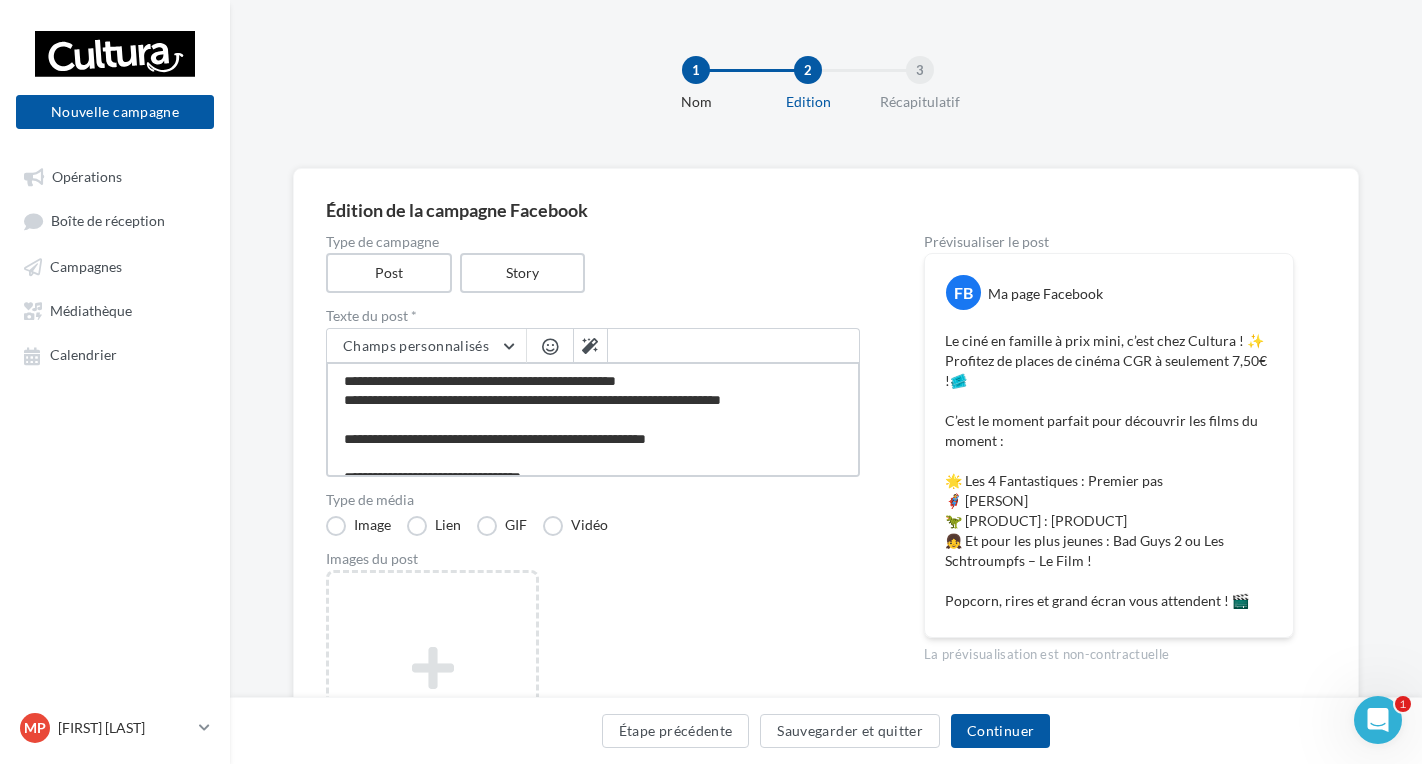 type on "**********" 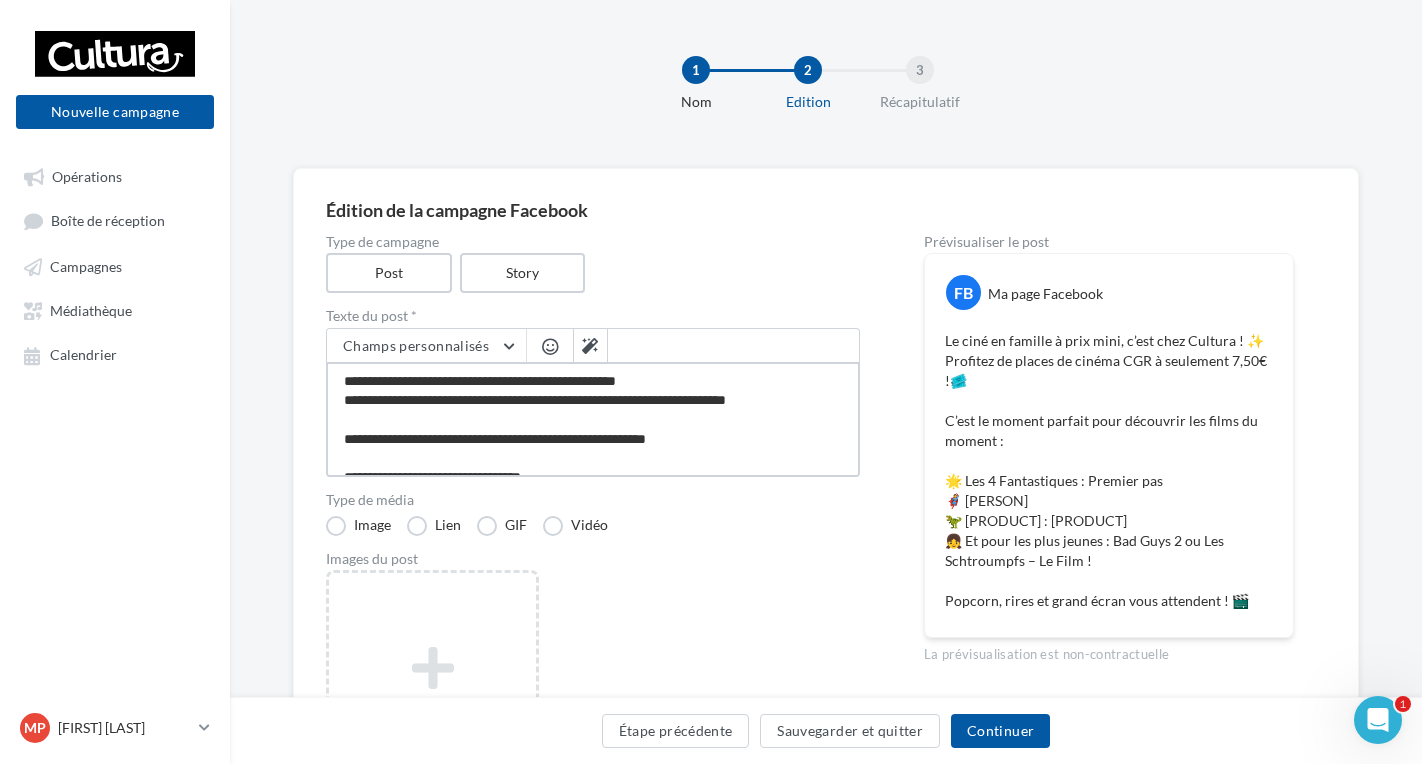 type on "**********" 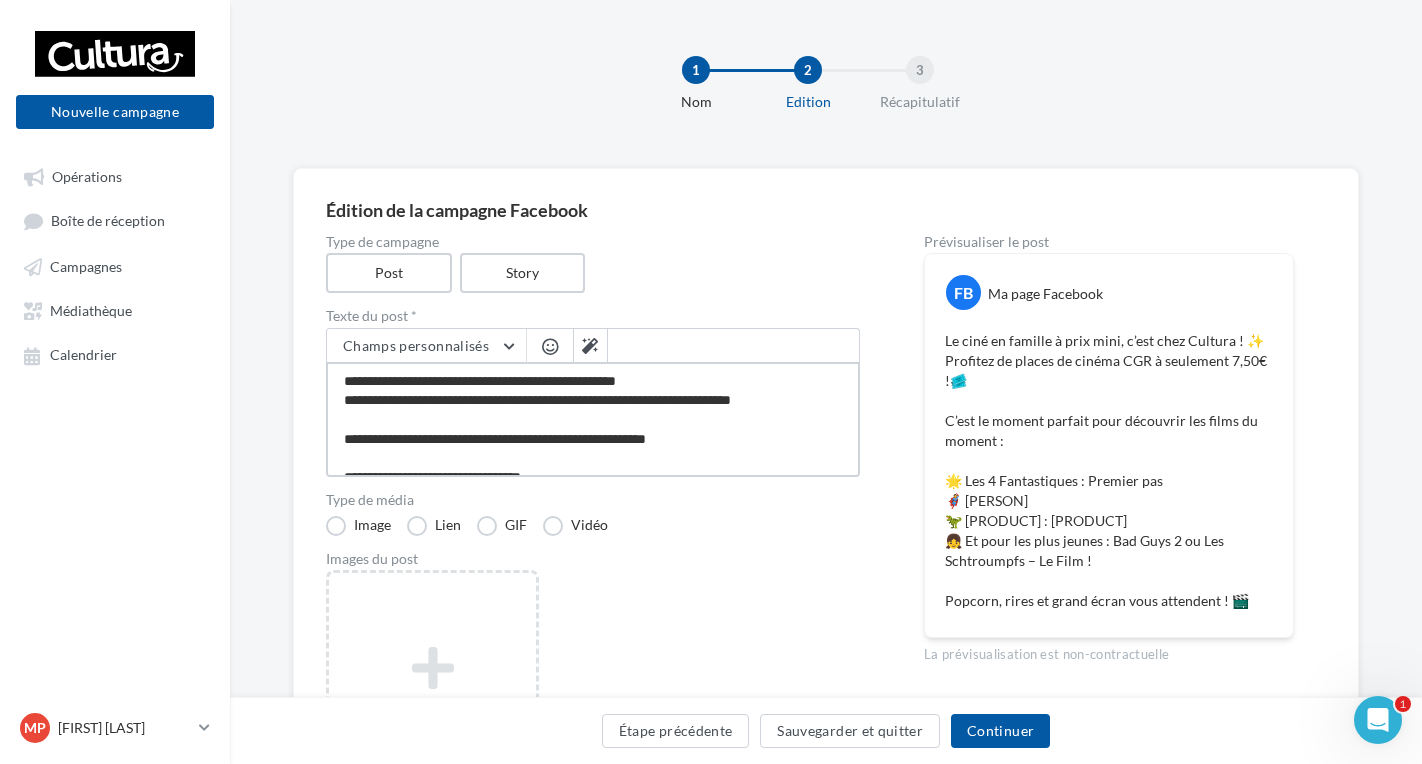 type on "**********" 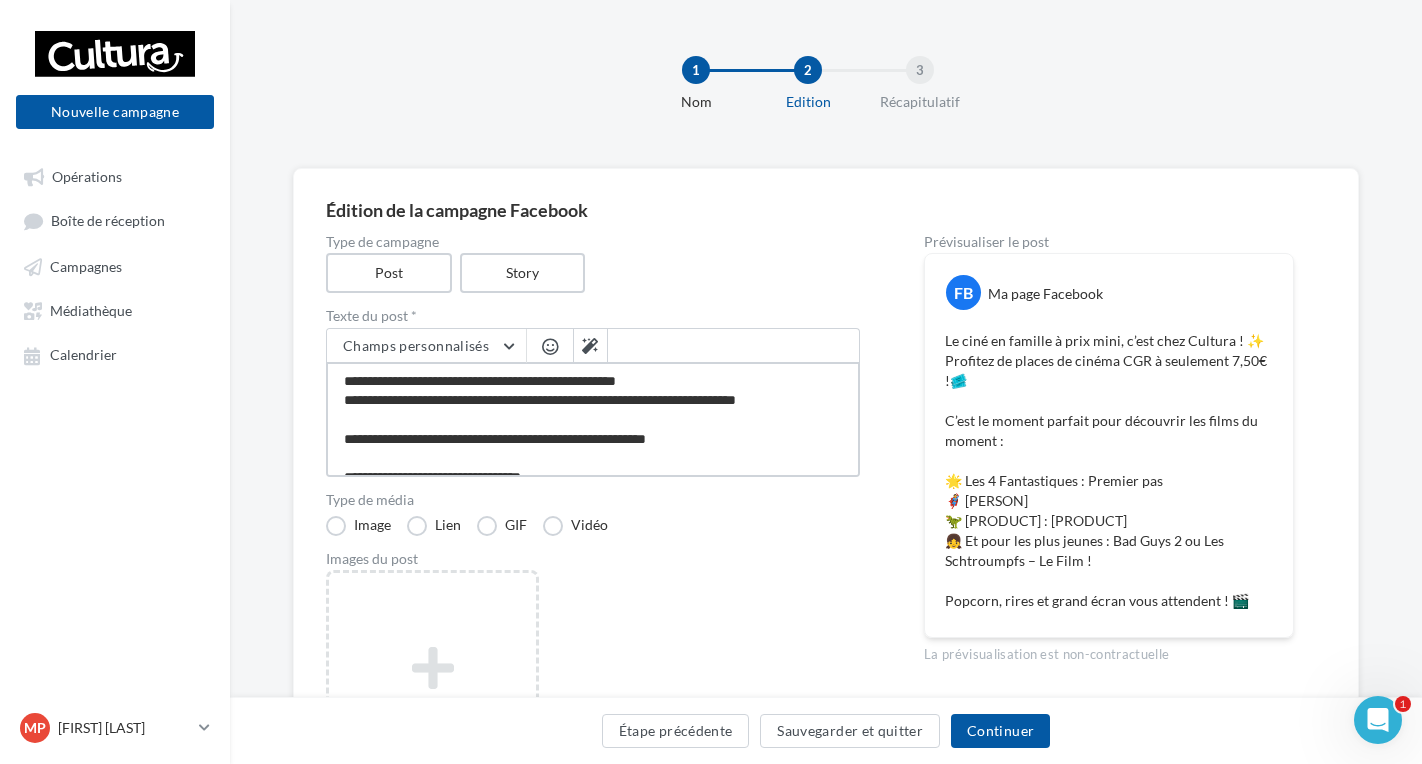 type on "**********" 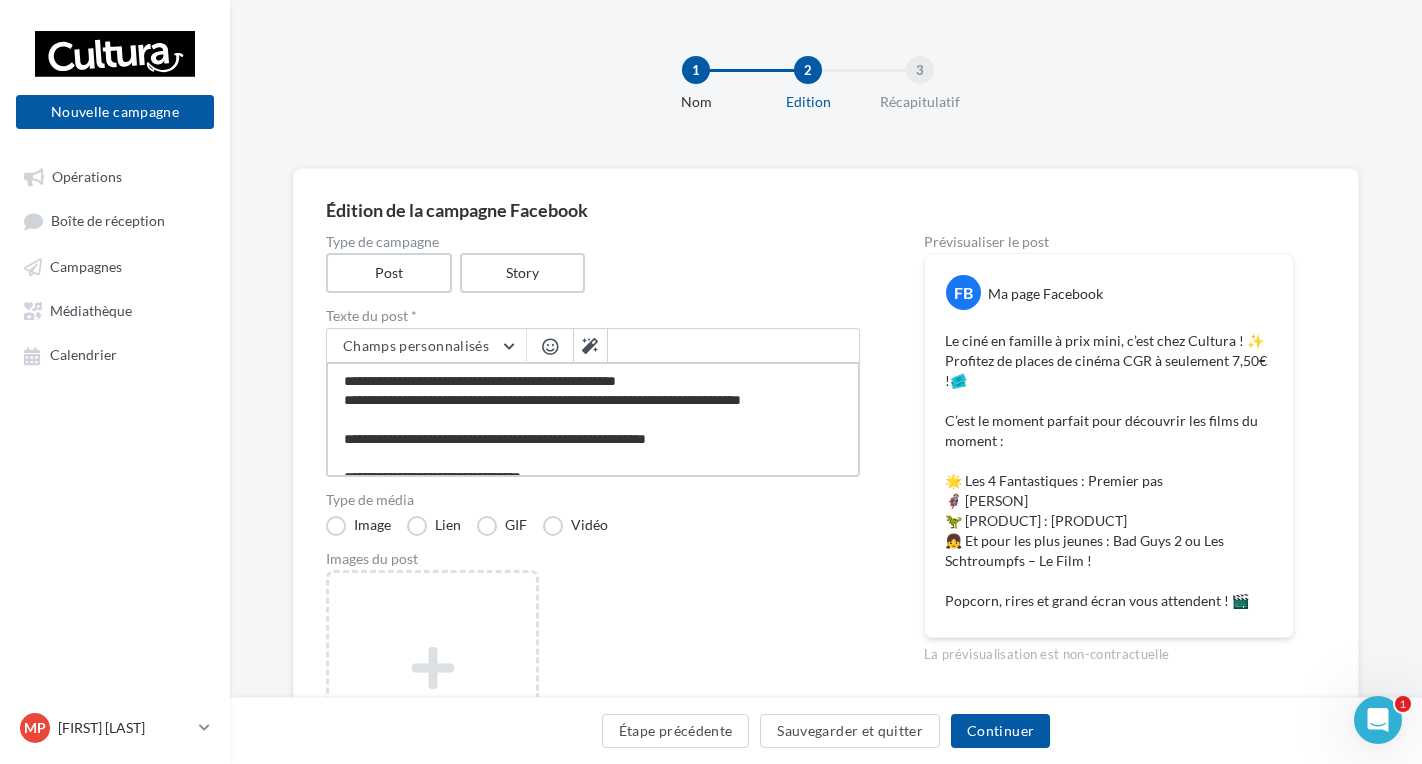 type on "**********" 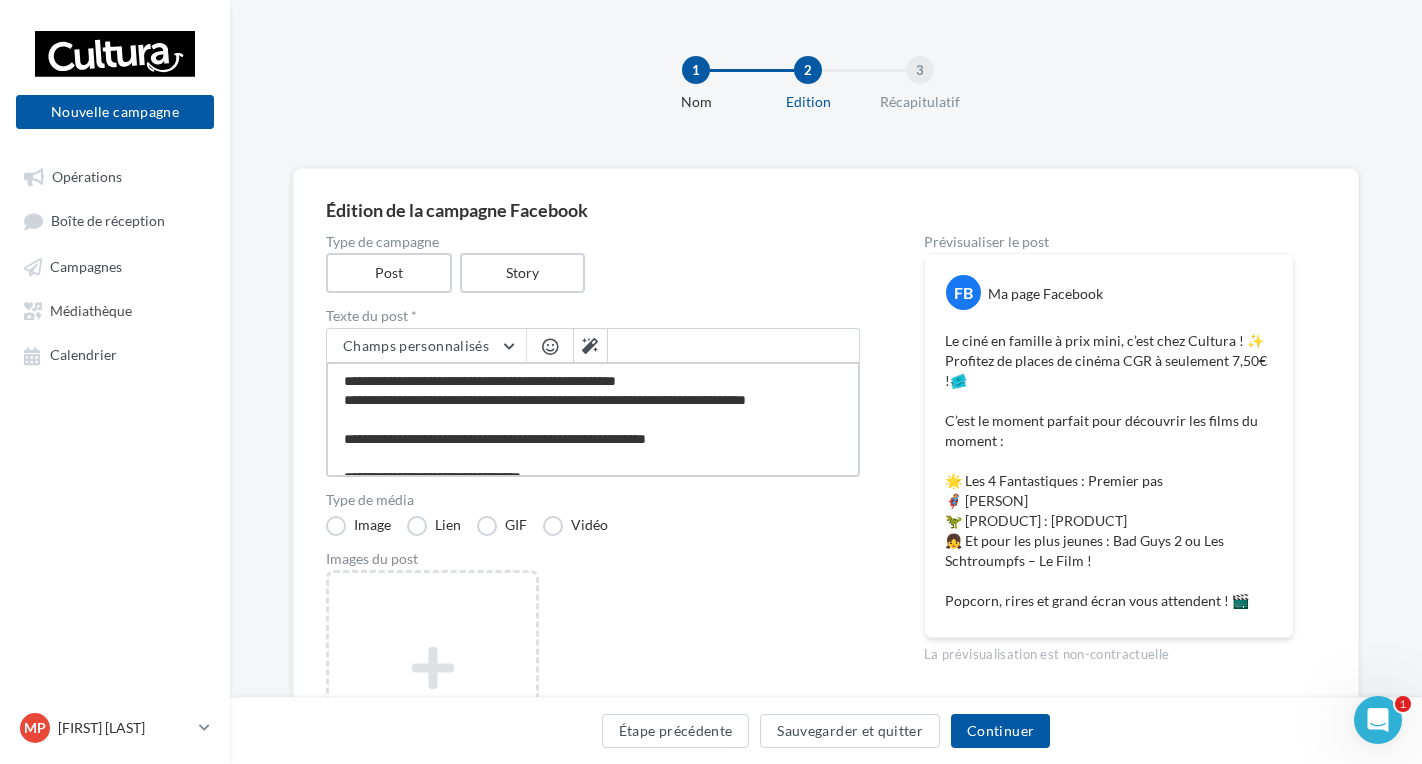type on "**********" 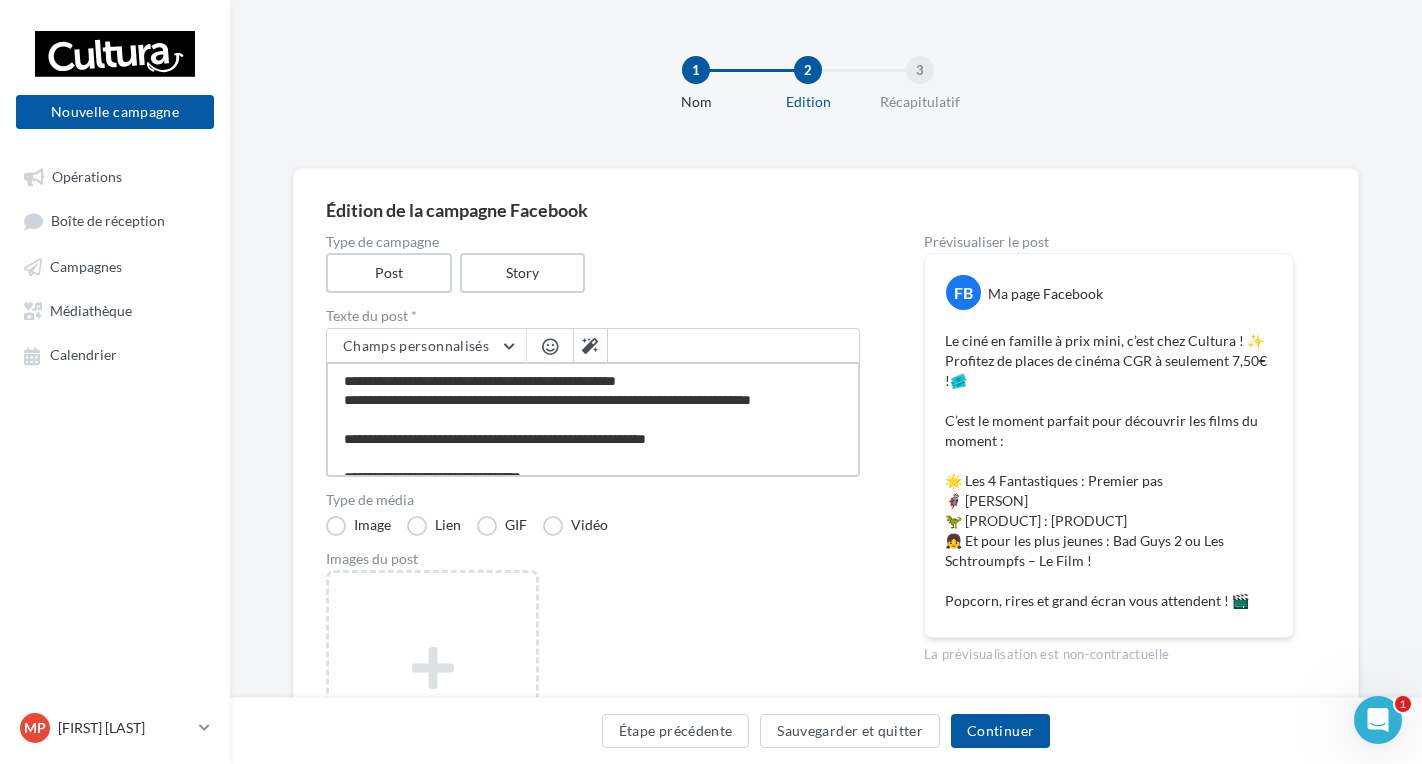 type on "**********" 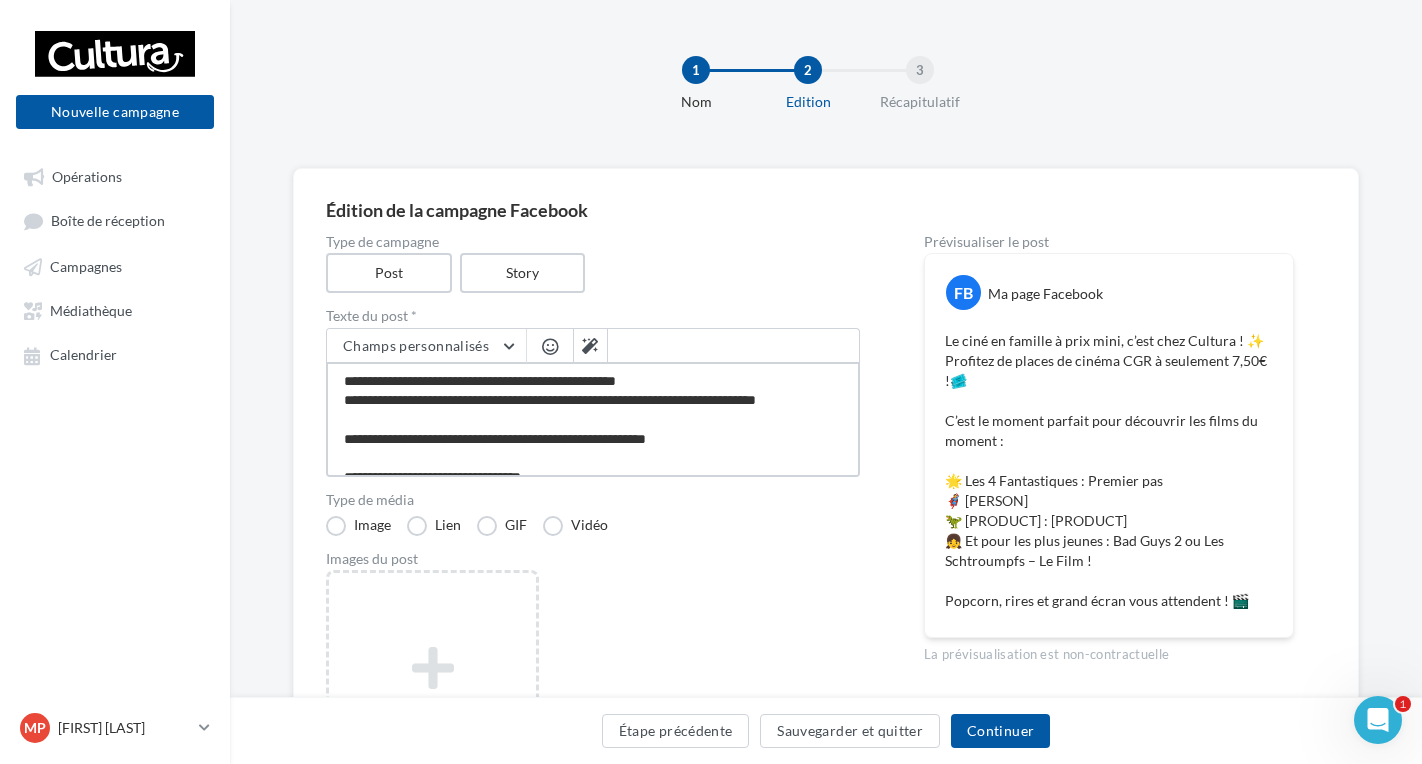 type on "**********" 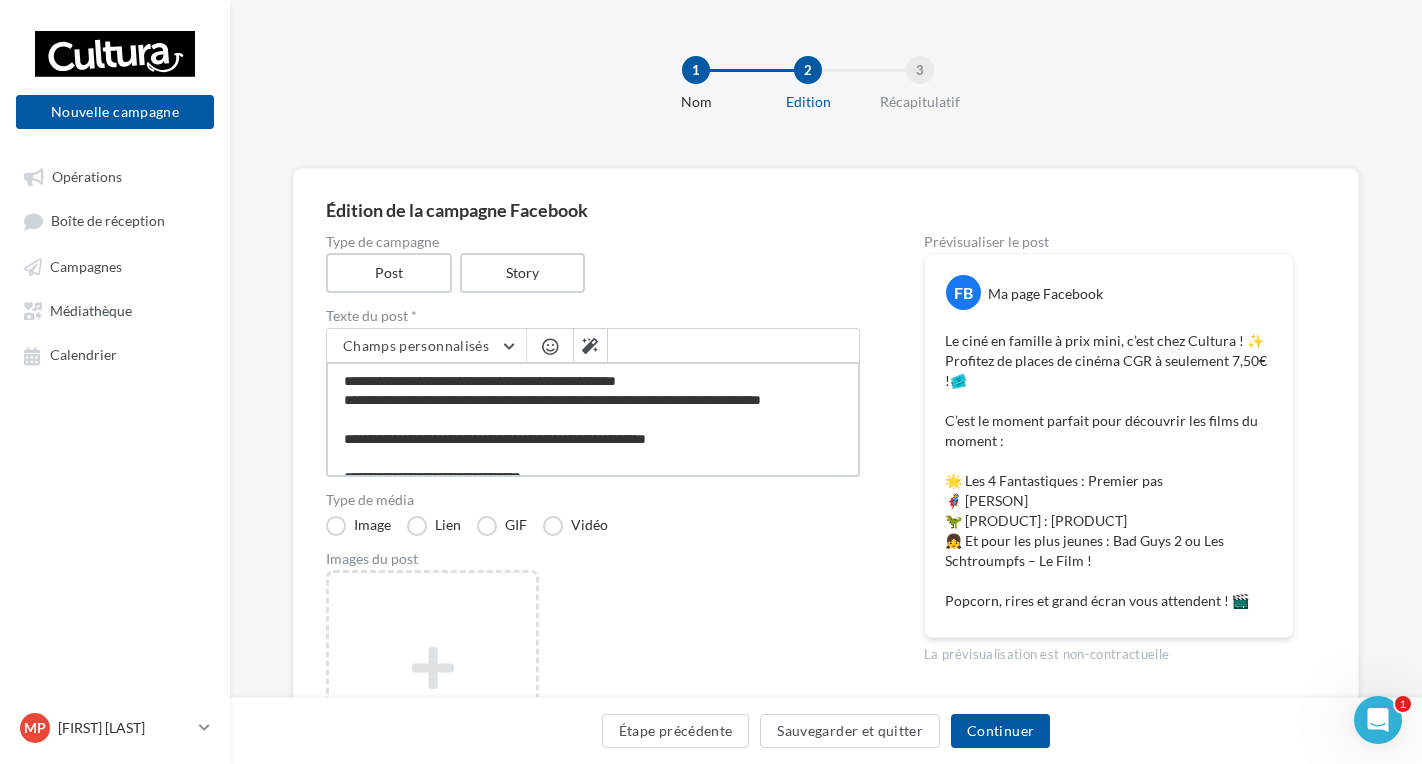 type on "**********" 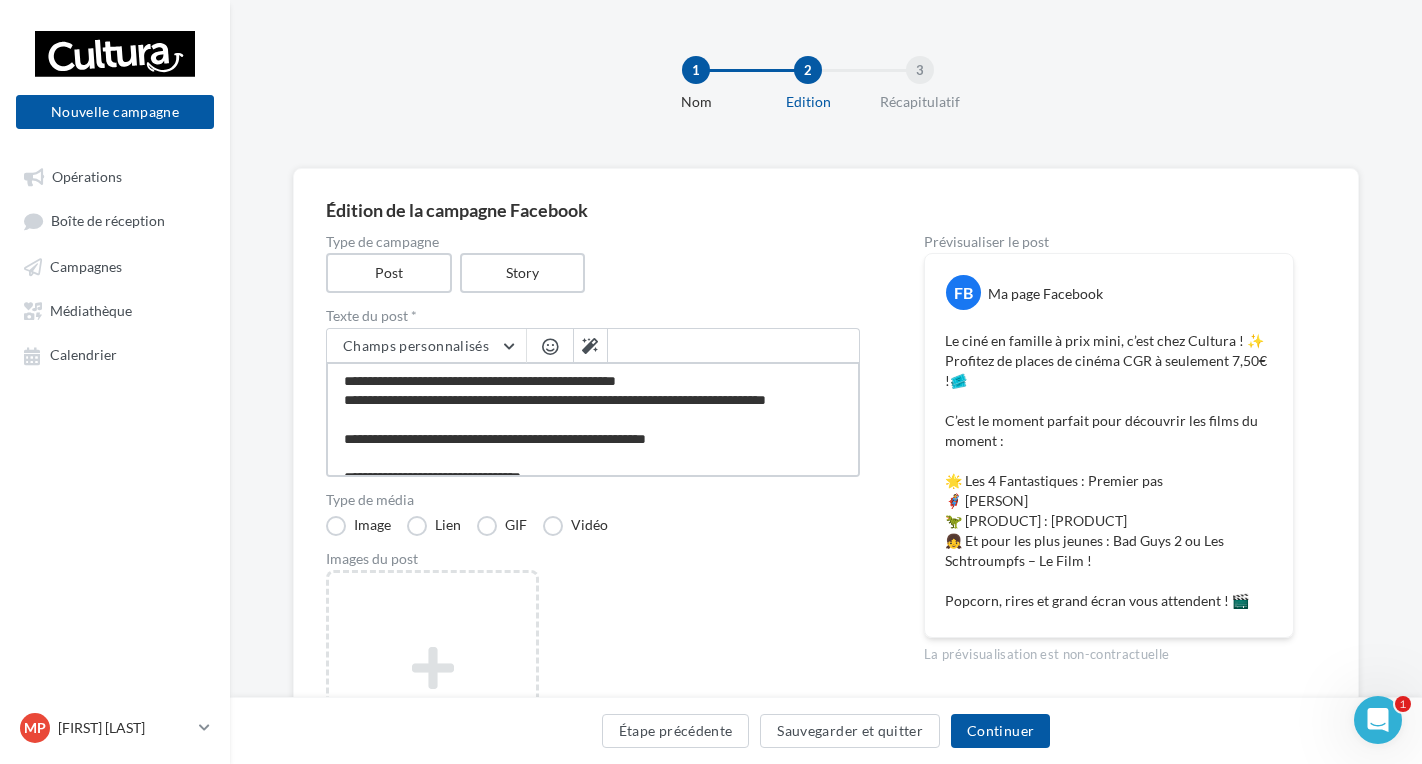 type on "**********" 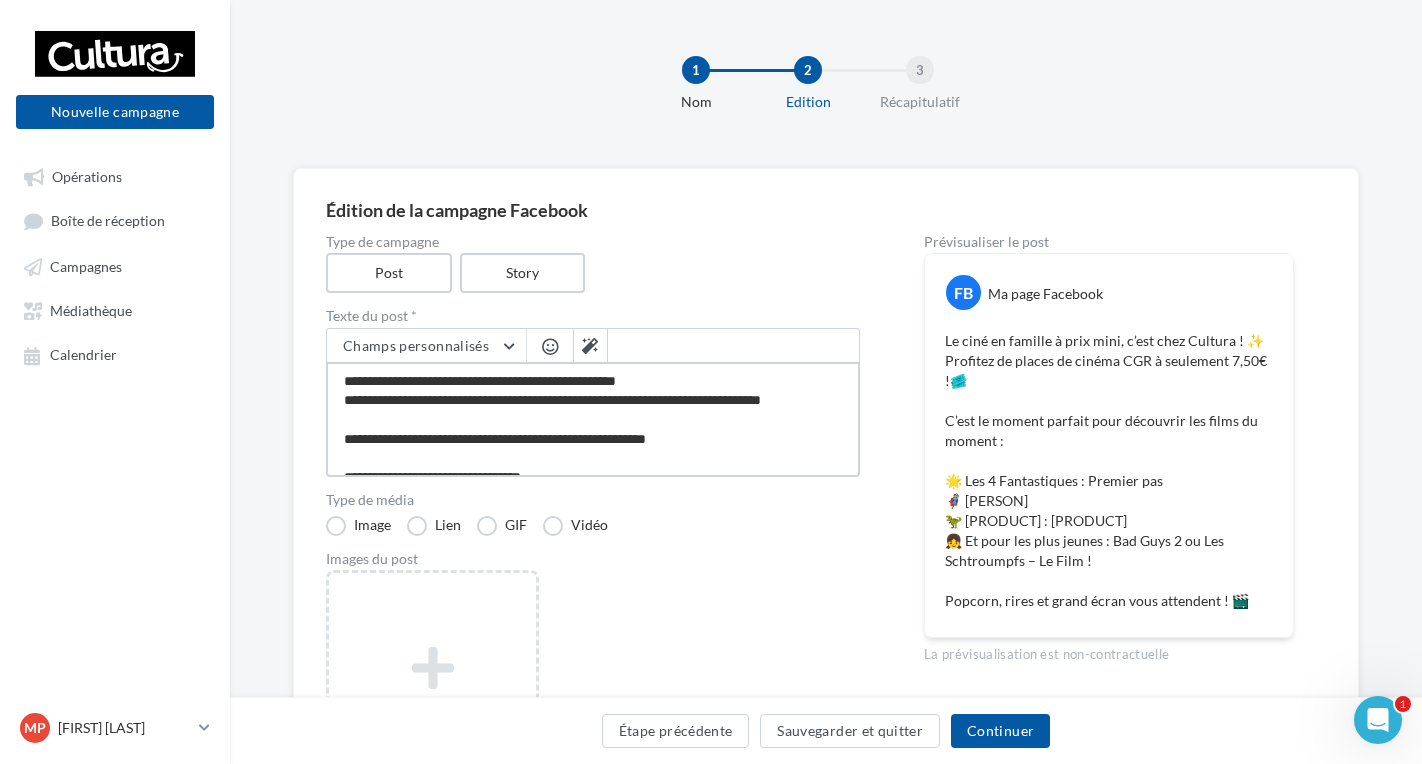 type on "**********" 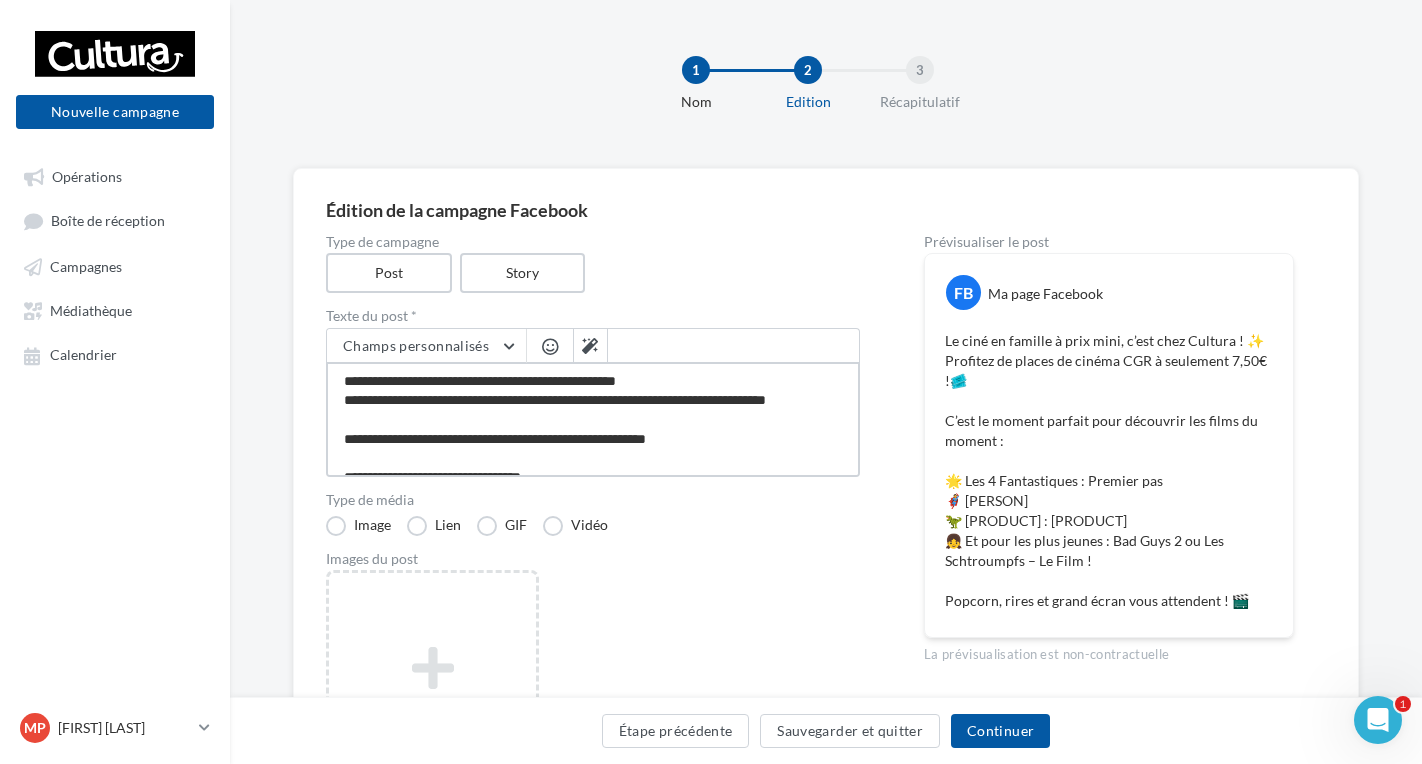 type on "**********" 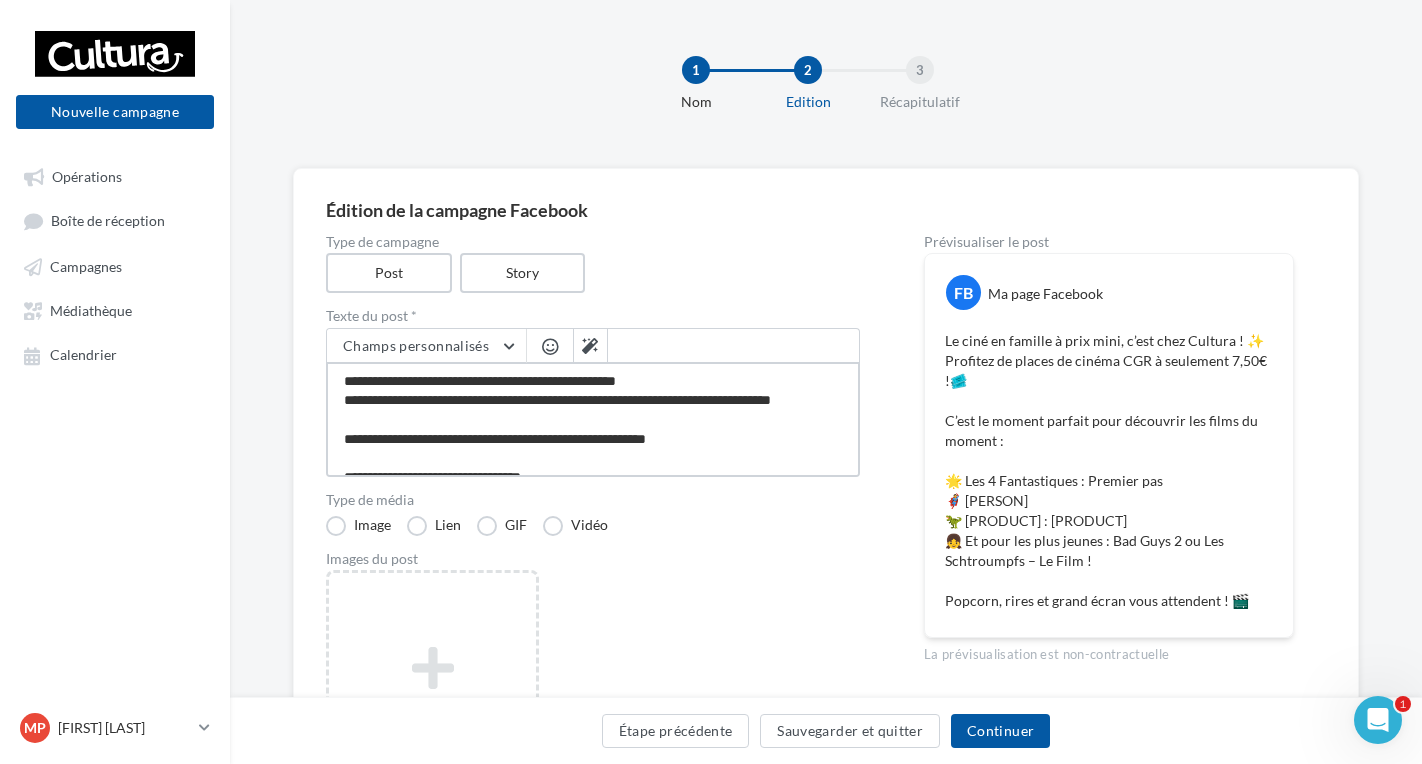 type on "**********" 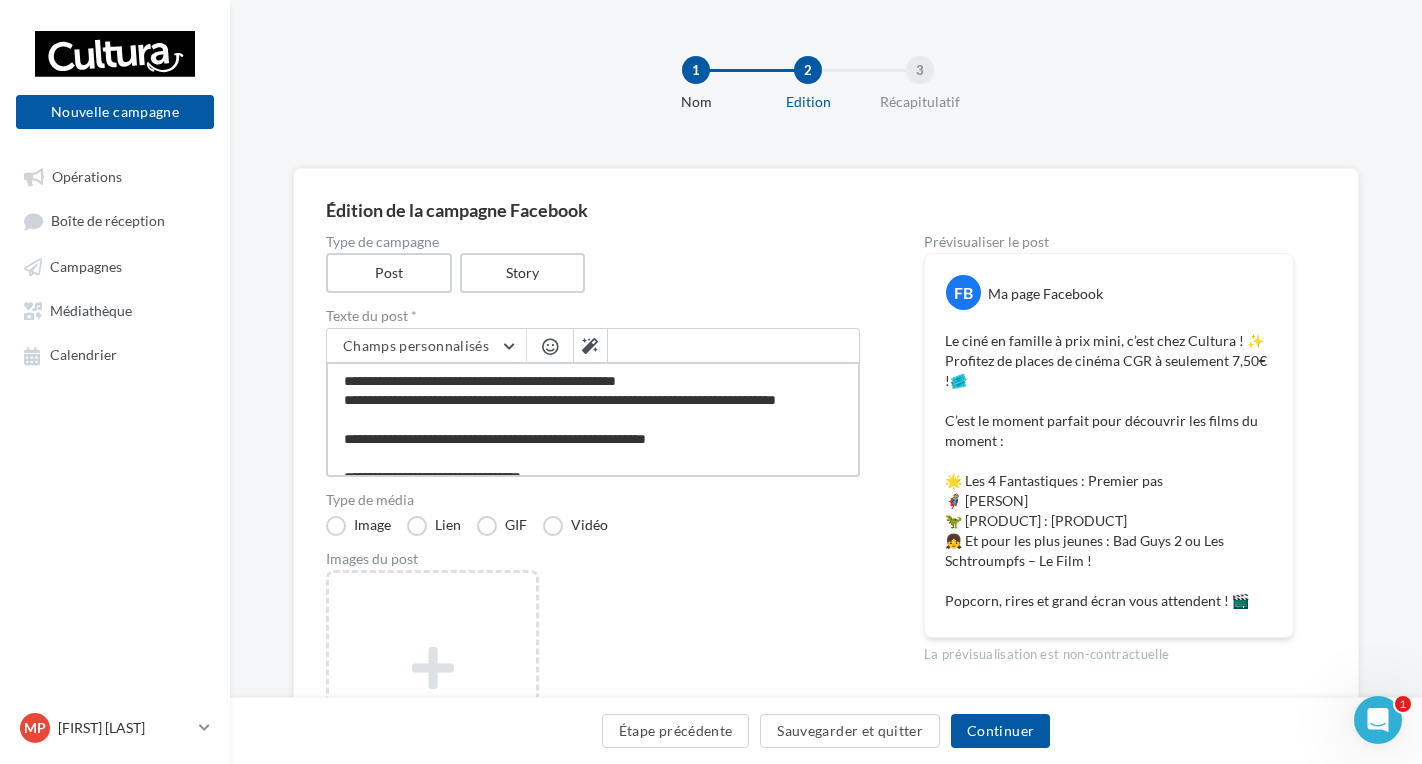 type on "**********" 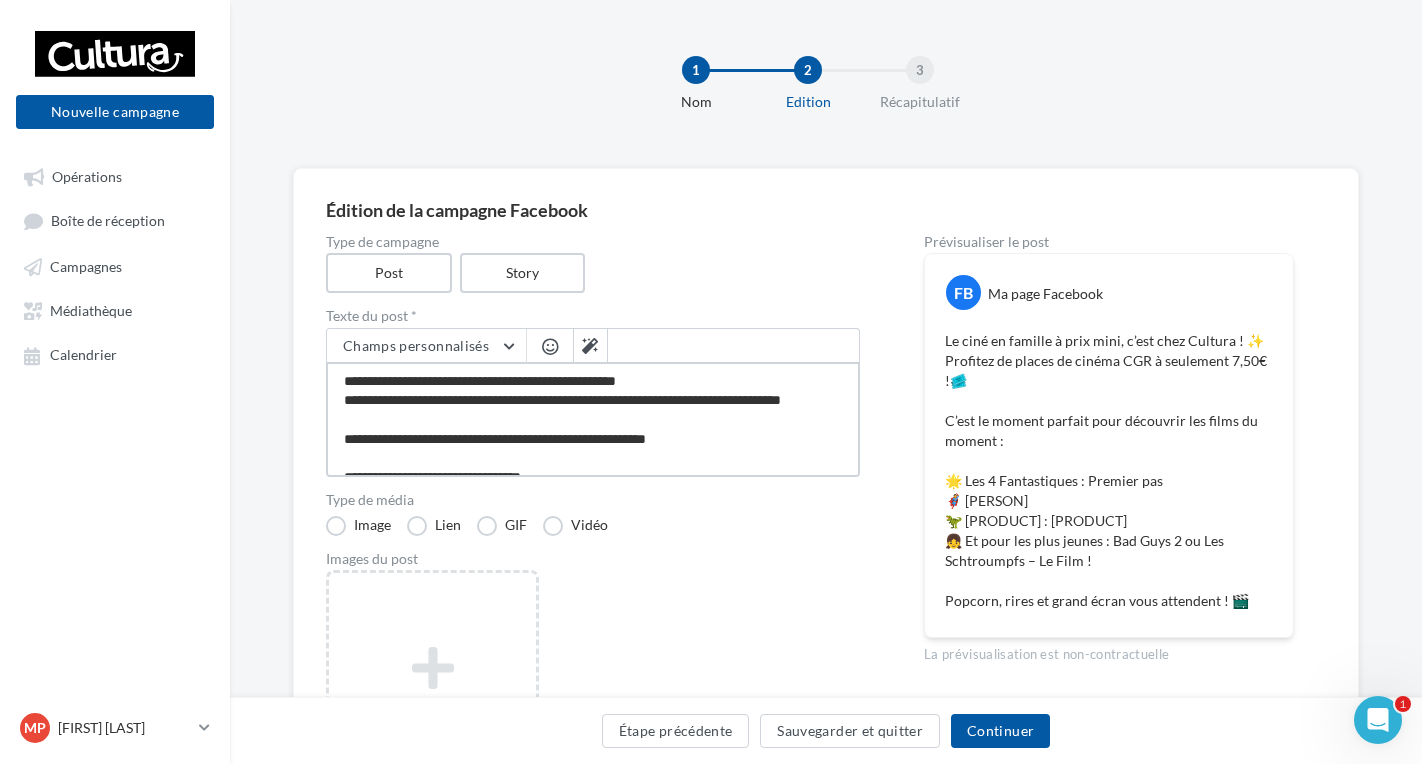type on "**********" 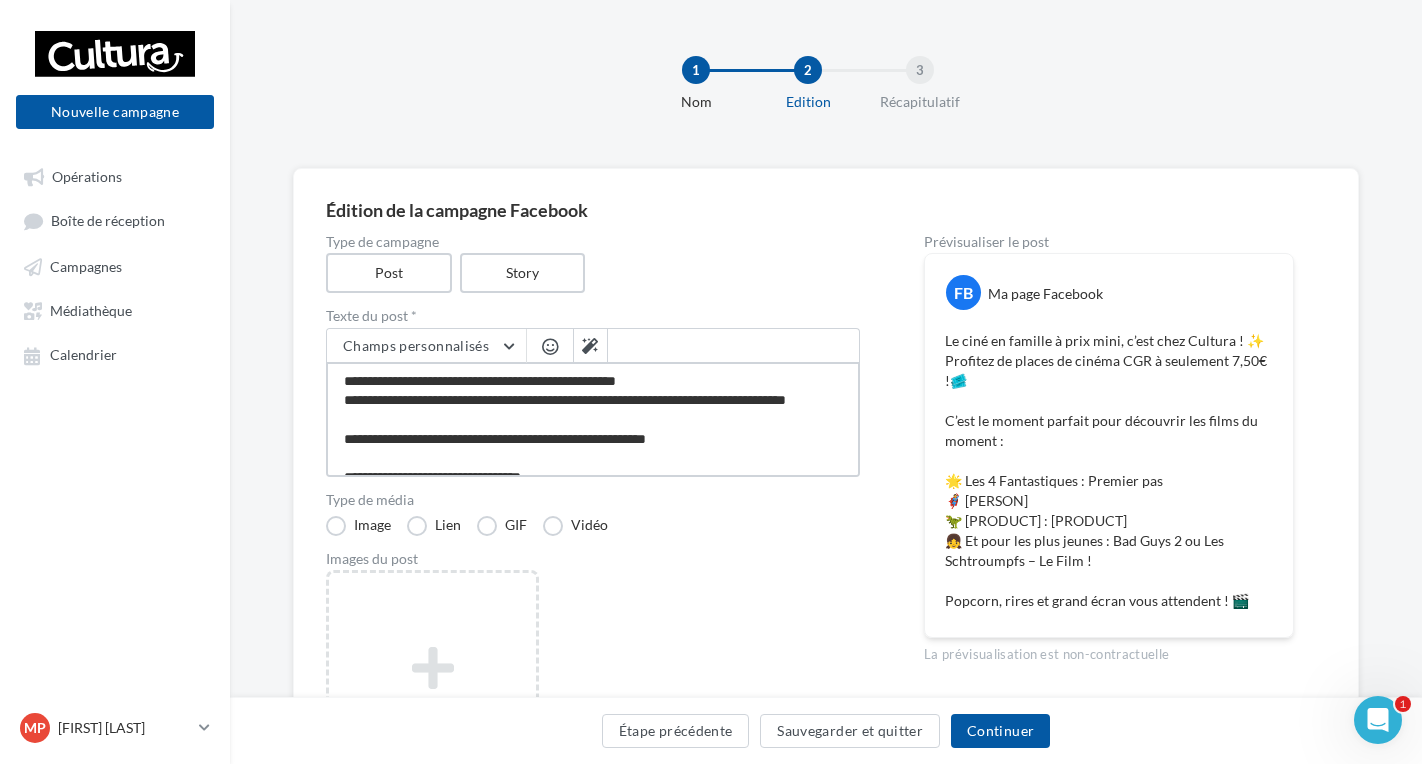 type on "**********" 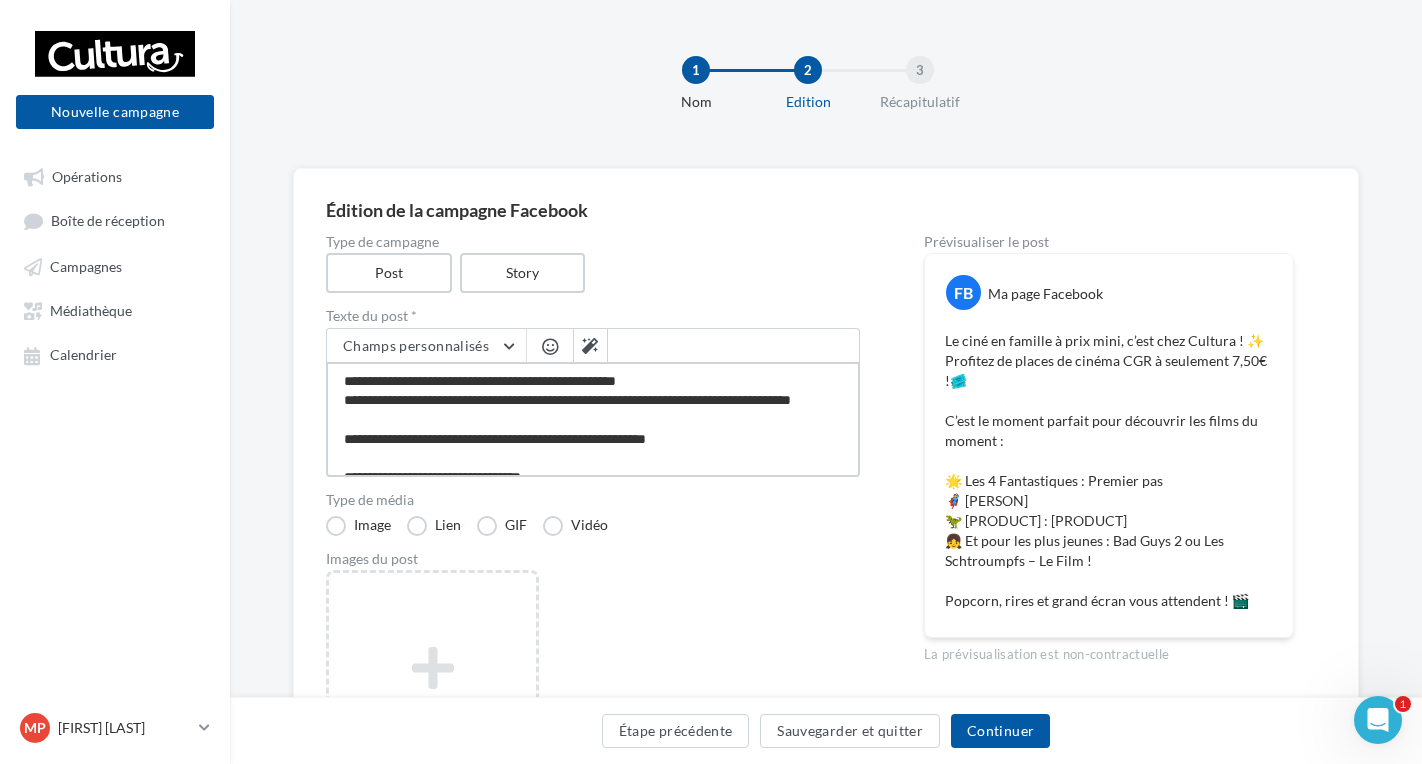 type on "**********" 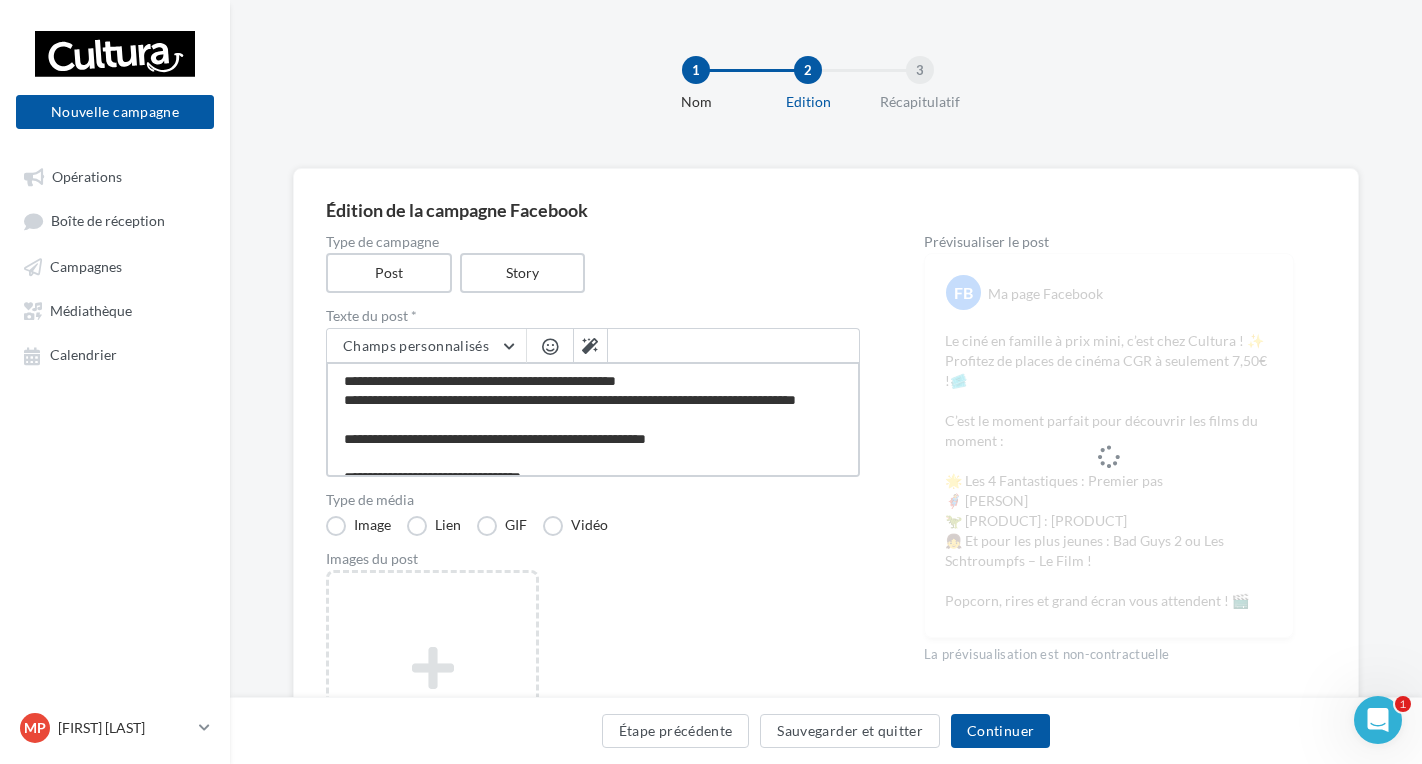 click on "**********" at bounding box center (593, 419) 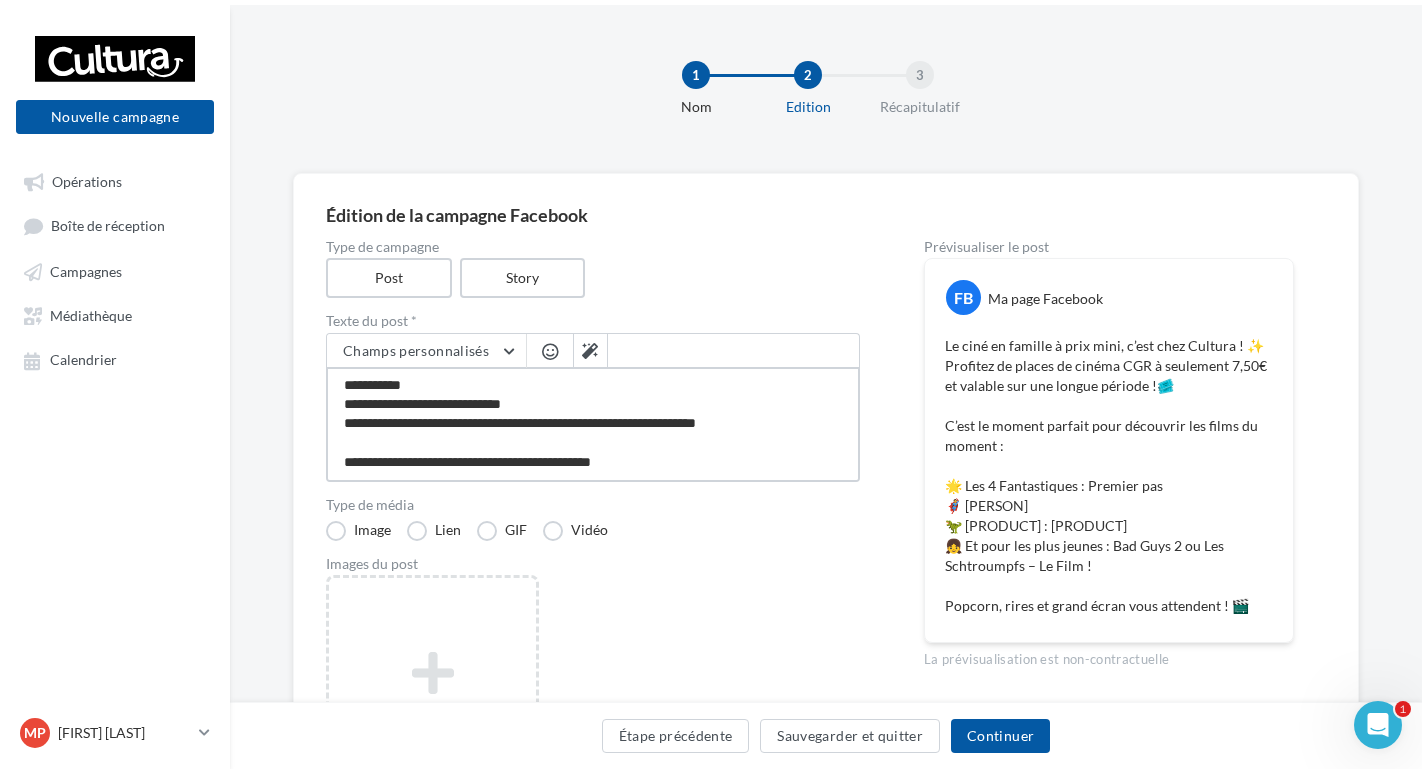 scroll, scrollTop: 0, scrollLeft: 0, axis: both 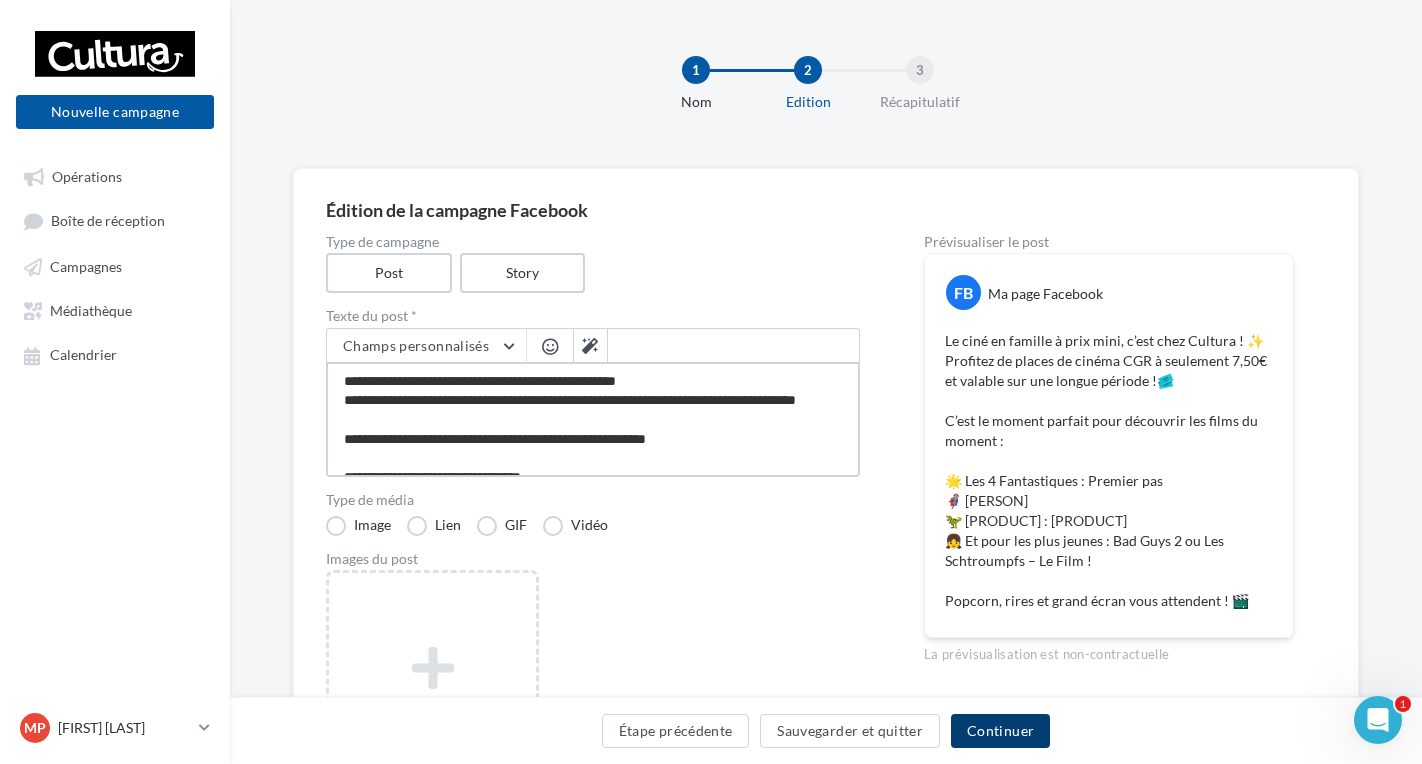type on "**********" 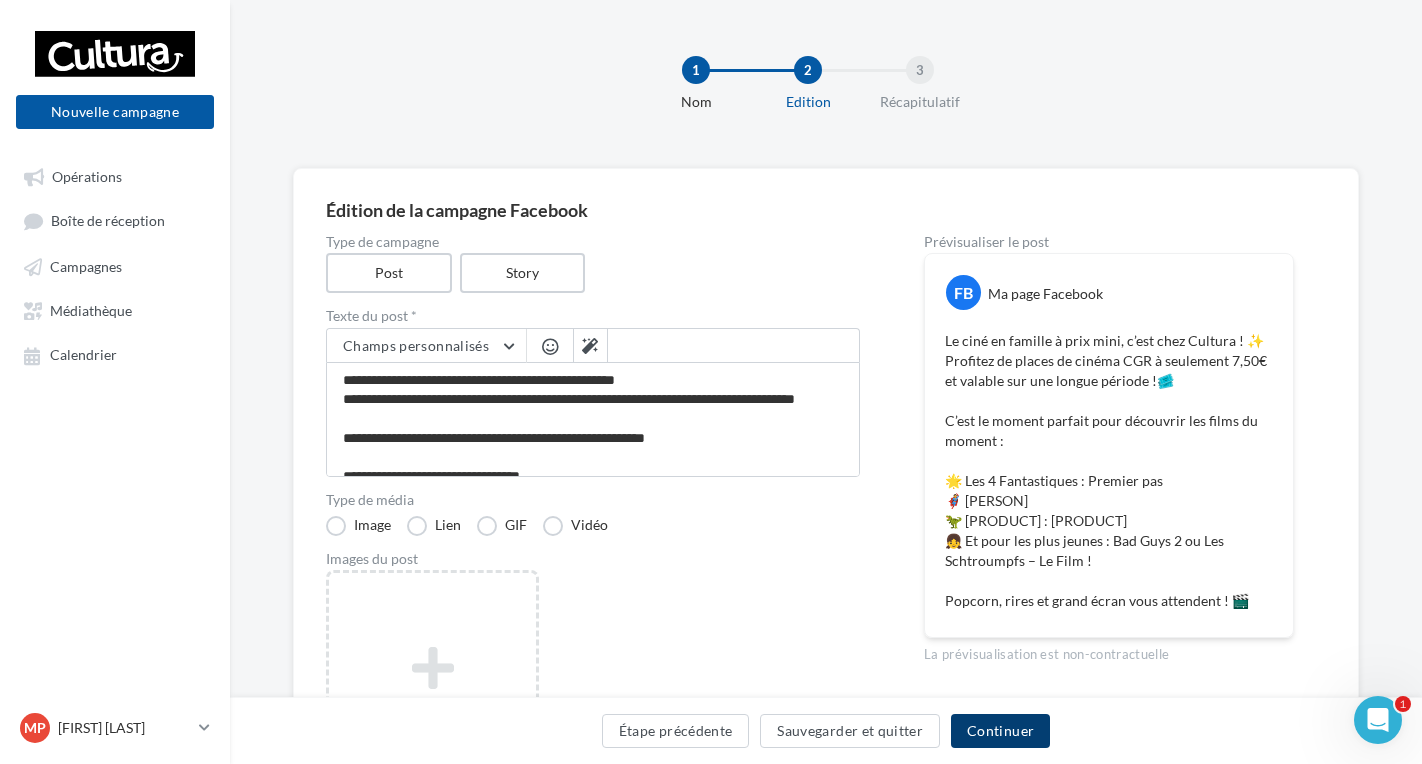 click on "Continuer" at bounding box center [1000, 731] 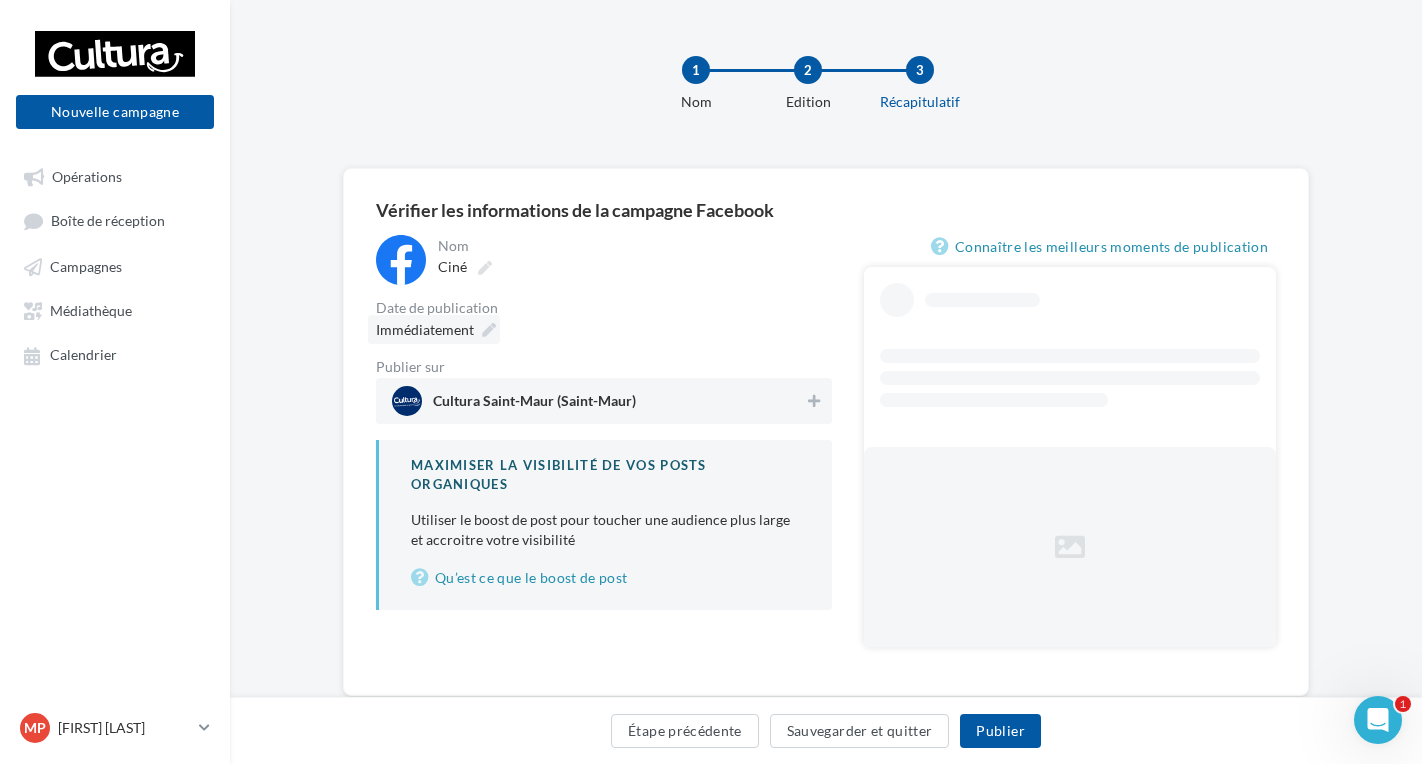click on "Immédiatement" at bounding box center (425, 329) 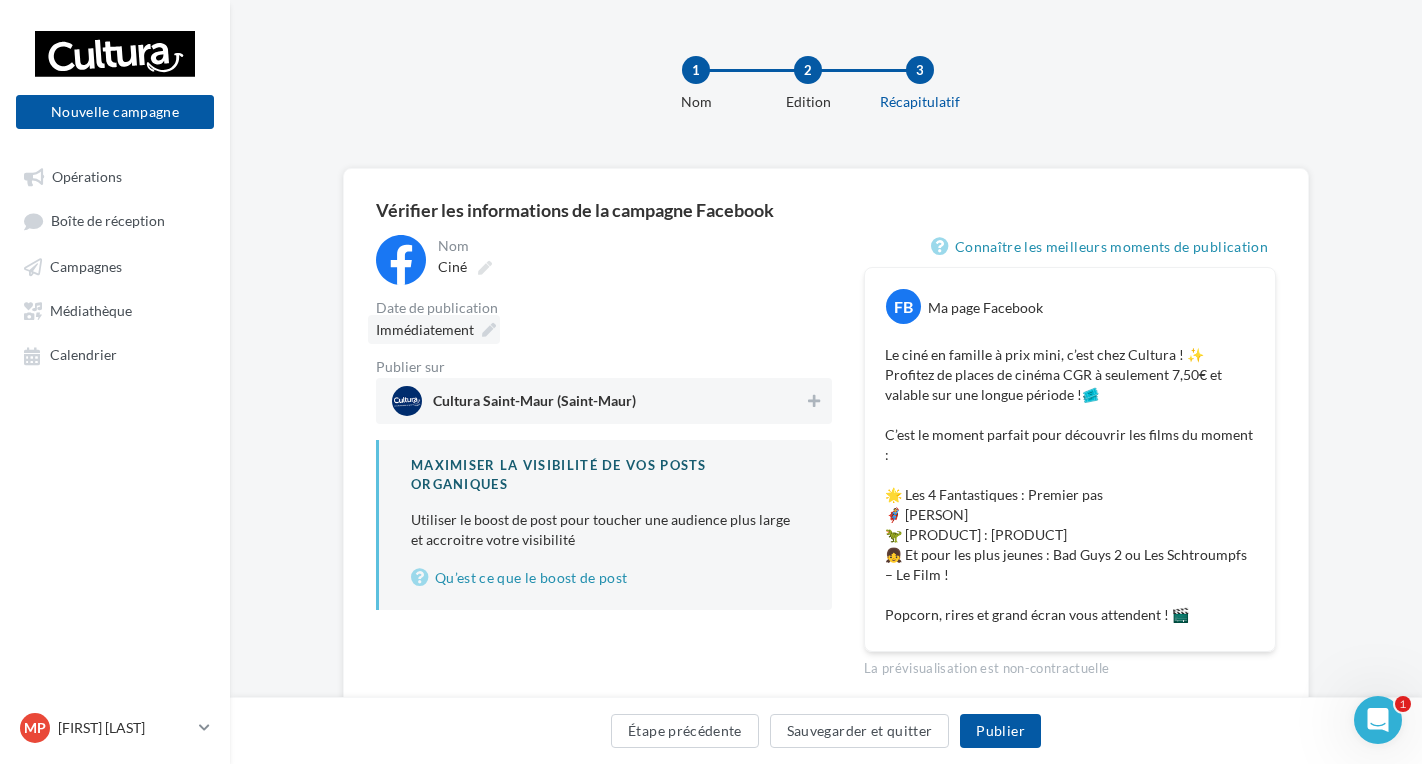 click at bounding box center (489, 330) 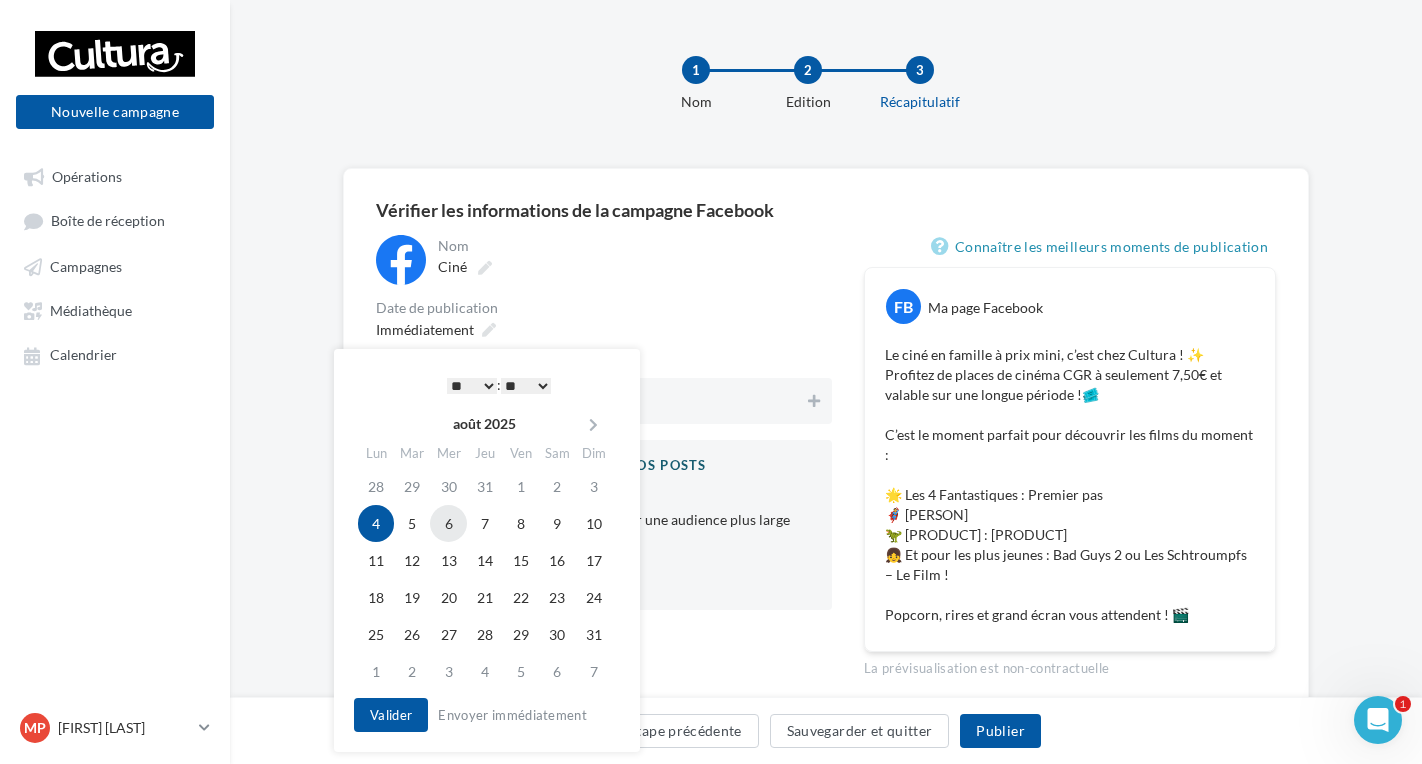 click on "6" at bounding box center [448, 523] 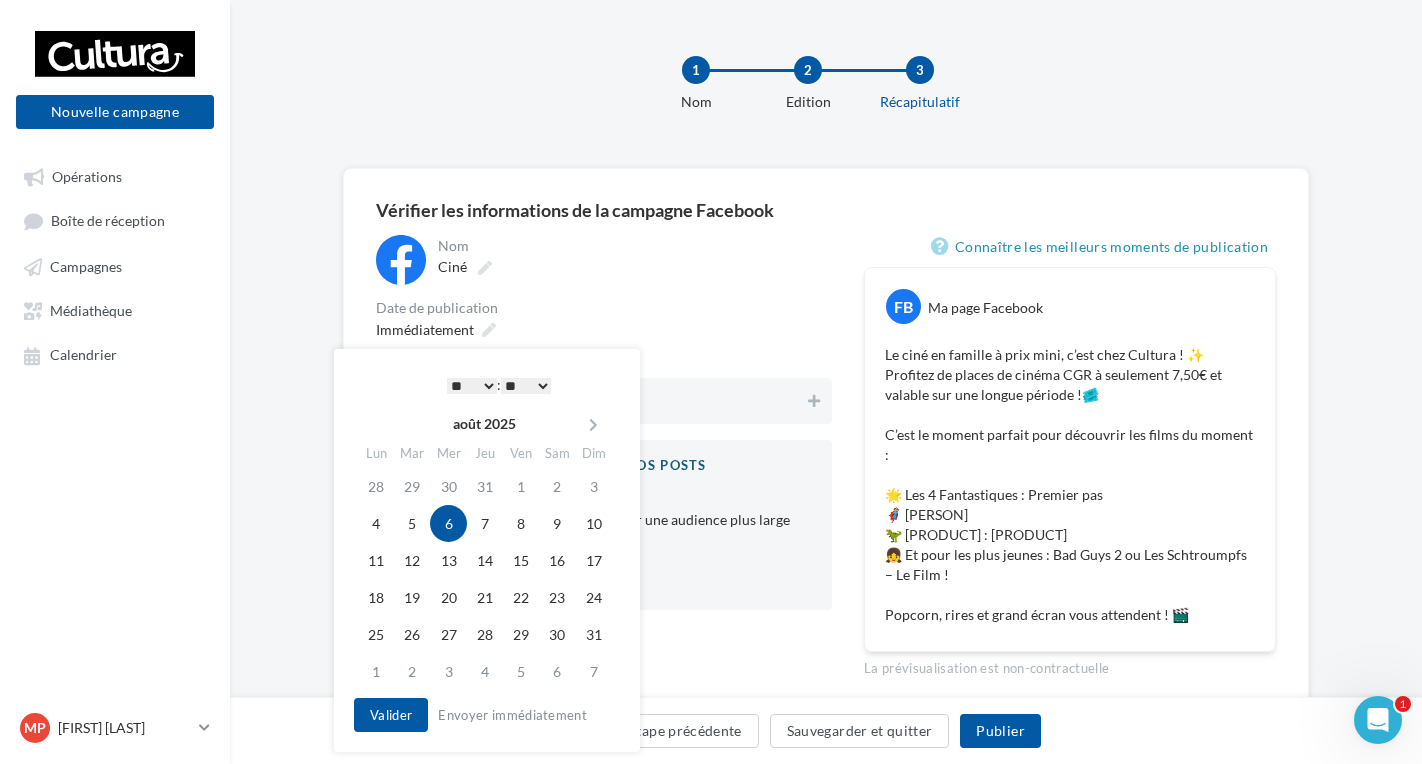 click on "* * * * * * * * * * ** ** ** ** ** ** ** ** ** ** ** ** ** **" at bounding box center [472, 386] 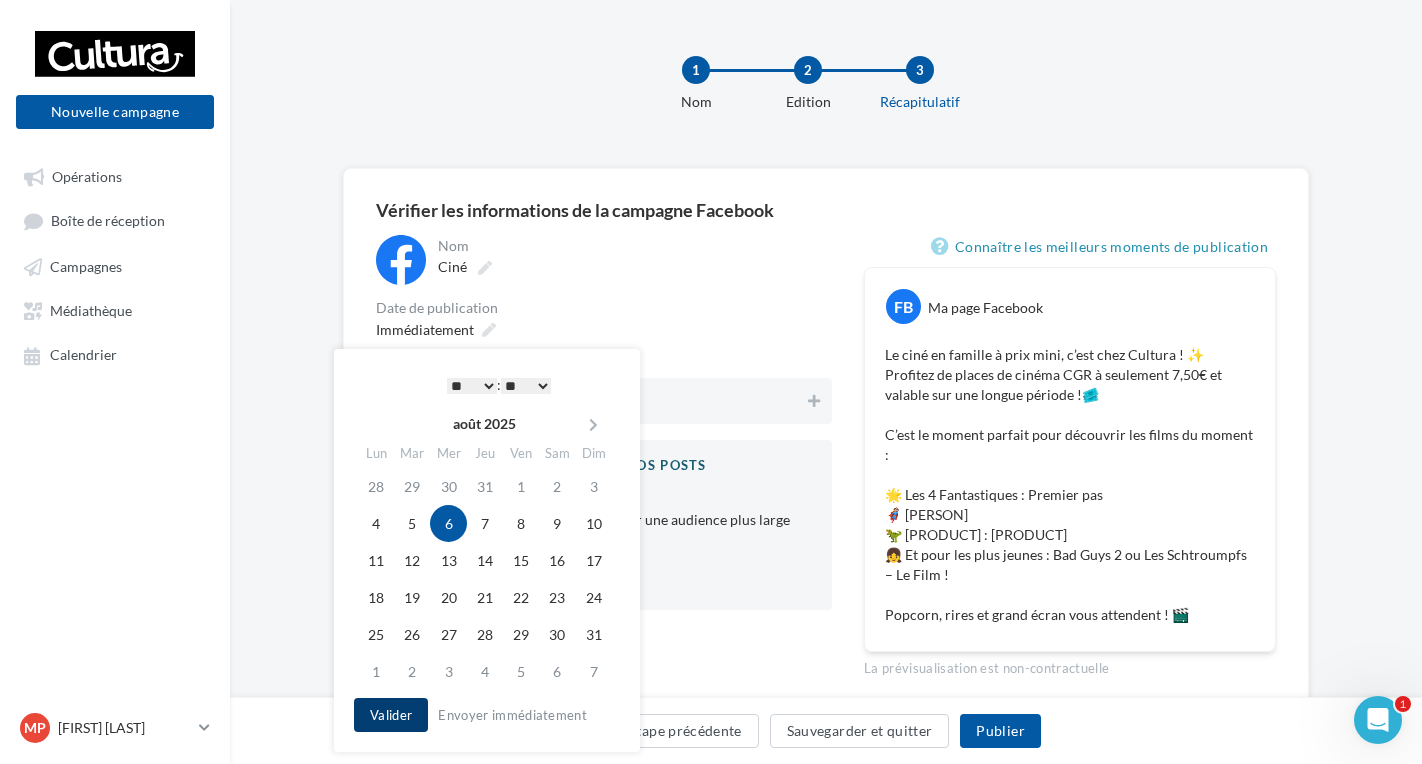 click on "Valider" at bounding box center [391, 715] 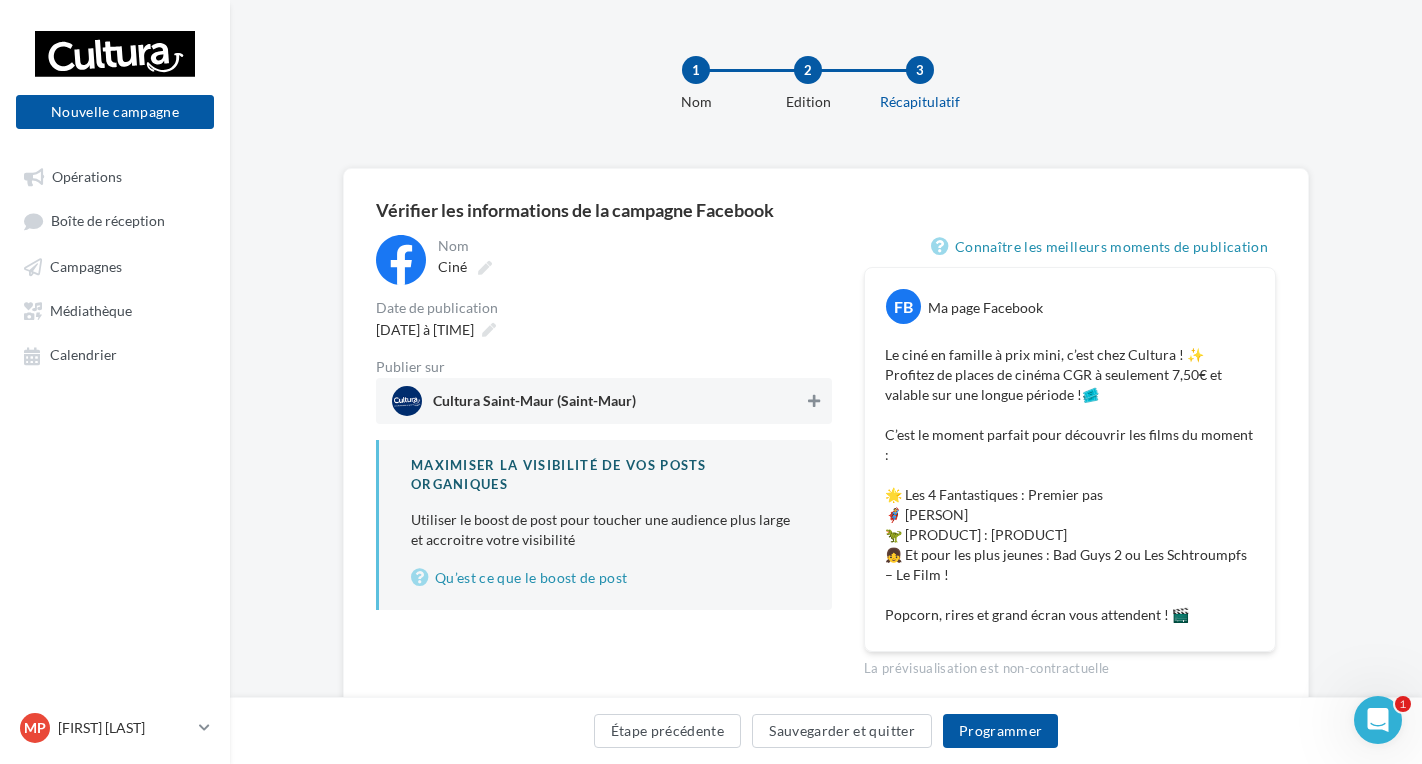 click at bounding box center [814, 401] 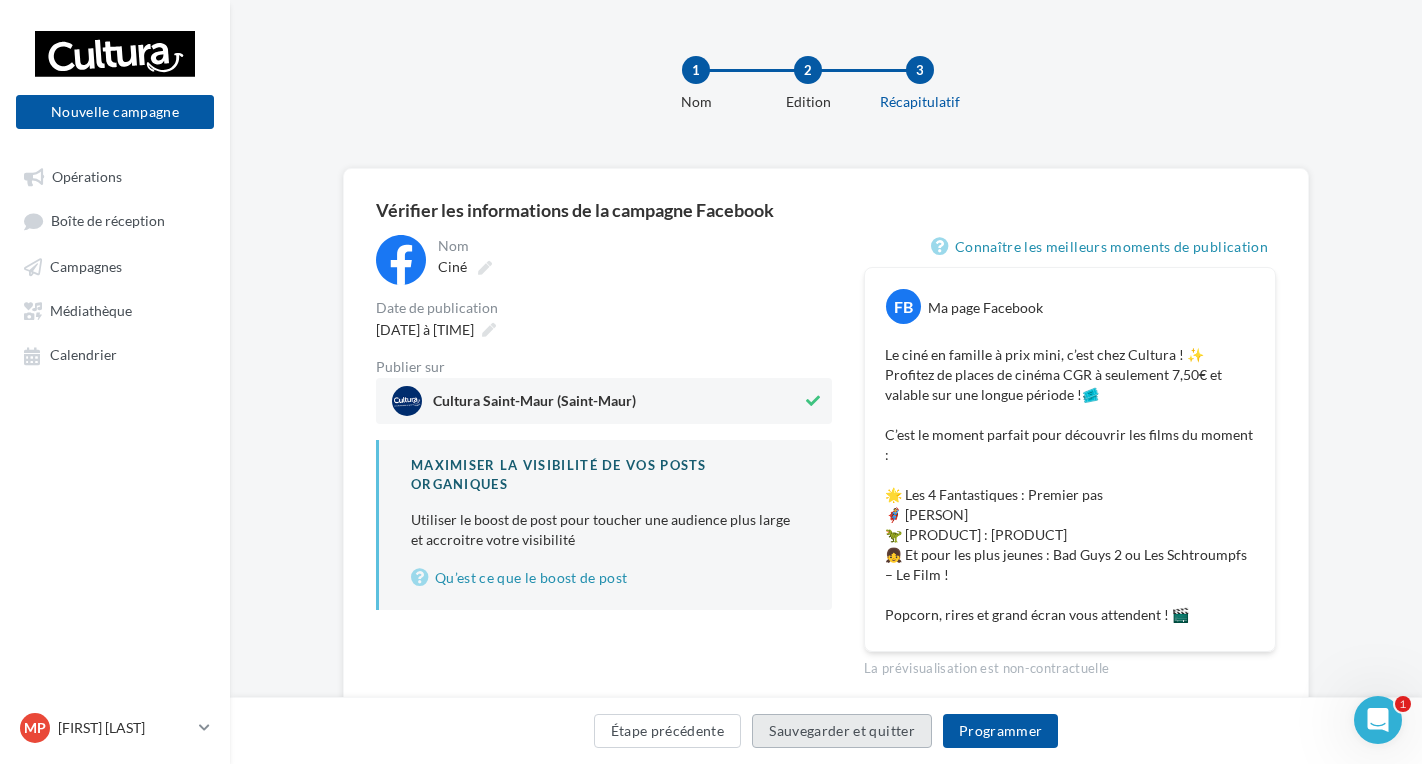 click on "Sauvegarder et quitter" at bounding box center [842, 731] 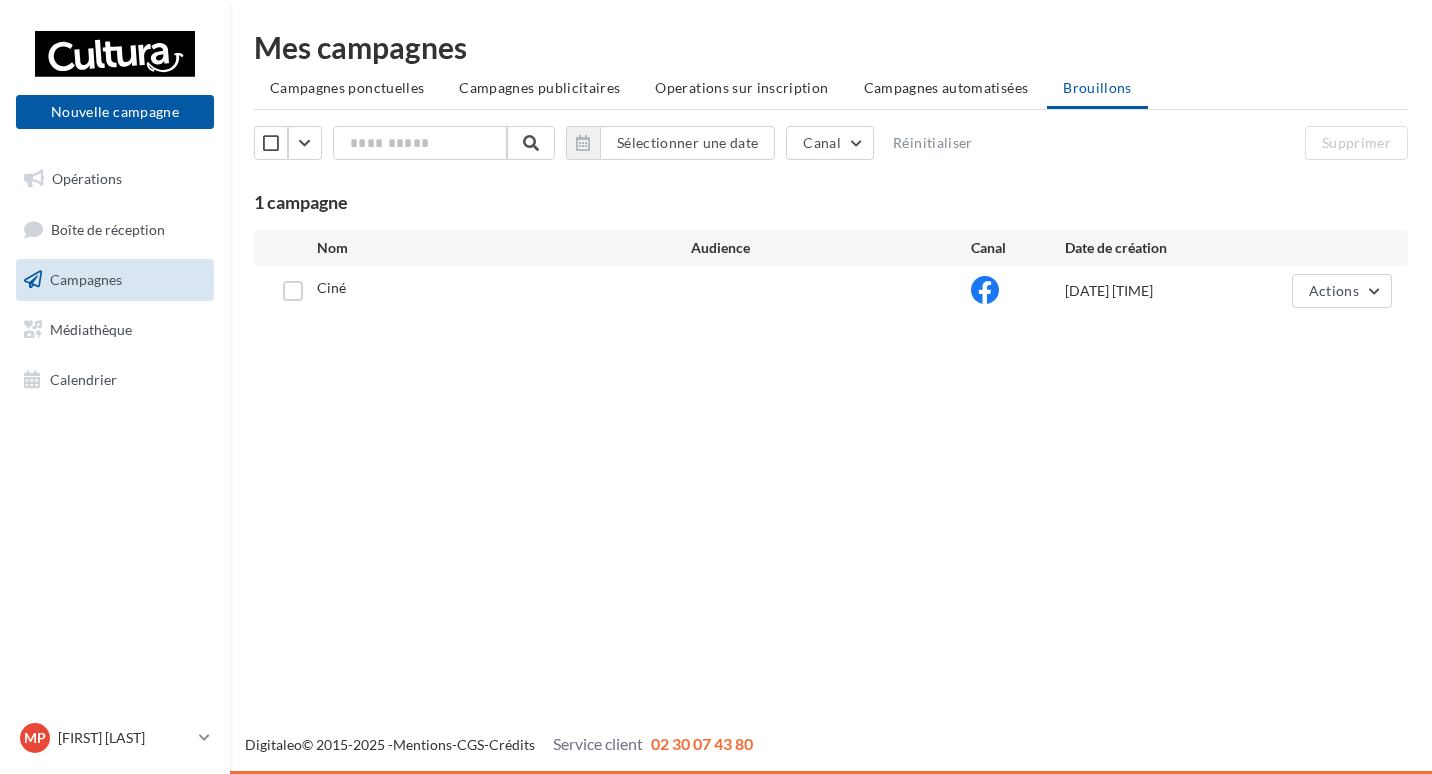 scroll, scrollTop: 0, scrollLeft: 0, axis: both 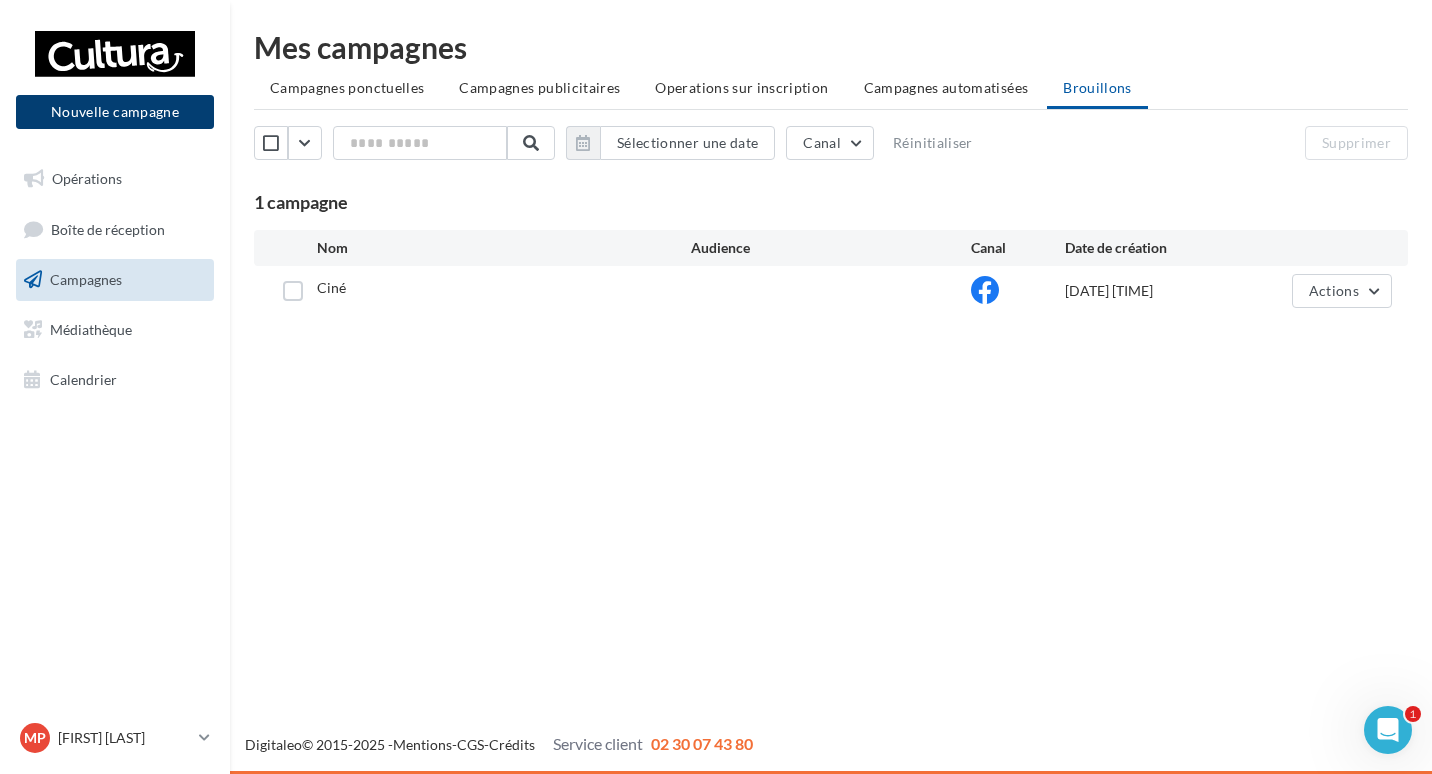 click on "Nouvelle campagne" at bounding box center [115, 112] 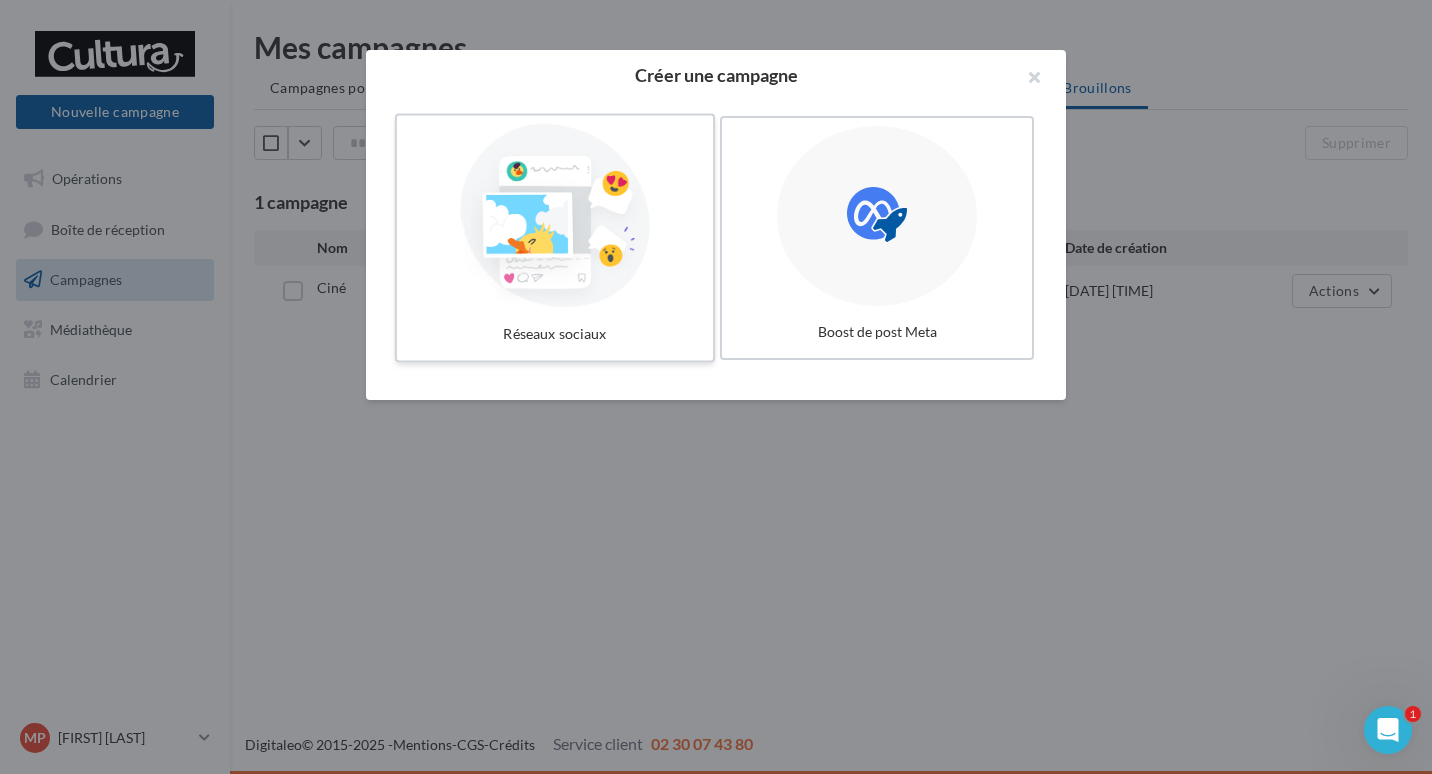click at bounding box center (555, 216) 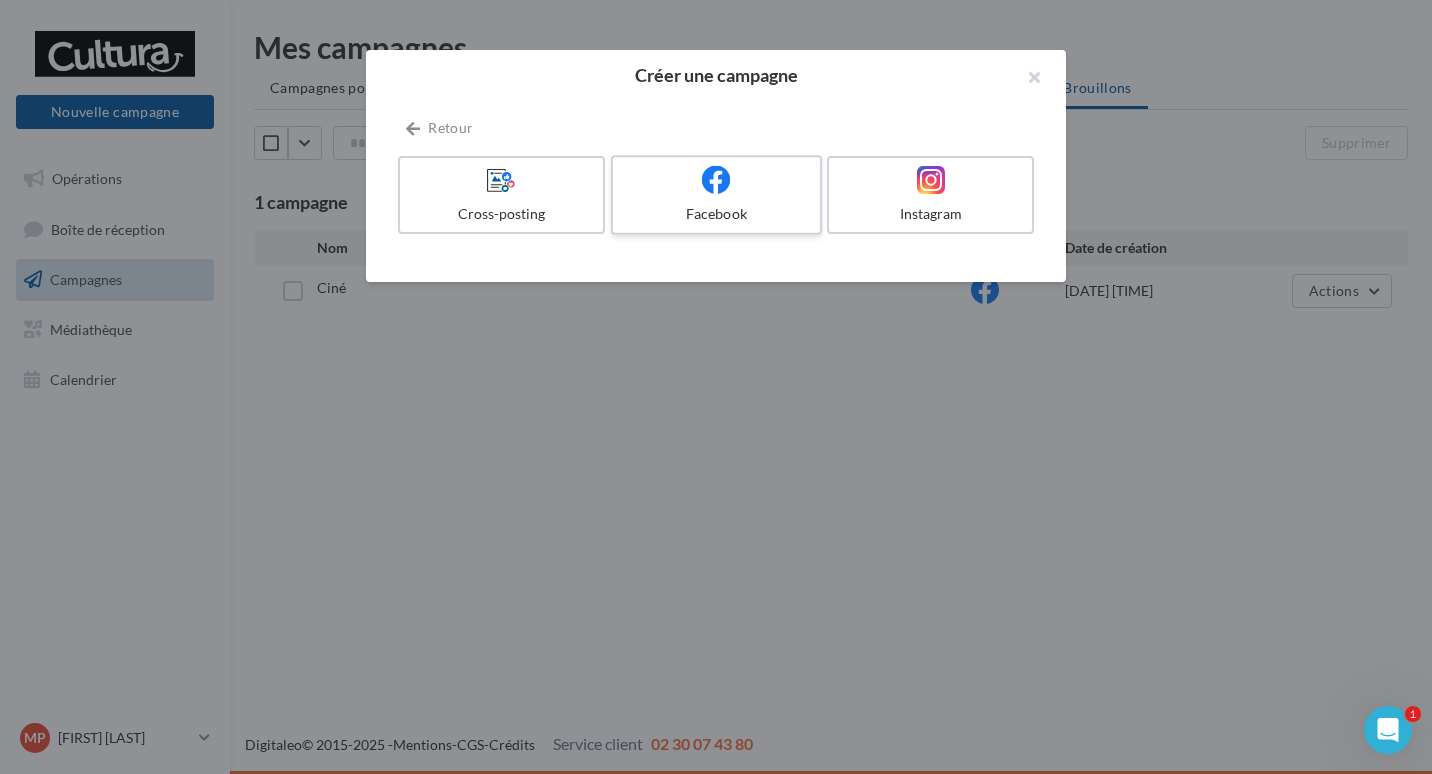 click on "Facebook" at bounding box center (716, 214) 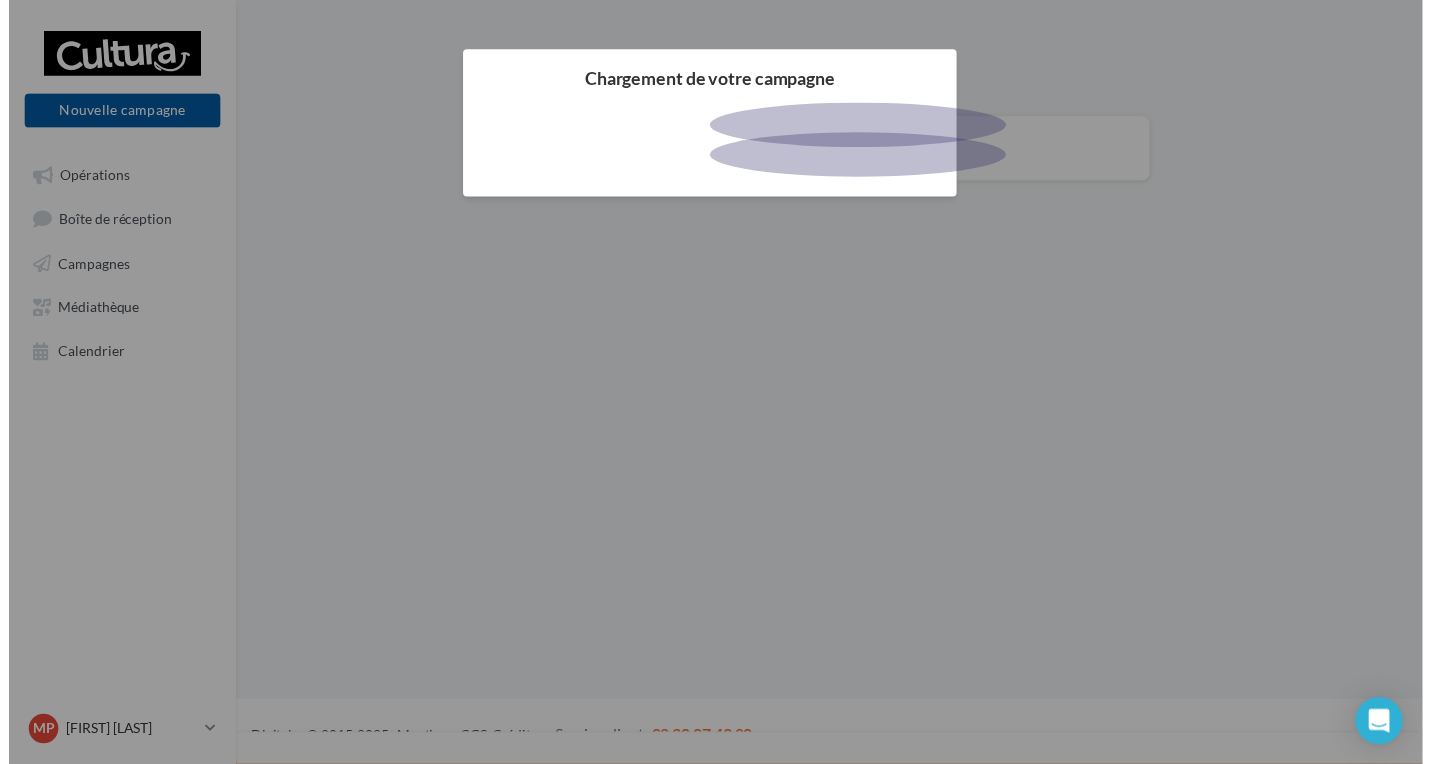 scroll, scrollTop: 0, scrollLeft: 0, axis: both 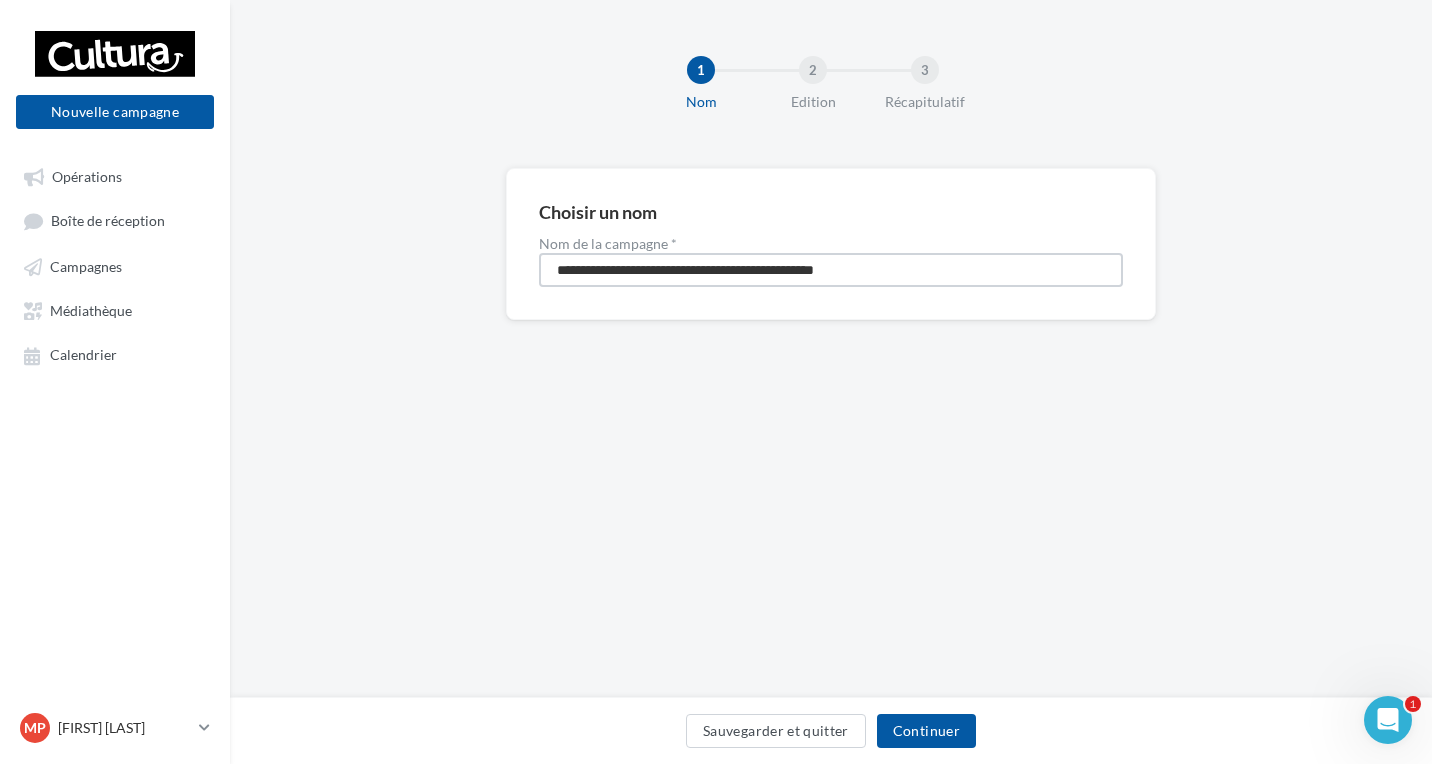 drag, startPoint x: 913, startPoint y: 272, endPoint x: 546, endPoint y: 270, distance: 367.00546 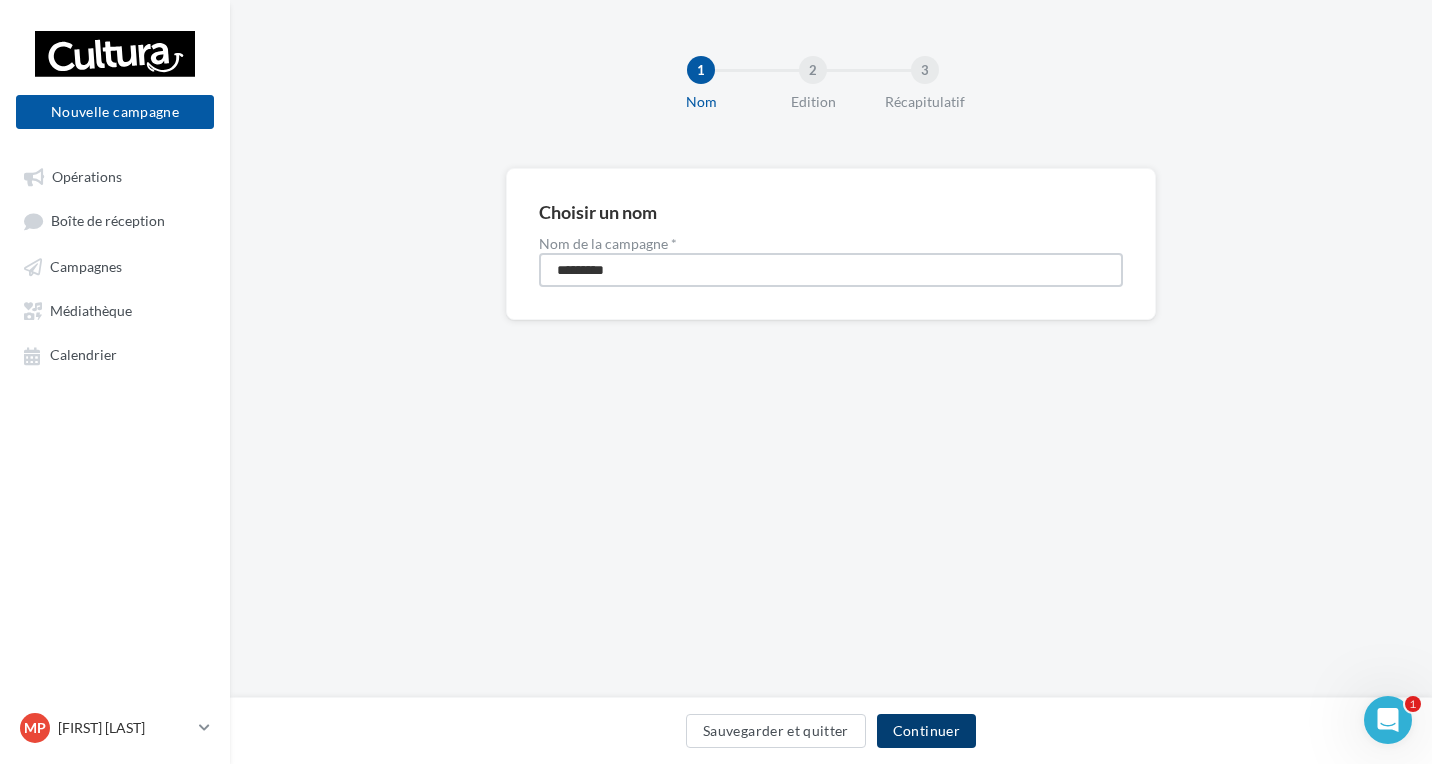 type on "*********" 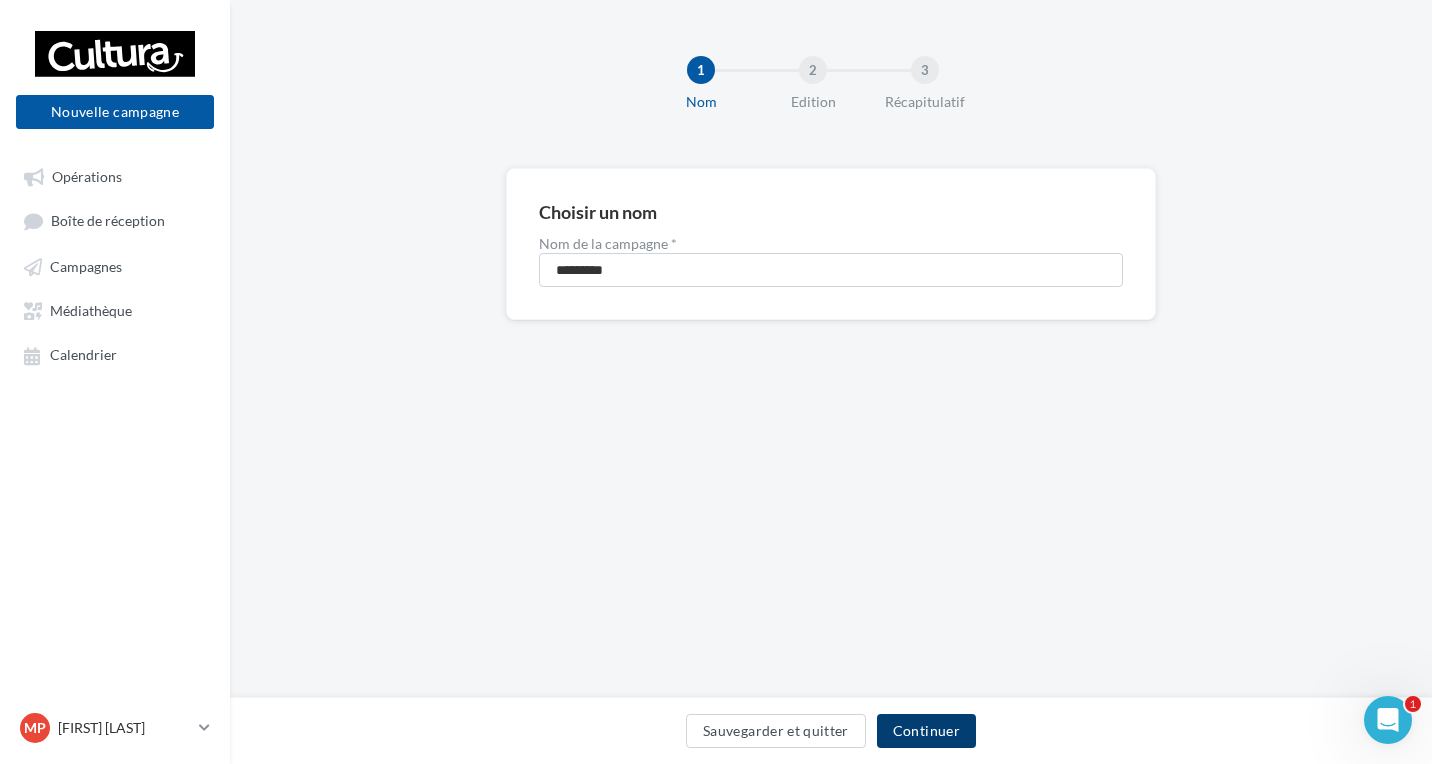 click on "Continuer" at bounding box center (926, 731) 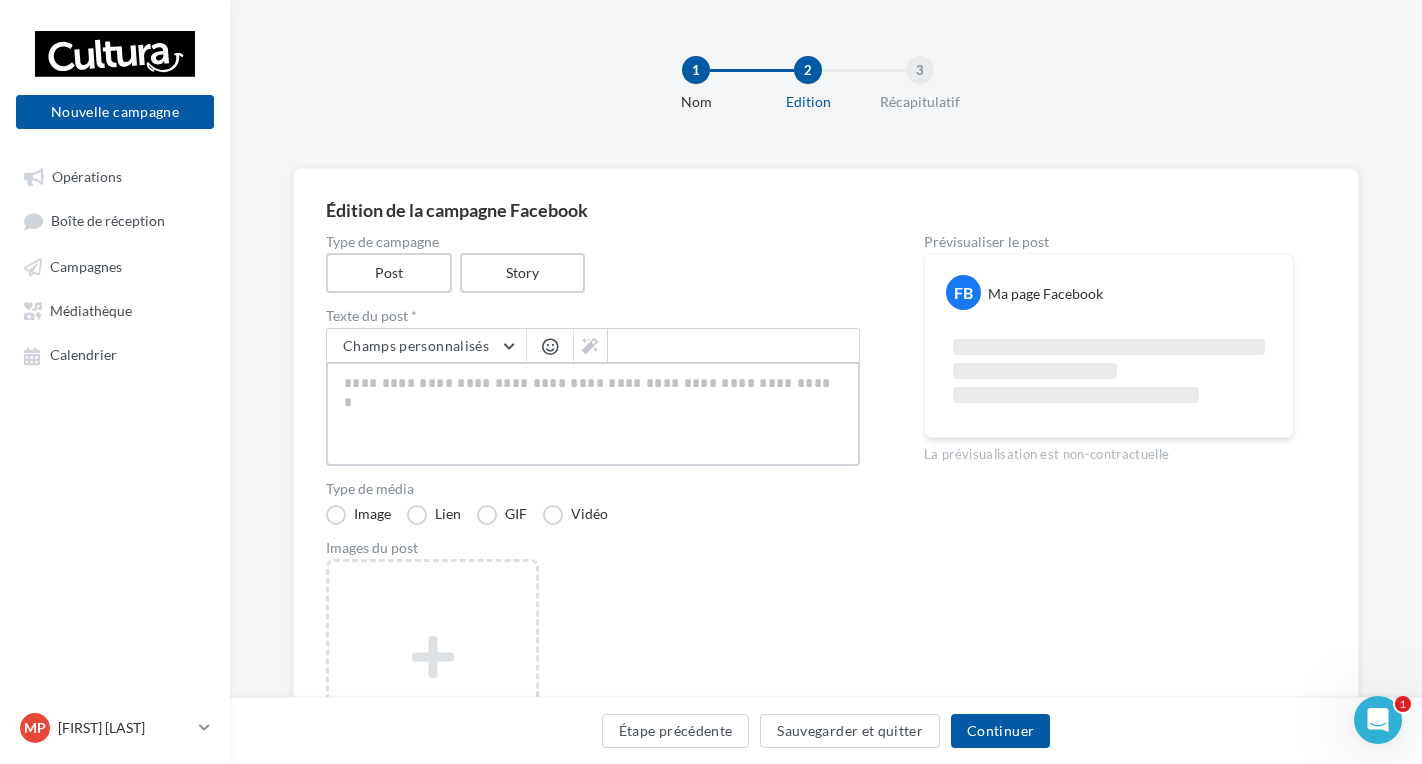 click at bounding box center [593, 414] 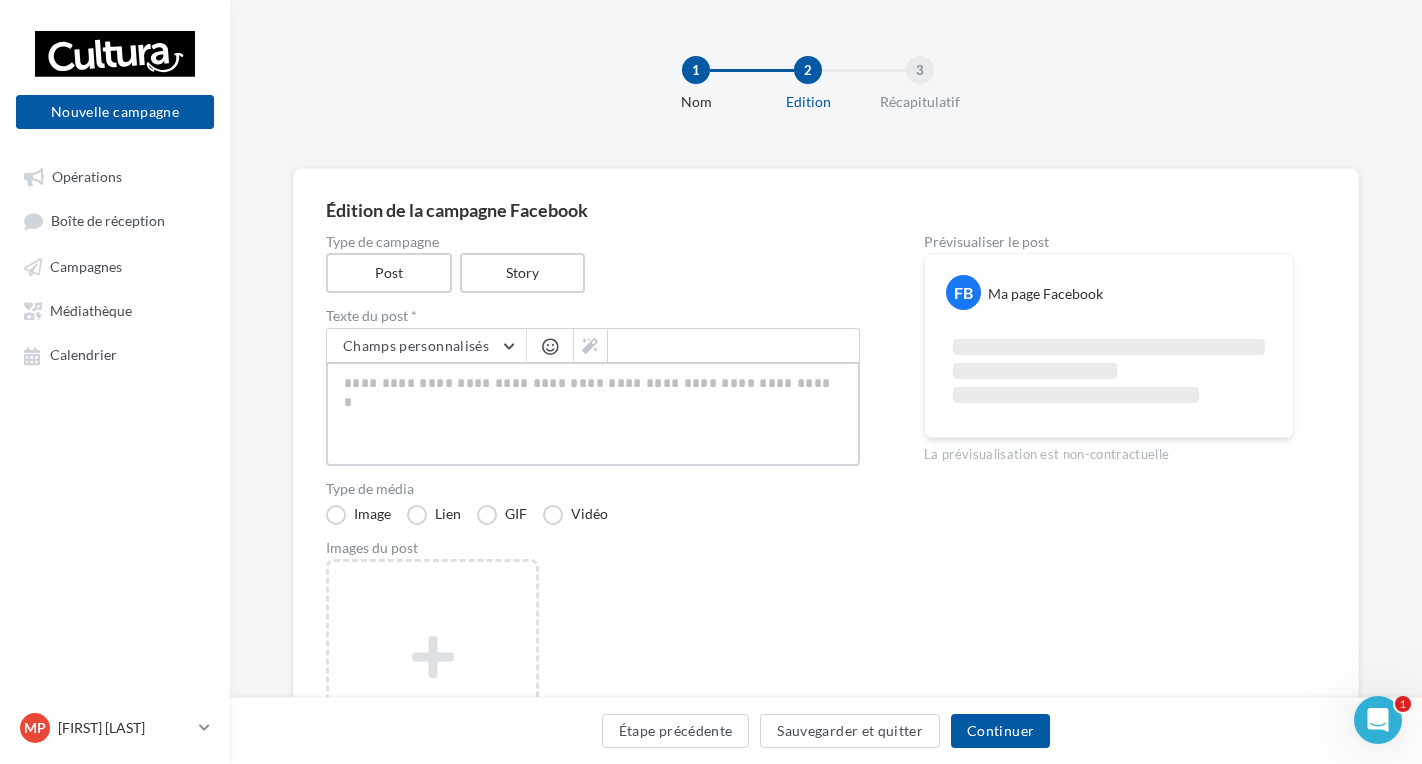 paste 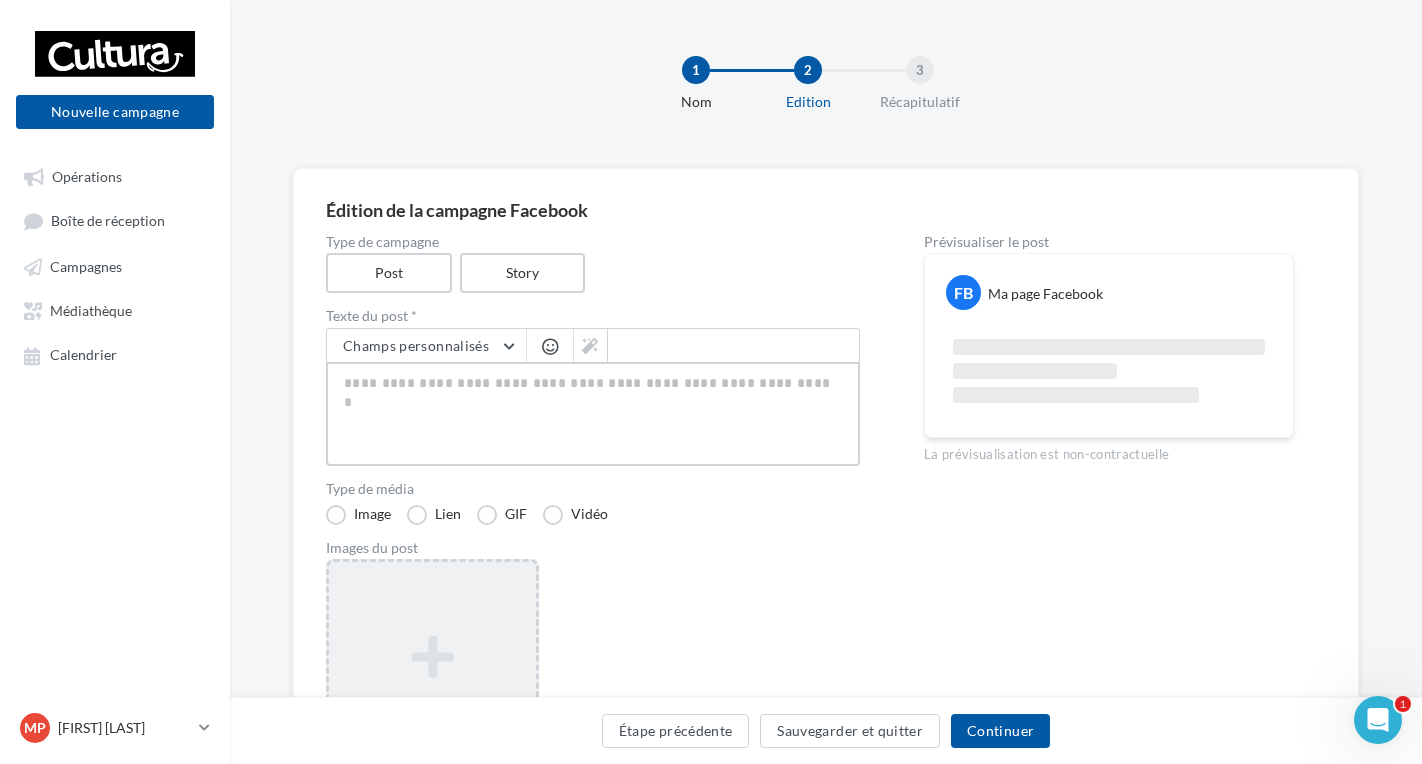 type on "**********" 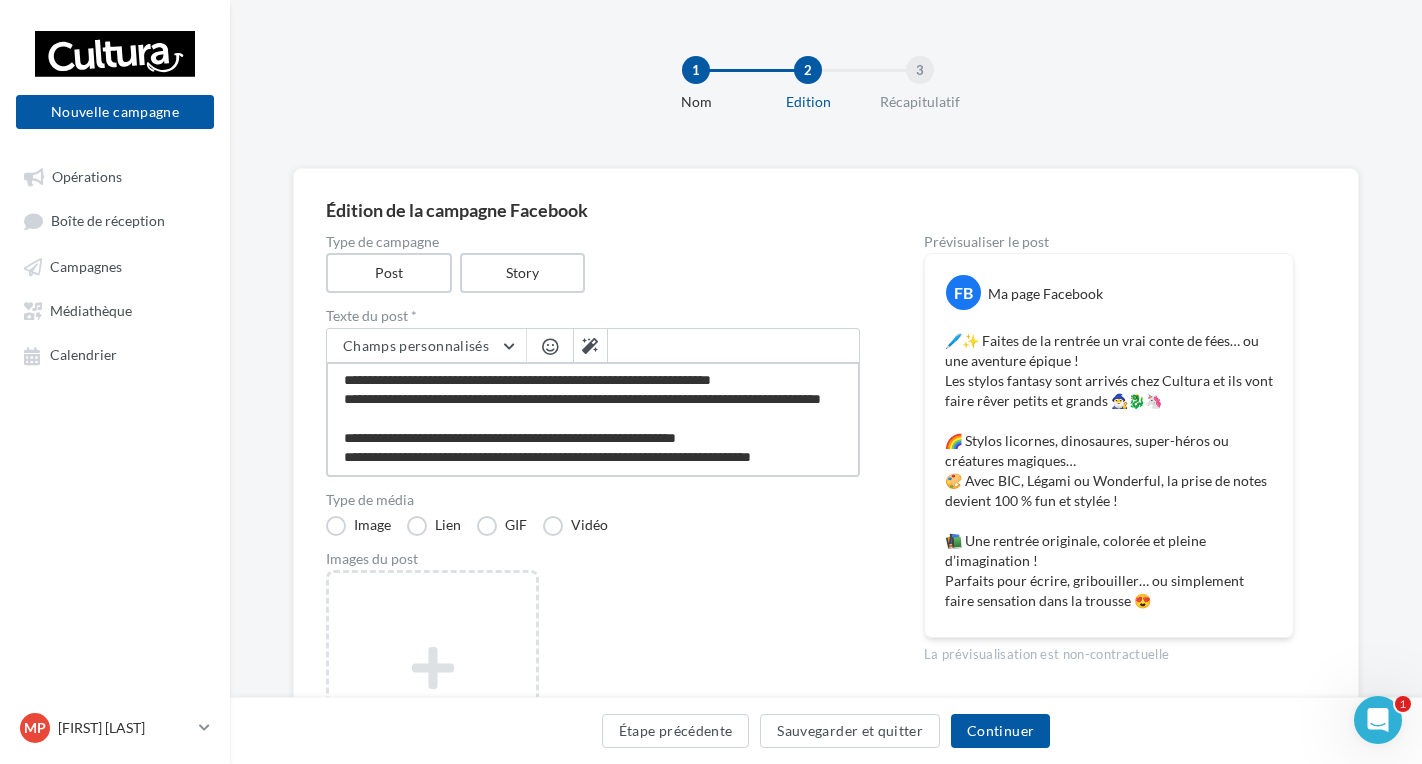 scroll, scrollTop: 0, scrollLeft: 0, axis: both 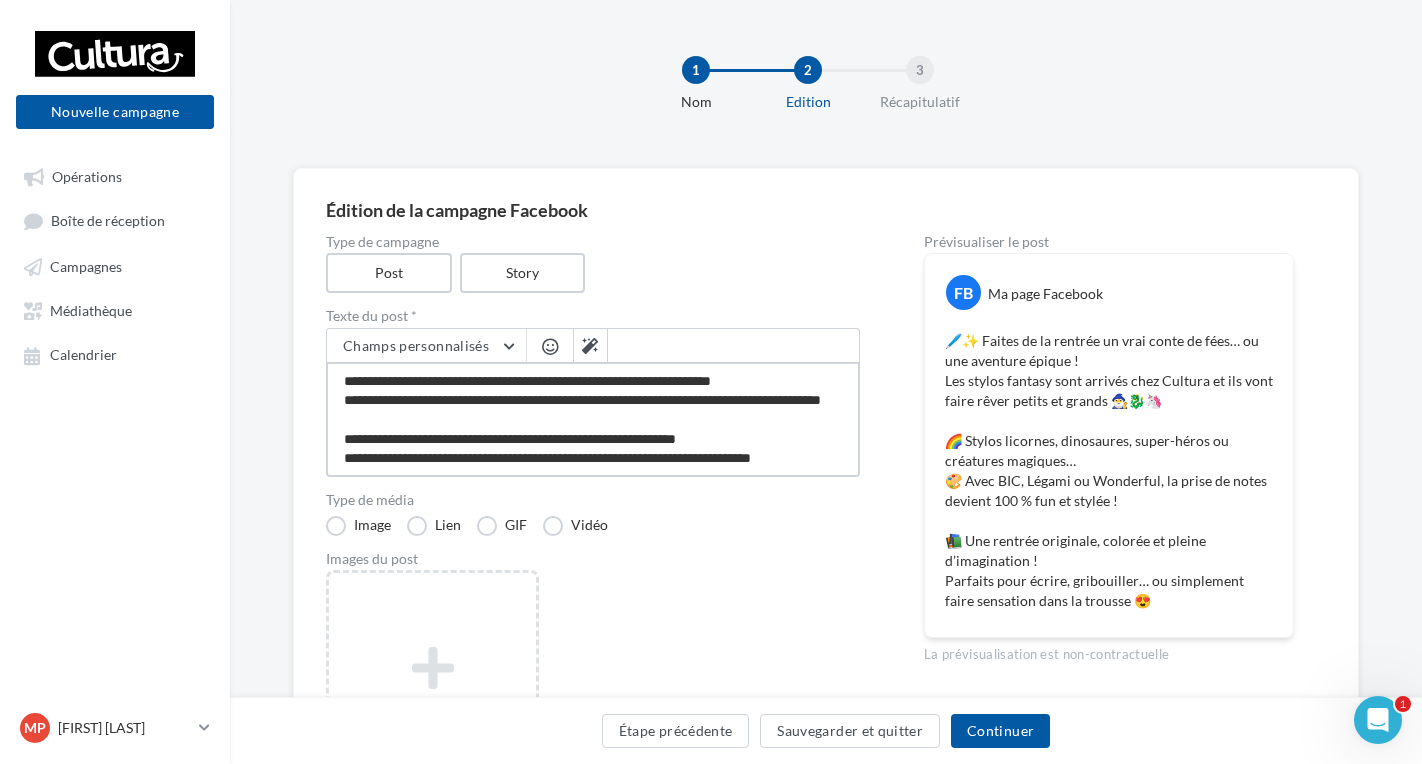 click on "**********" at bounding box center [593, 419] 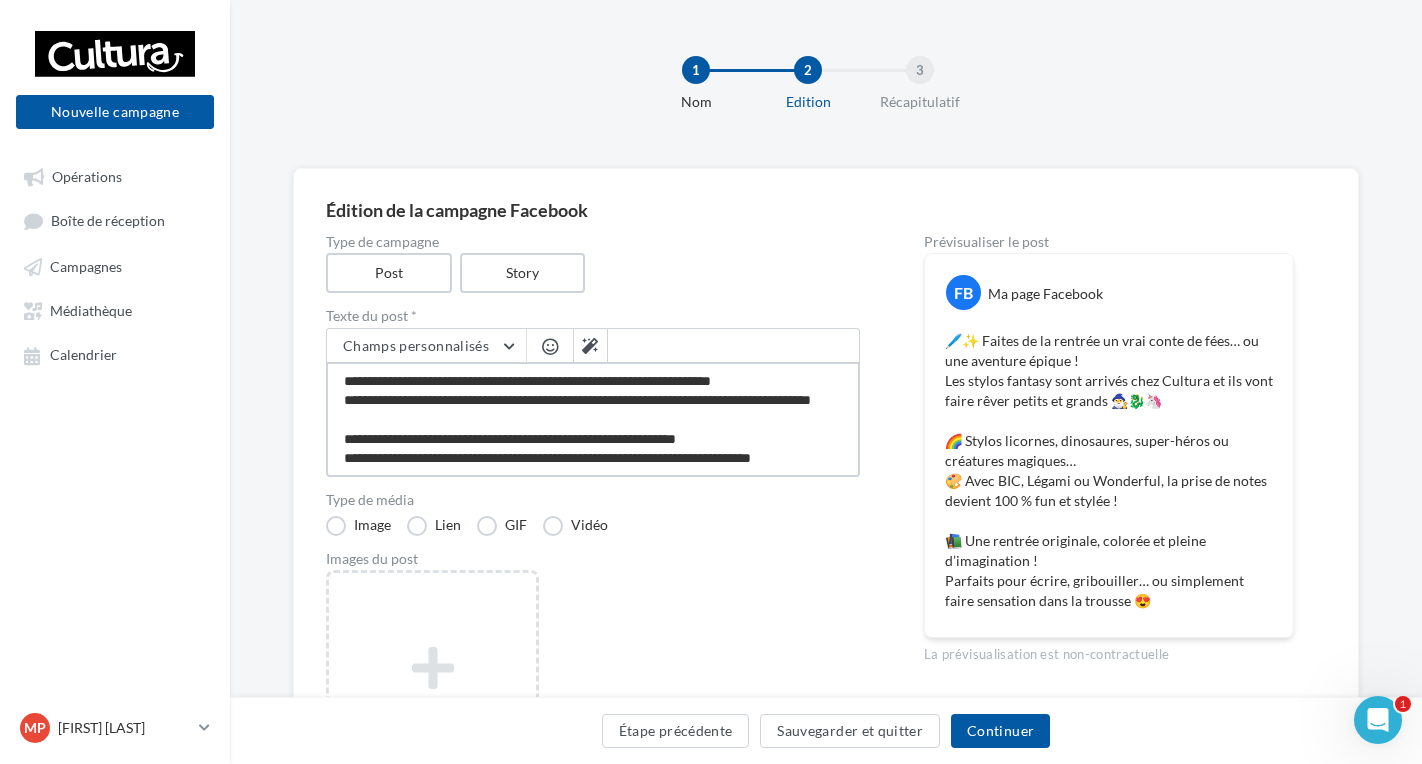 type on "**********" 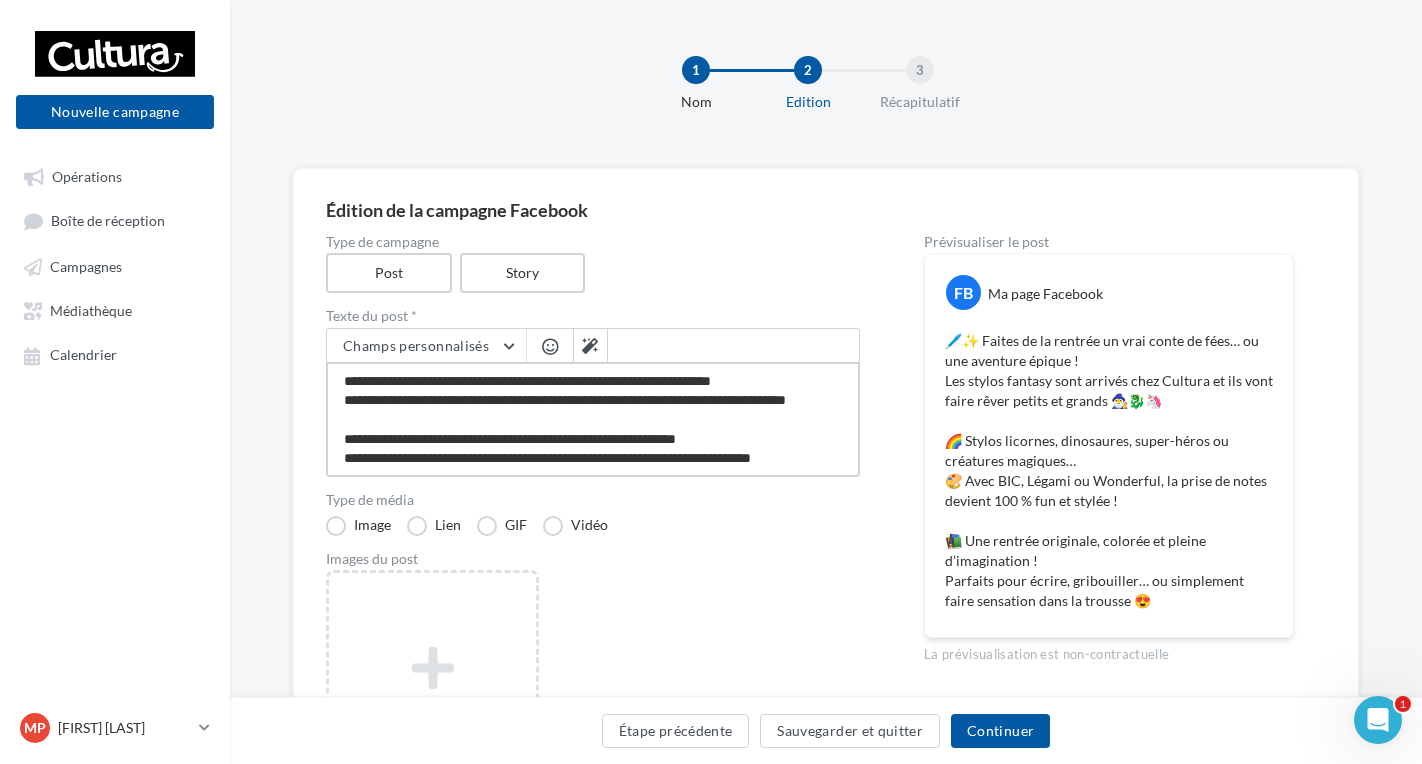 click on "**********" at bounding box center [593, 419] 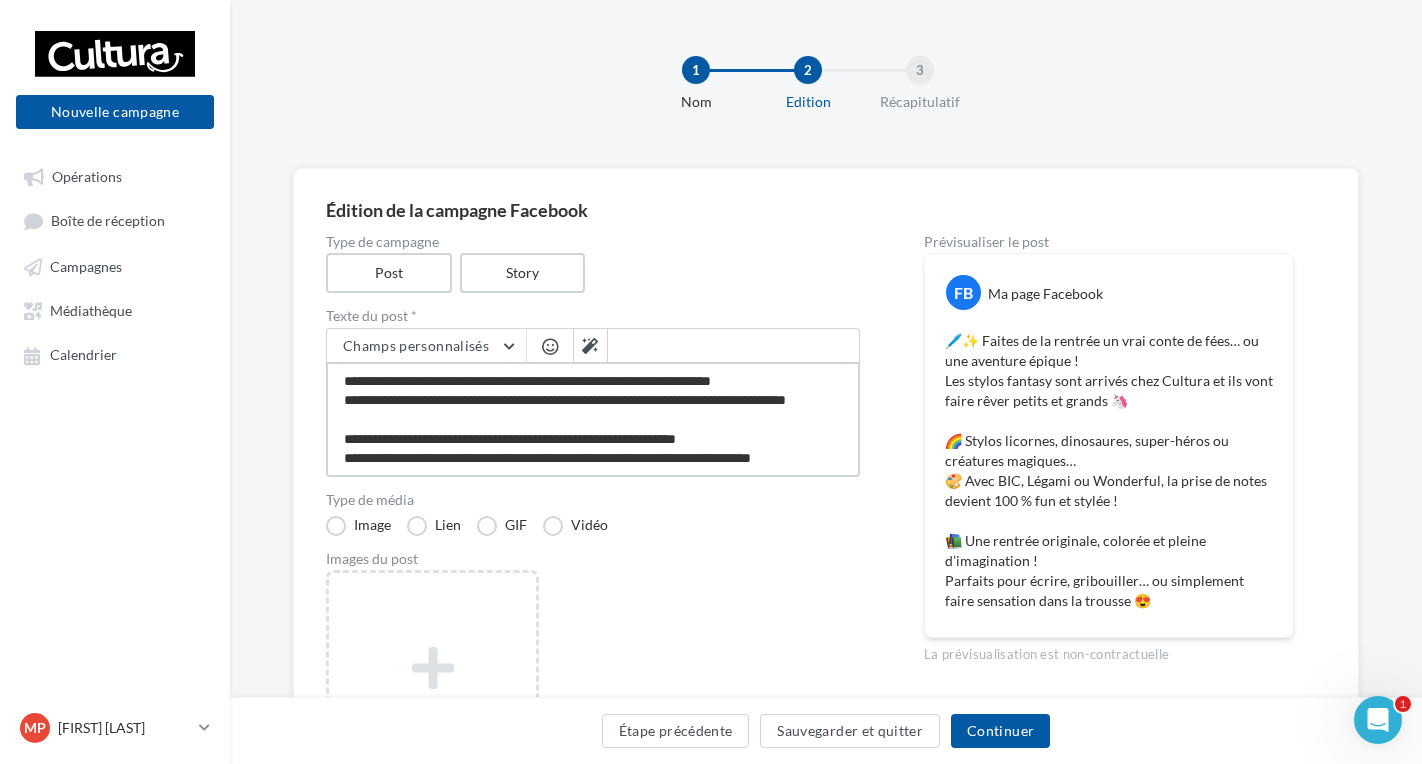 type on "**********" 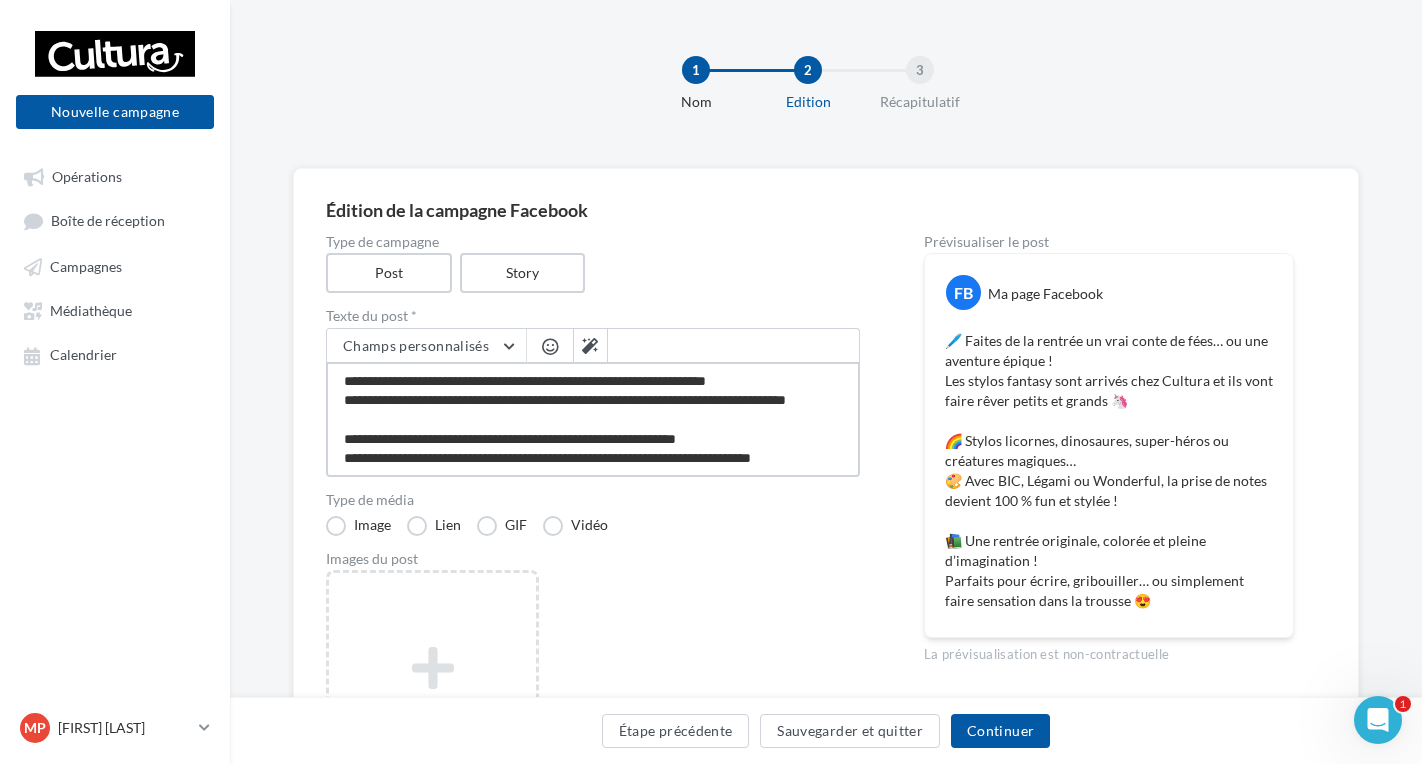 drag, startPoint x: 638, startPoint y: 404, endPoint x: 454, endPoint y: 400, distance: 184.04347 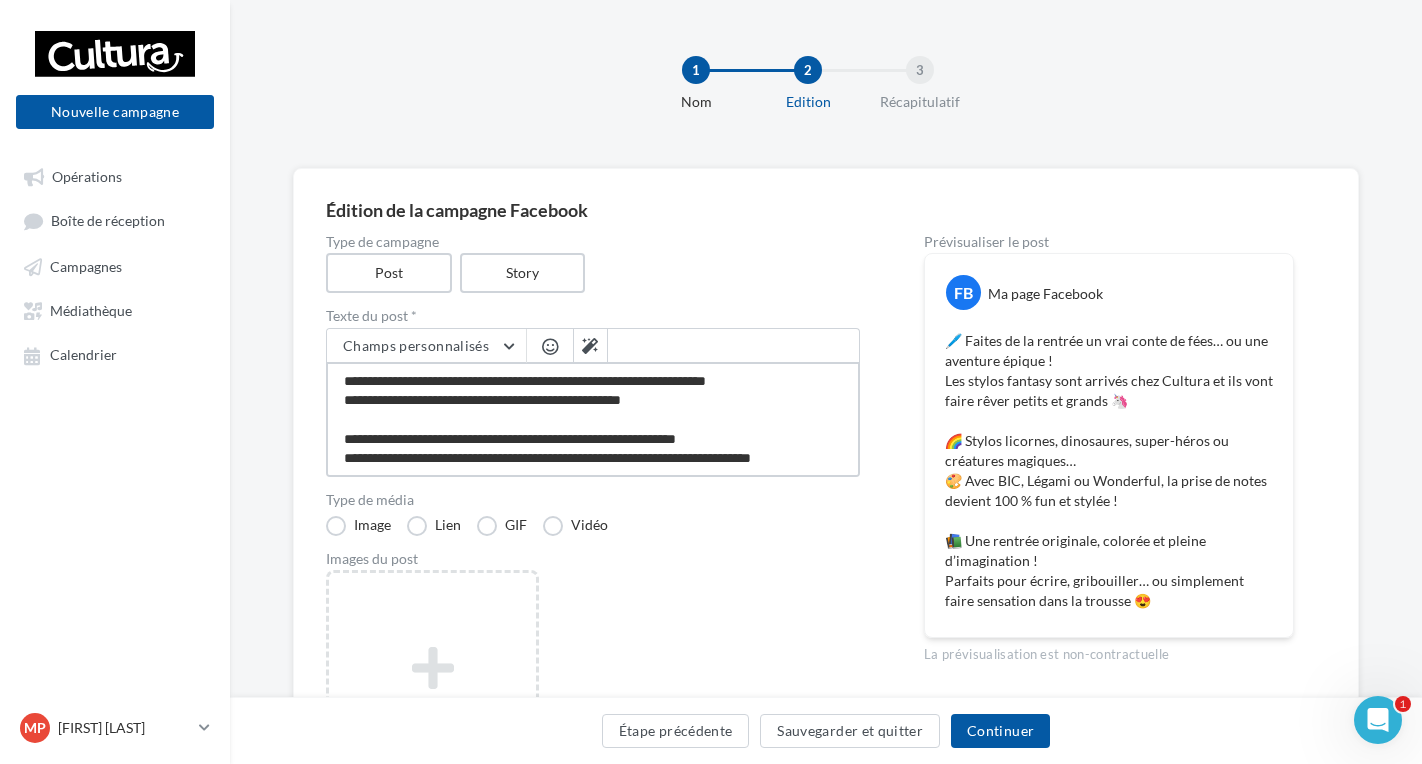 scroll, scrollTop: 98, scrollLeft: 0, axis: vertical 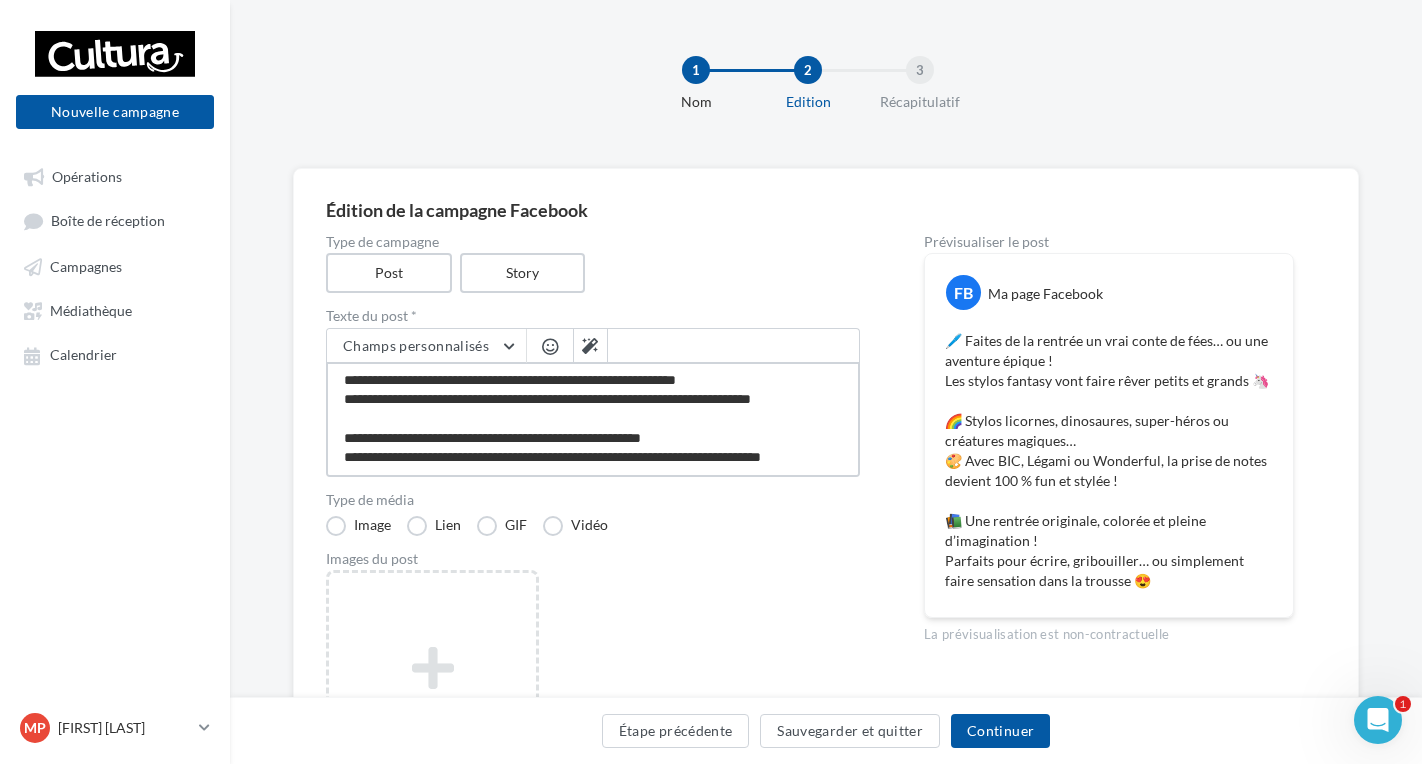 type on "**********" 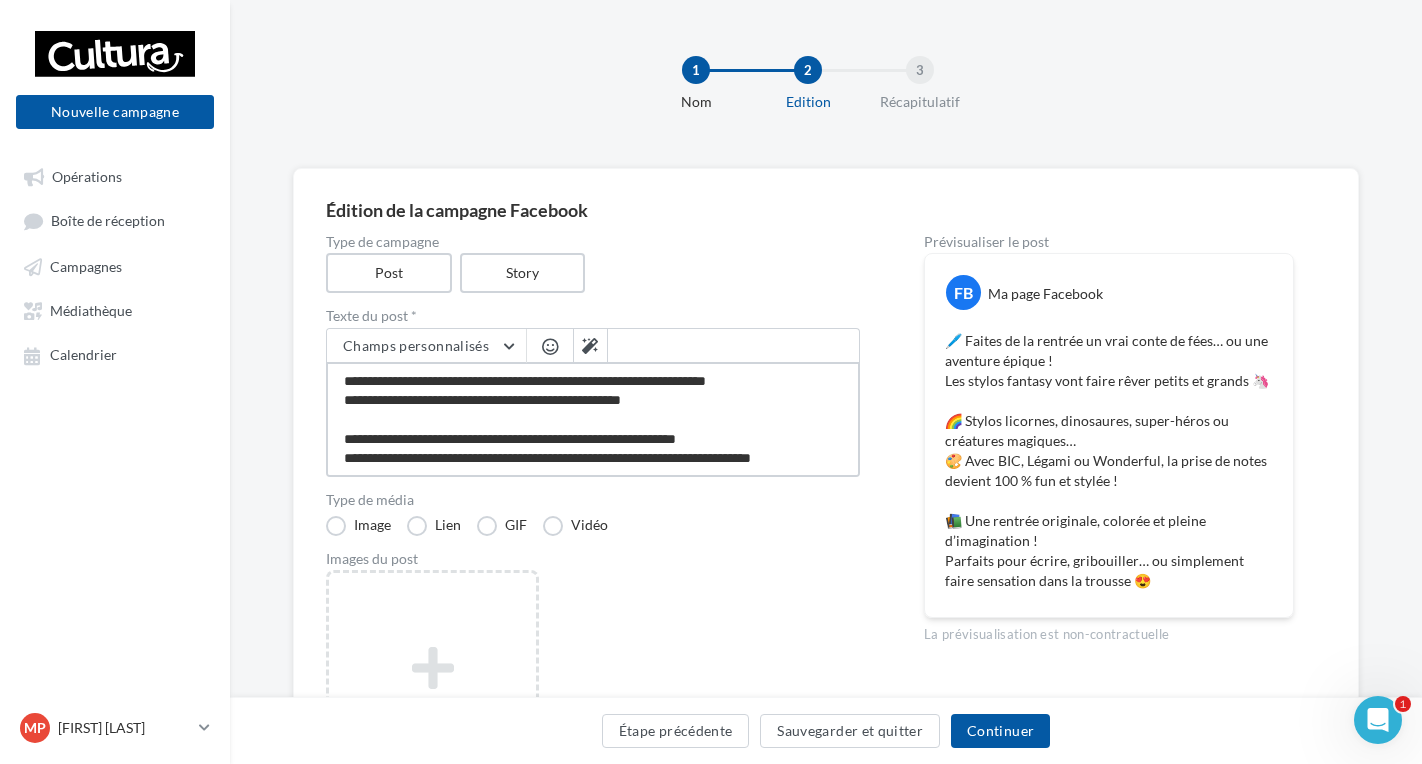 drag, startPoint x: 761, startPoint y: 443, endPoint x: 532, endPoint y: 446, distance: 229.01965 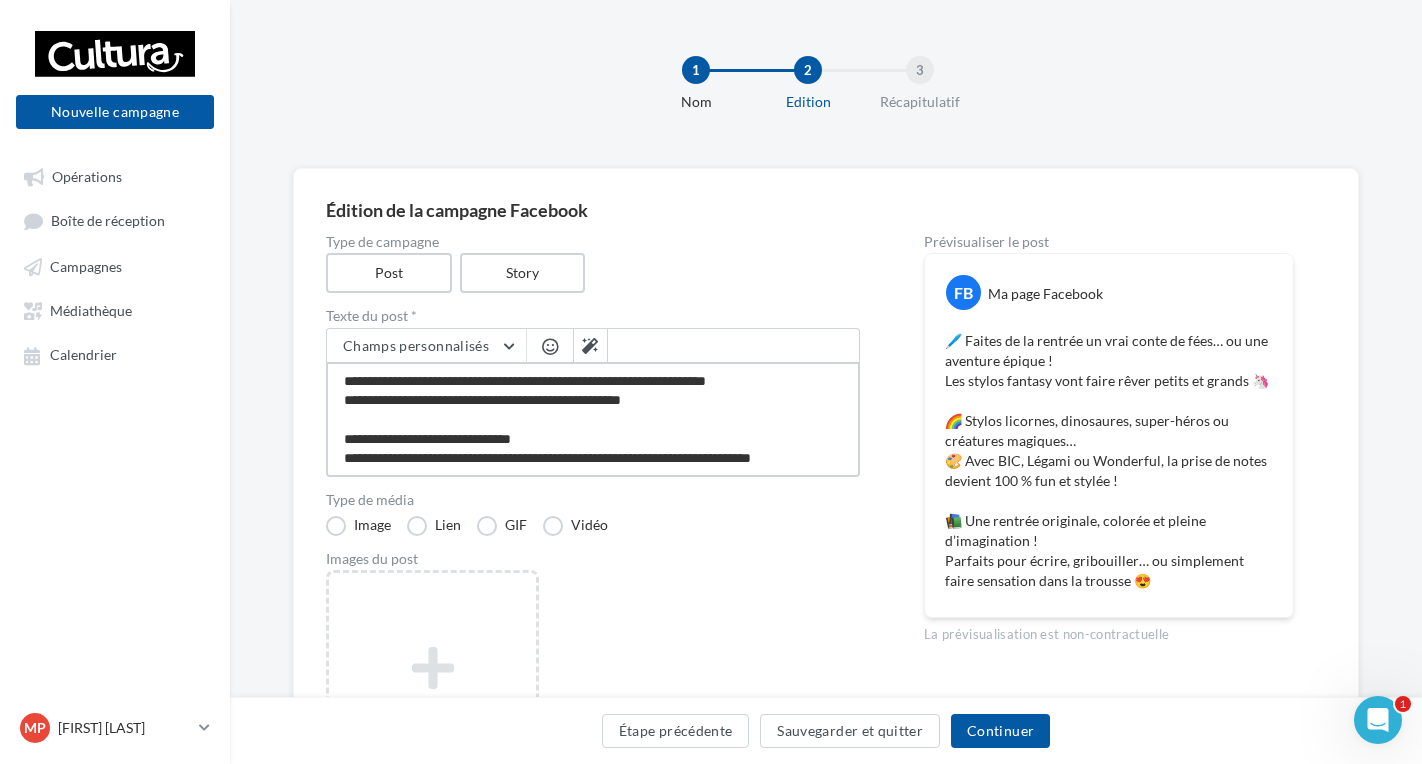 type on "**********" 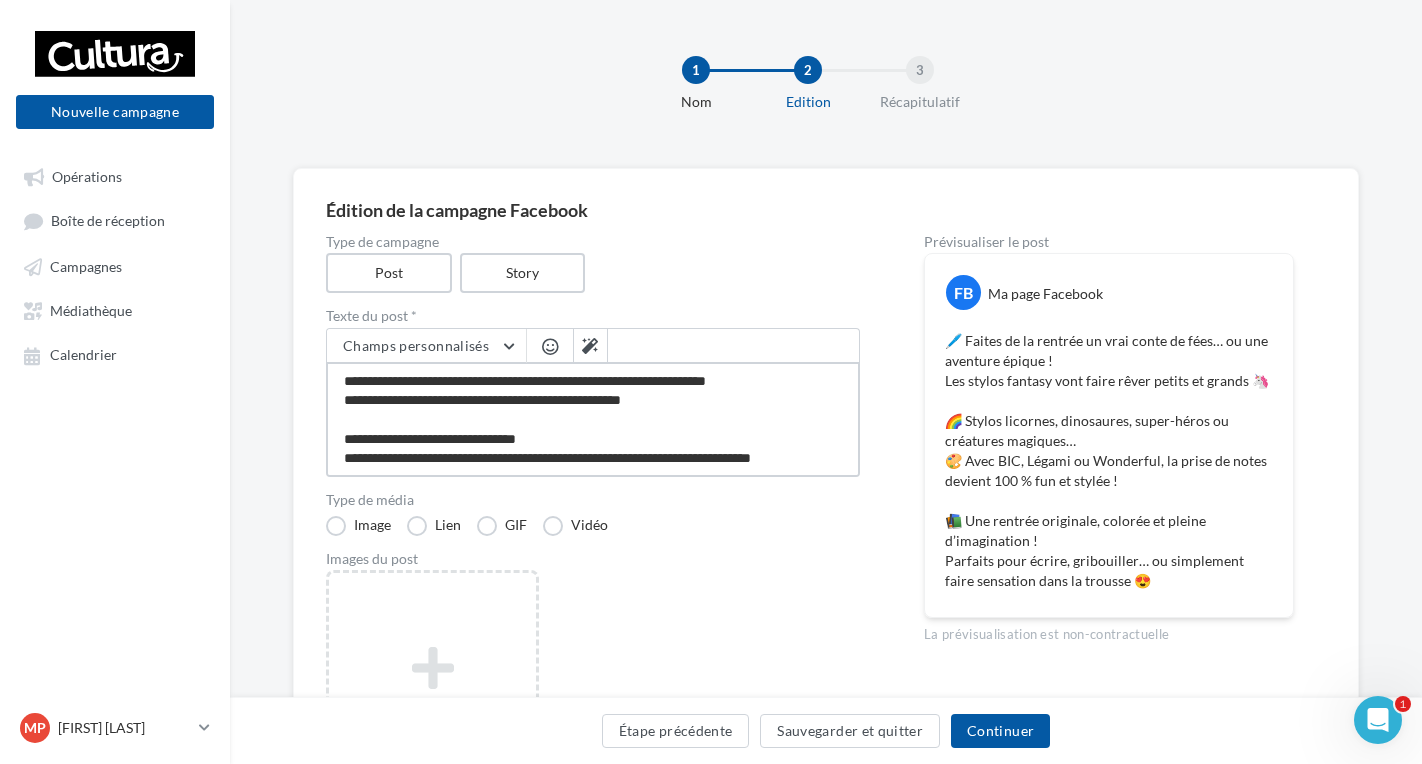 type on "**********" 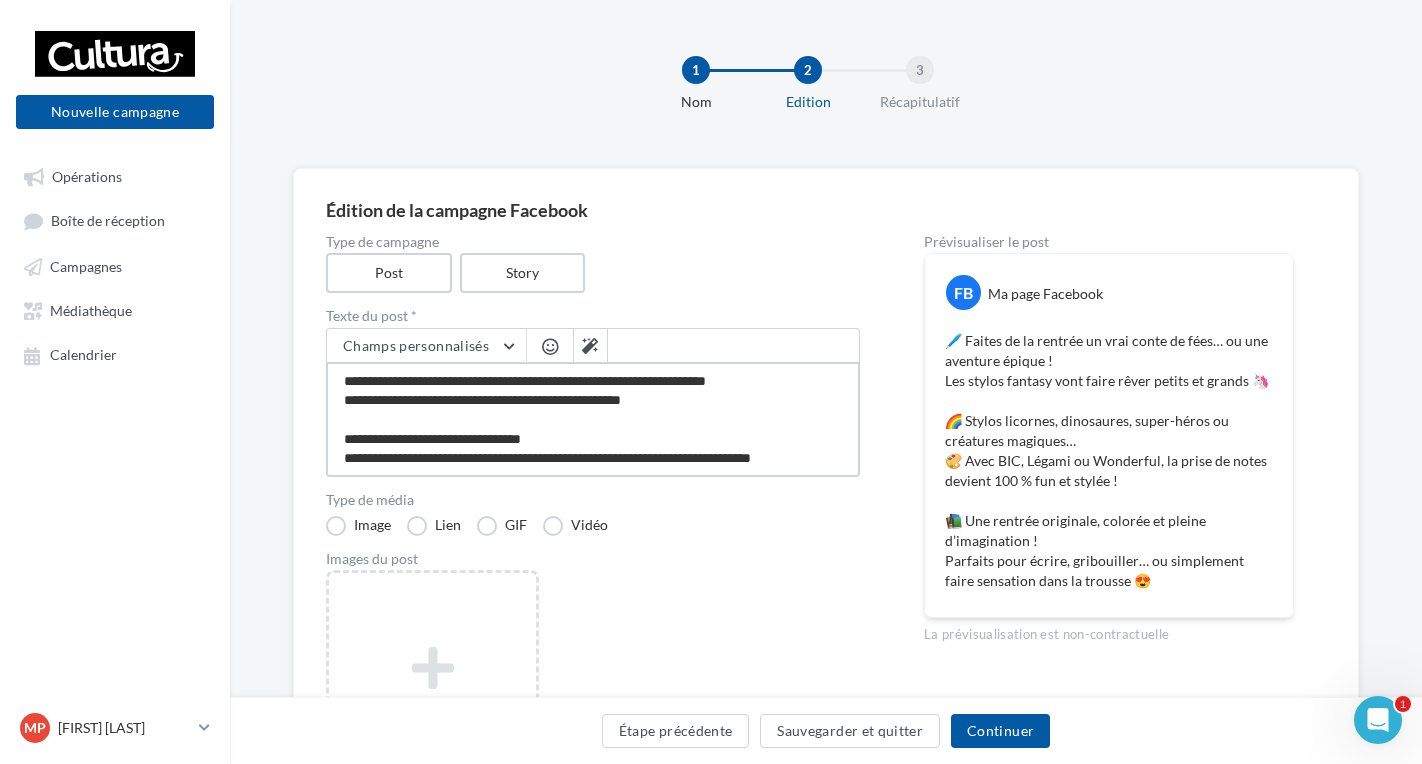 type on "**********" 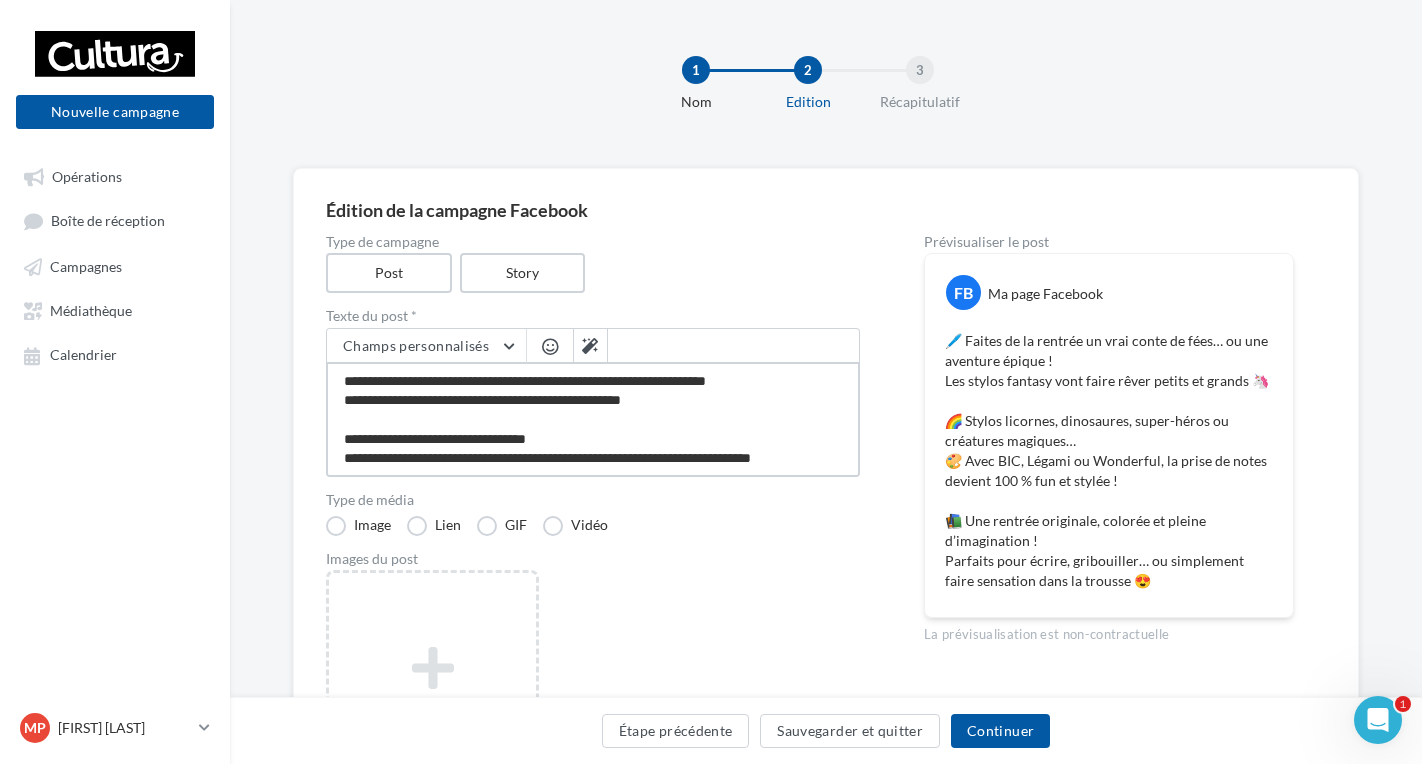 type on "**********" 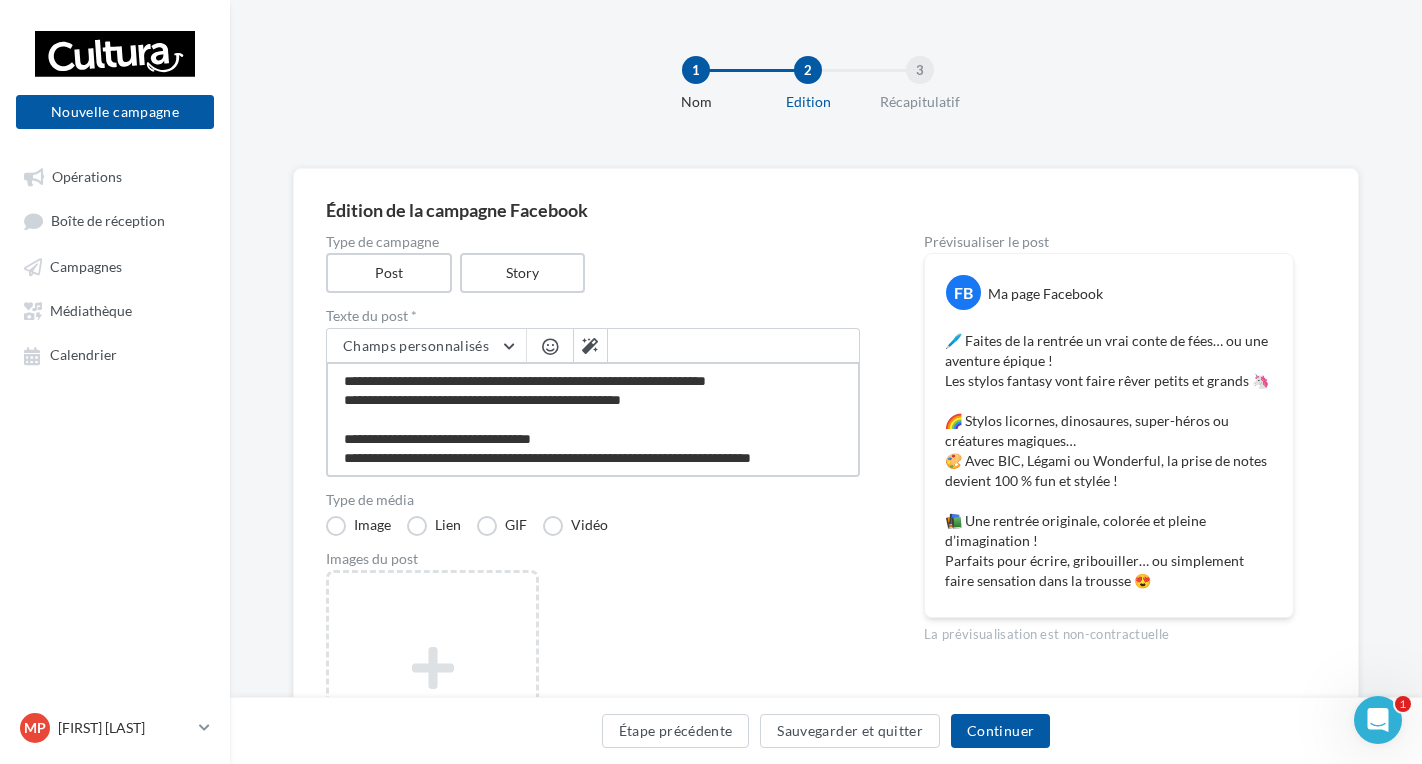 type on "**********" 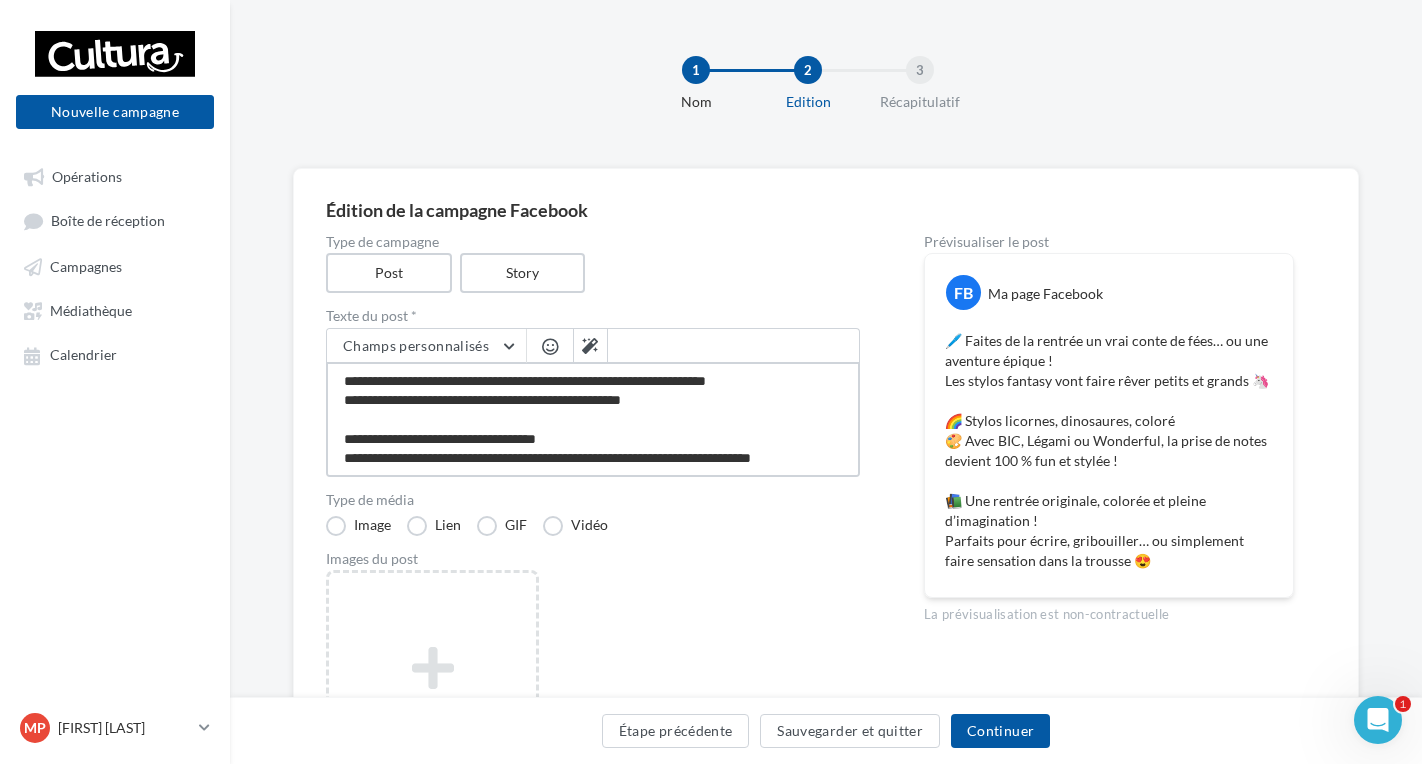 type on "**********" 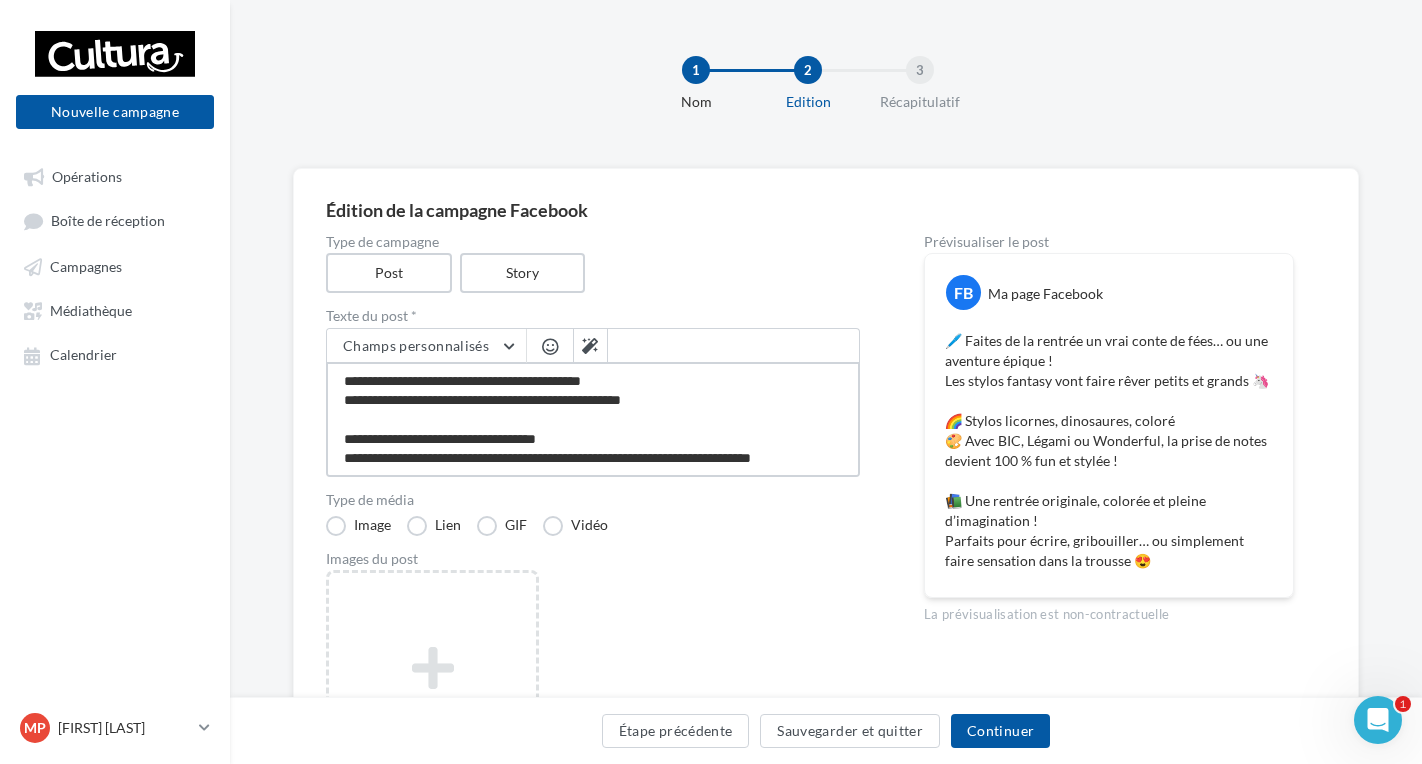 type on "**********" 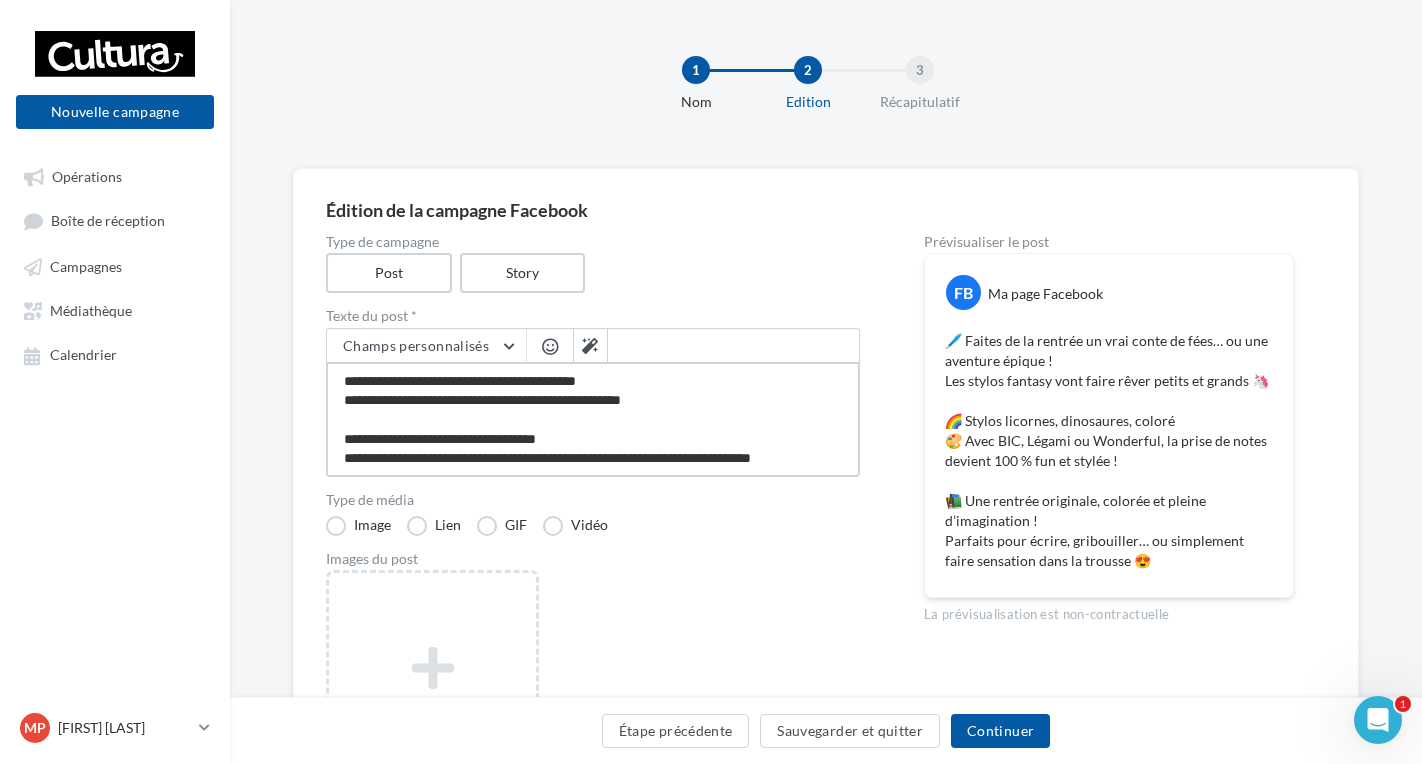 type on "**********" 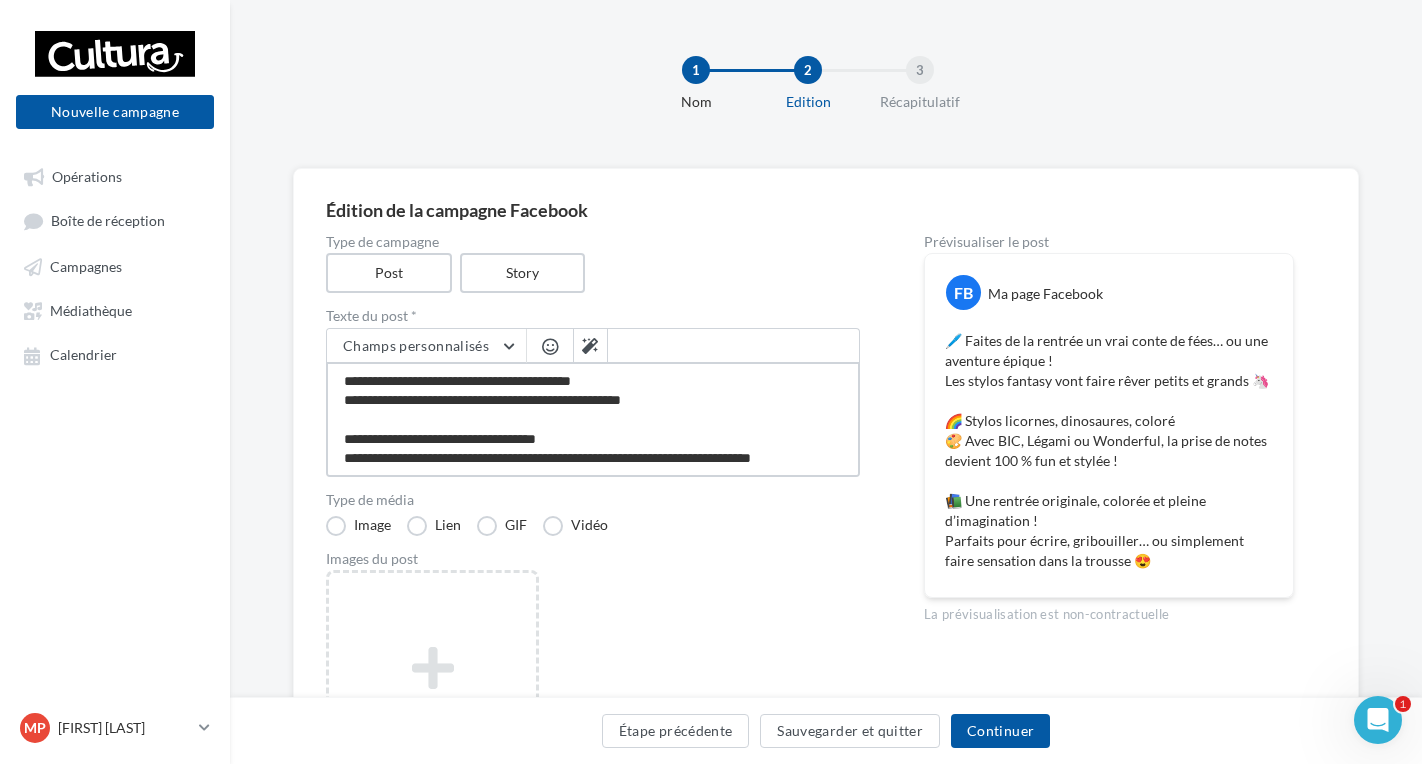 type on "**********" 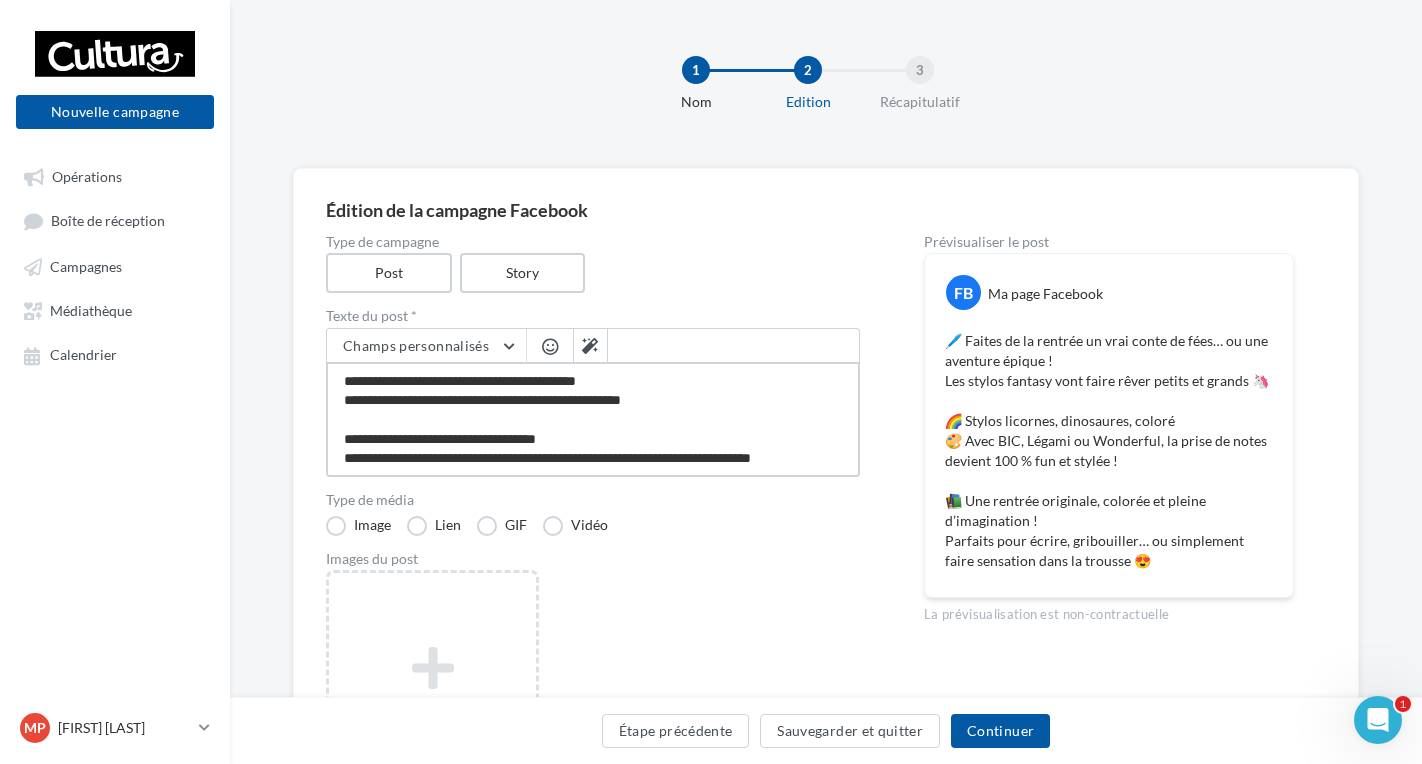type on "**********" 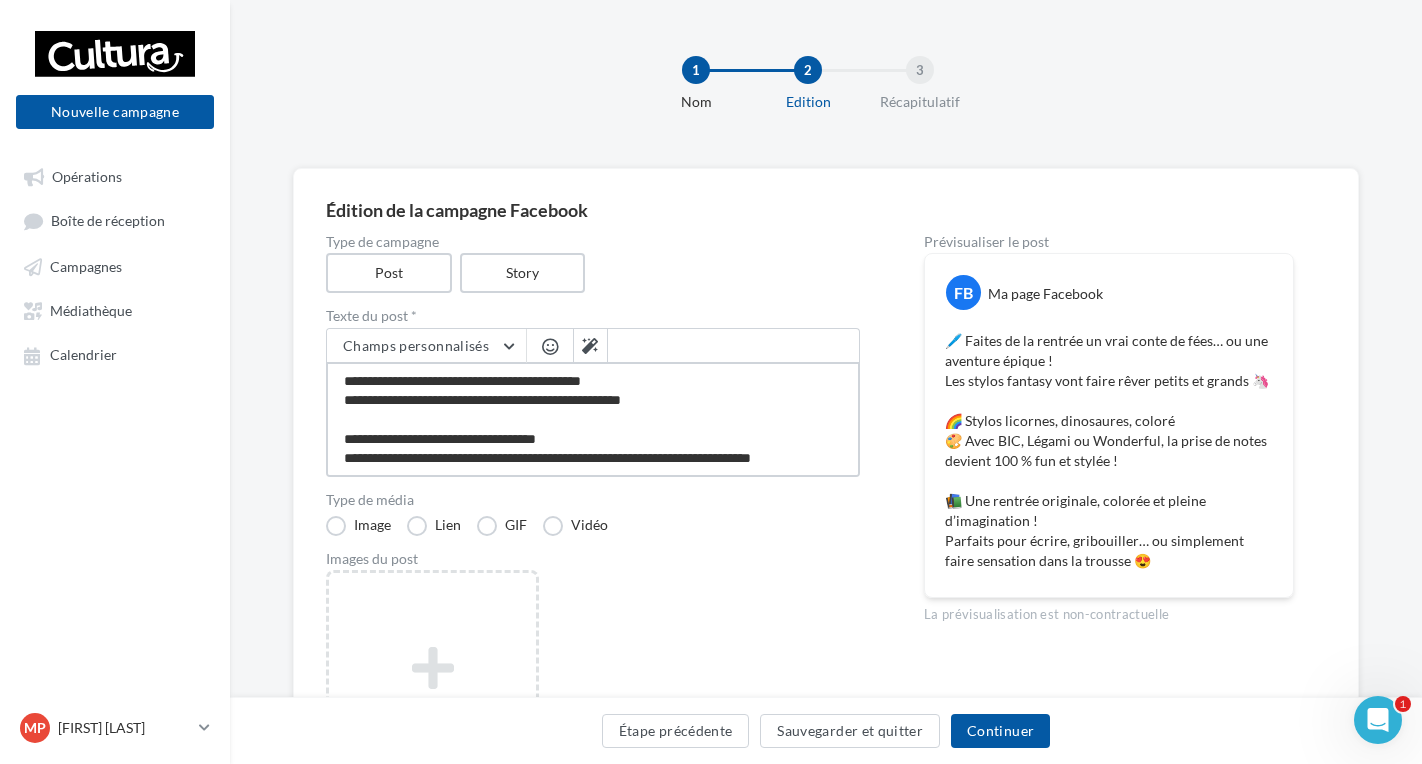 type on "**********" 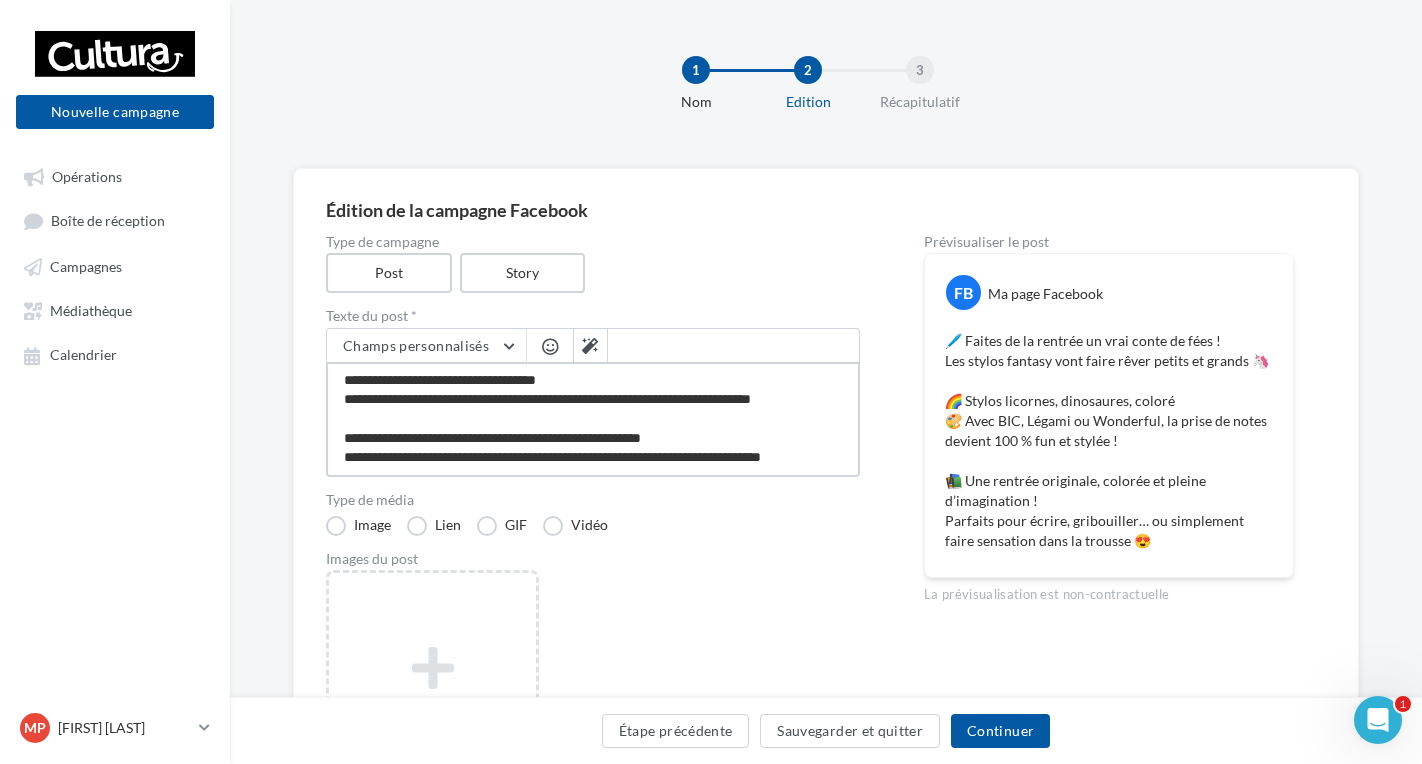 scroll, scrollTop: 0, scrollLeft: 0, axis: both 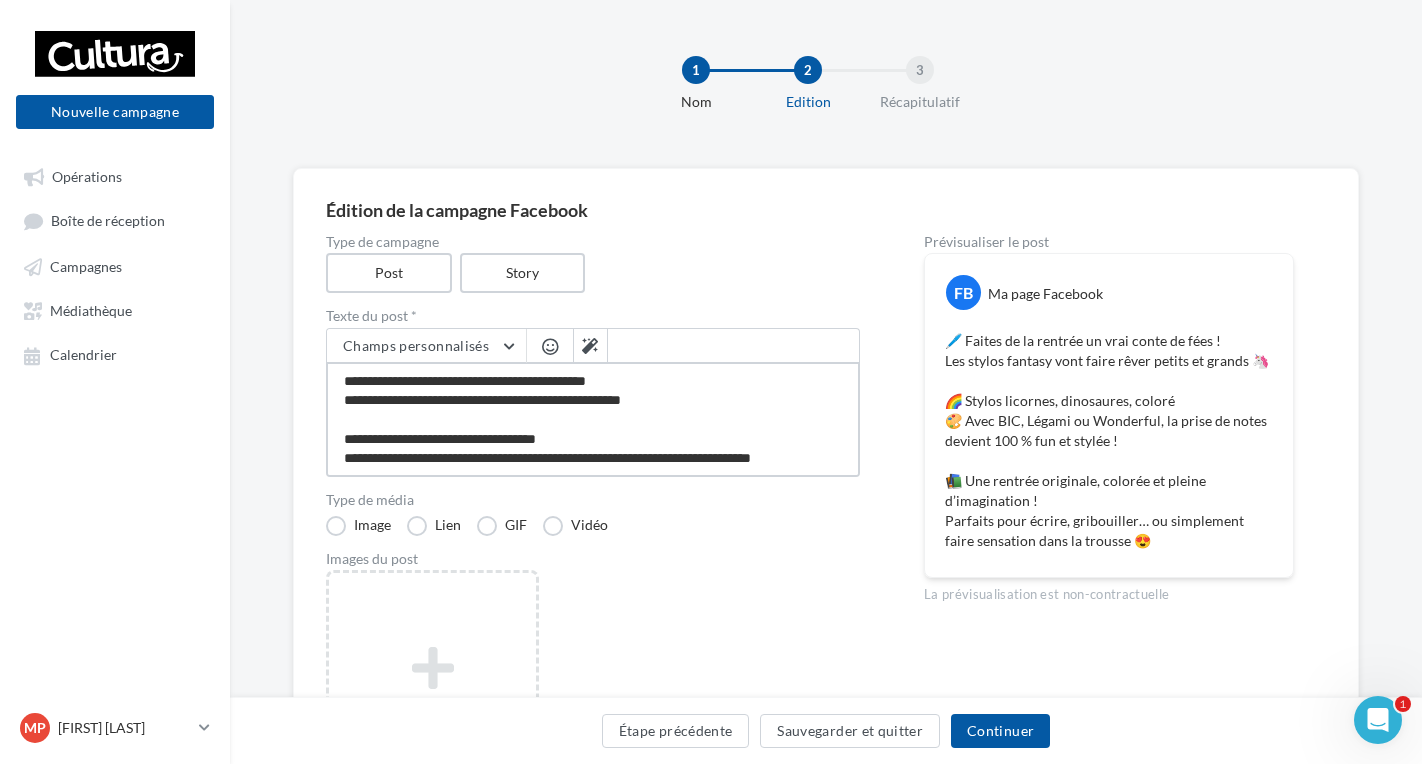 click on "**********" at bounding box center [593, 419] 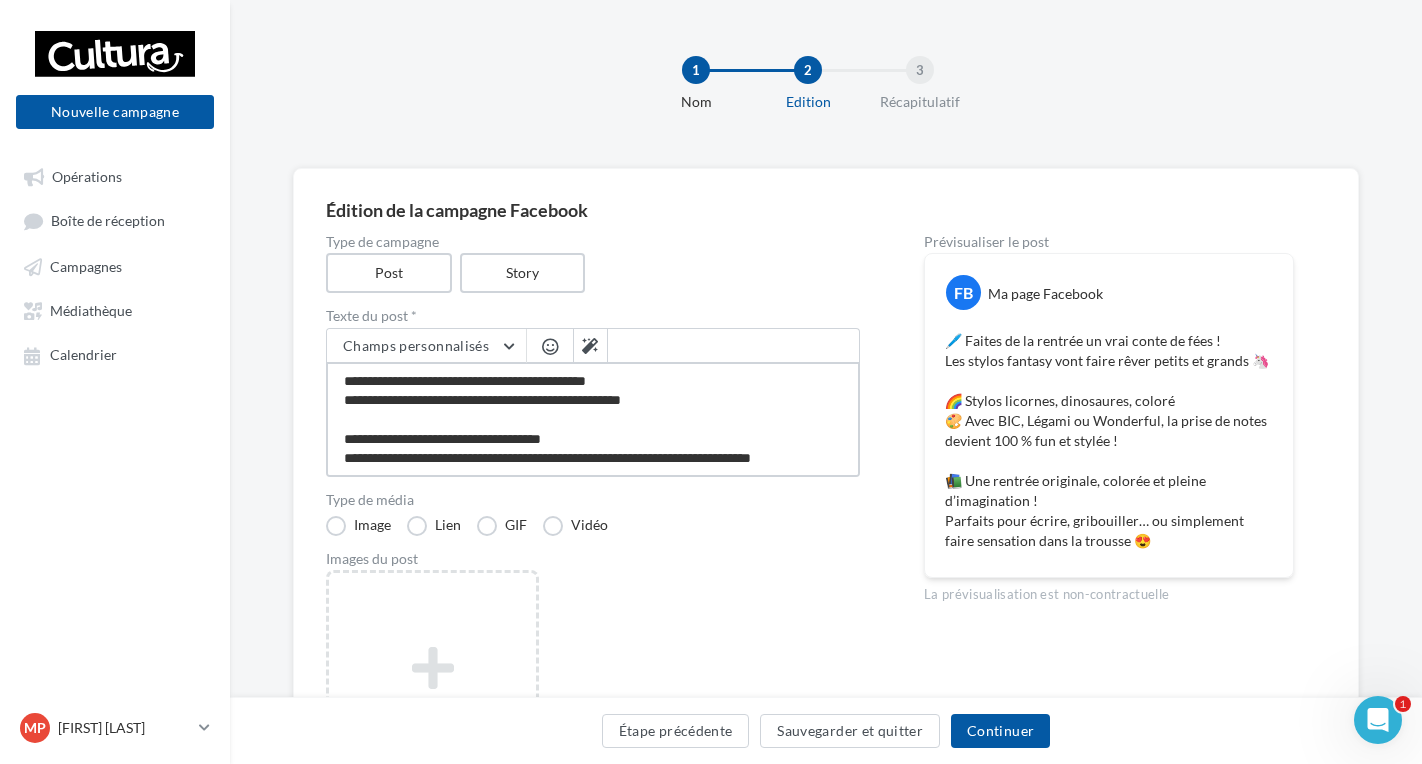 type on "**********" 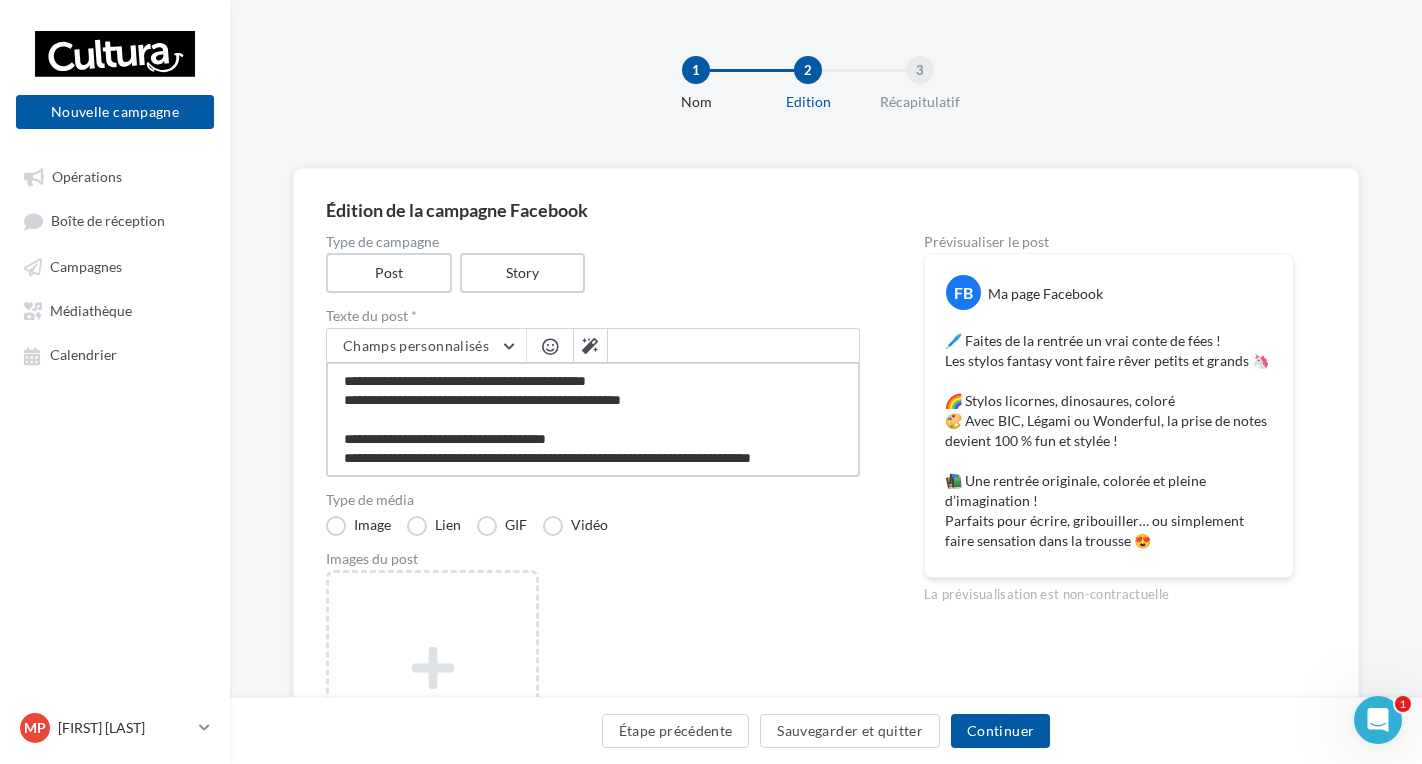 type on "**********" 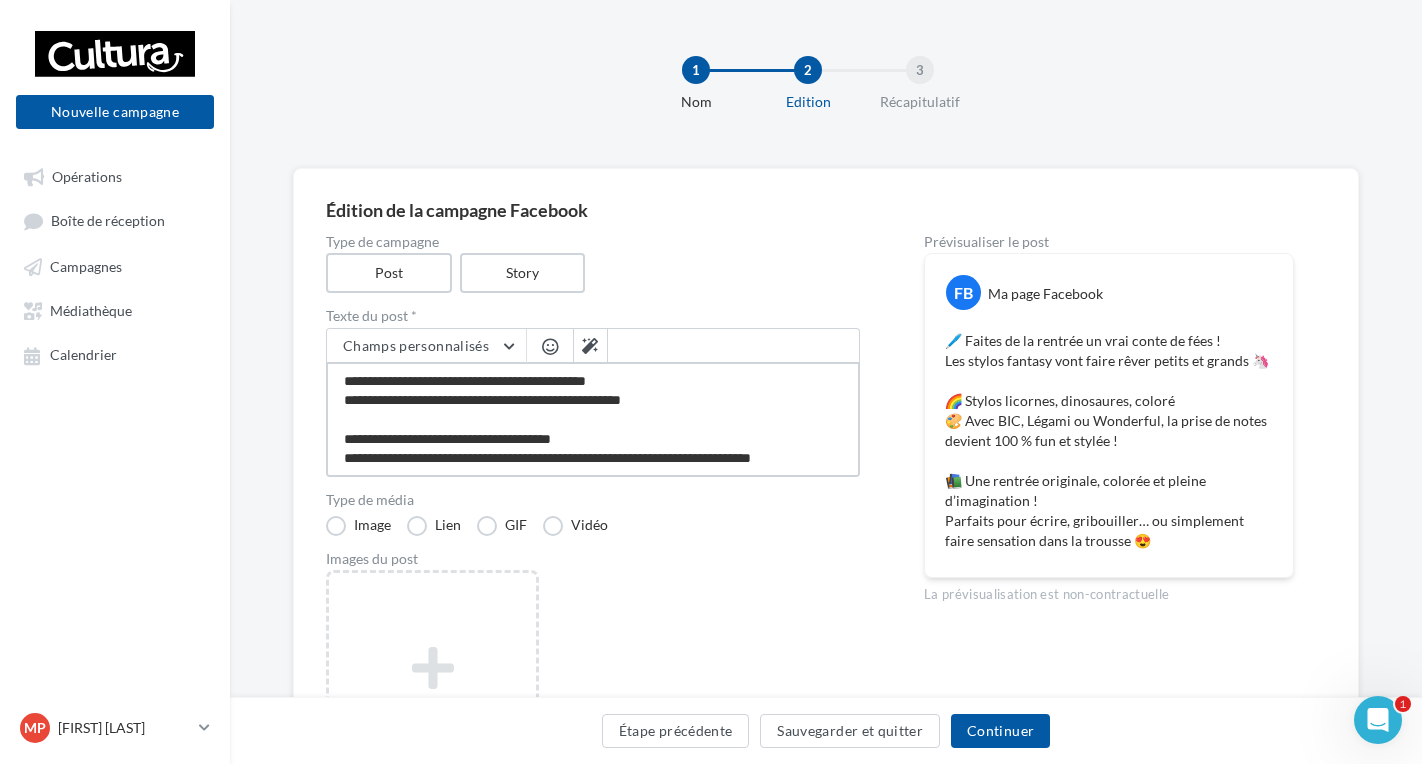 type on "**********" 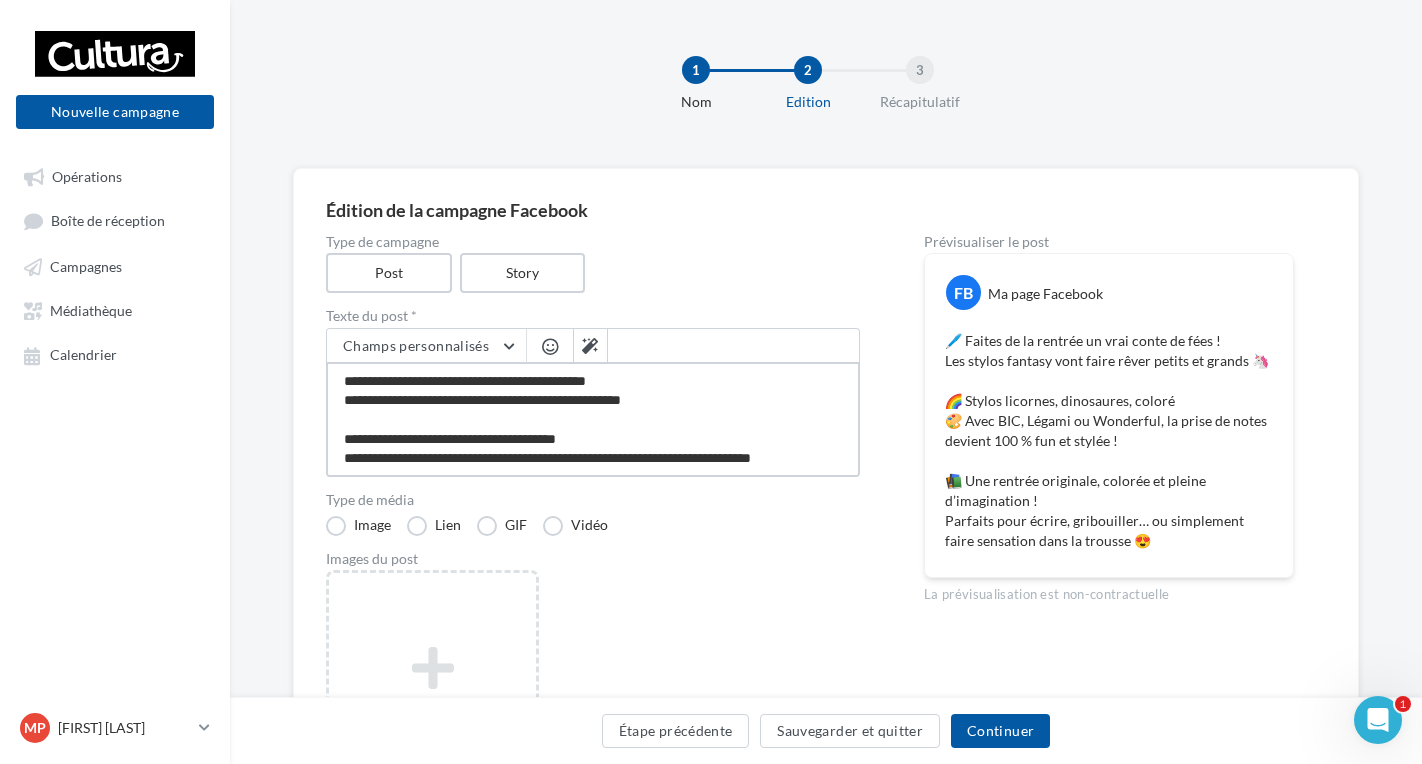 type on "**********" 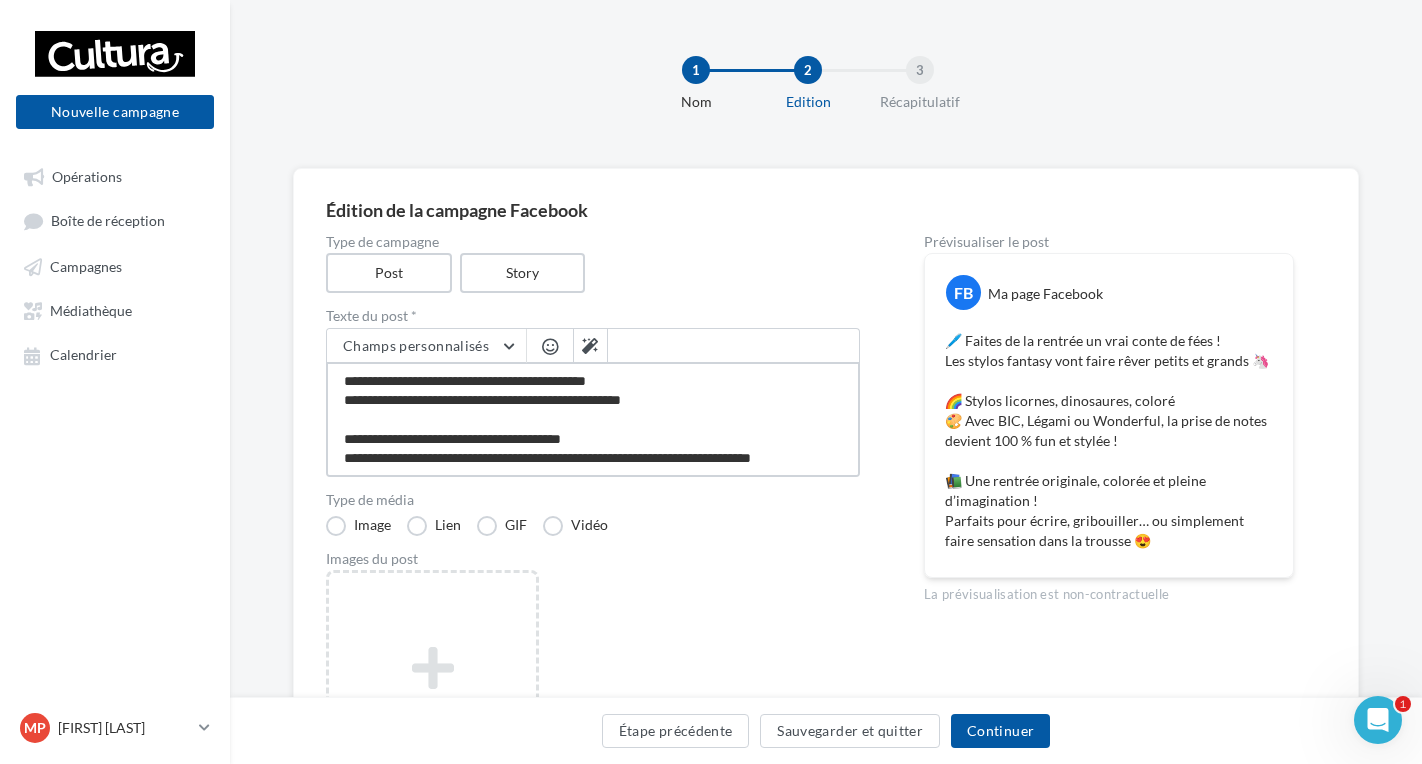 type on "**********" 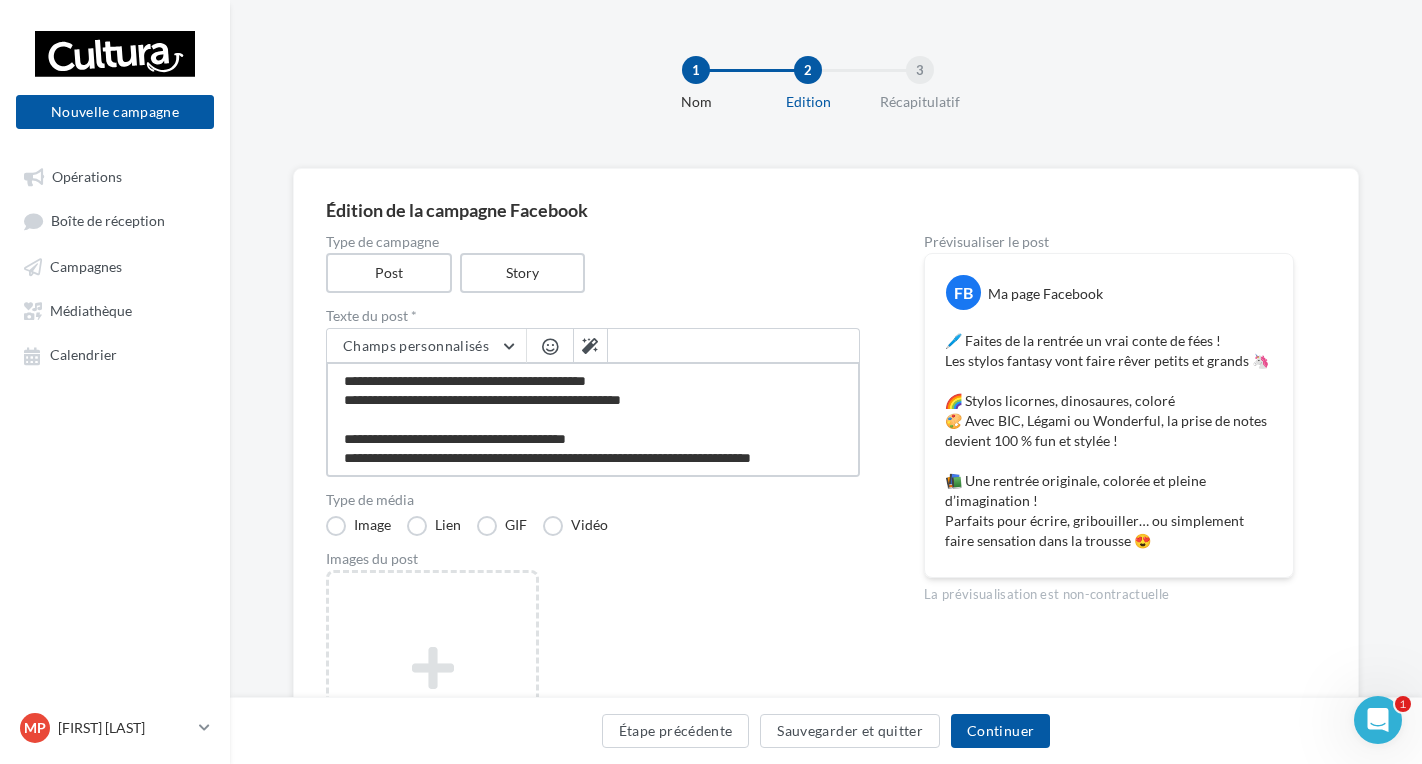 type on "**********" 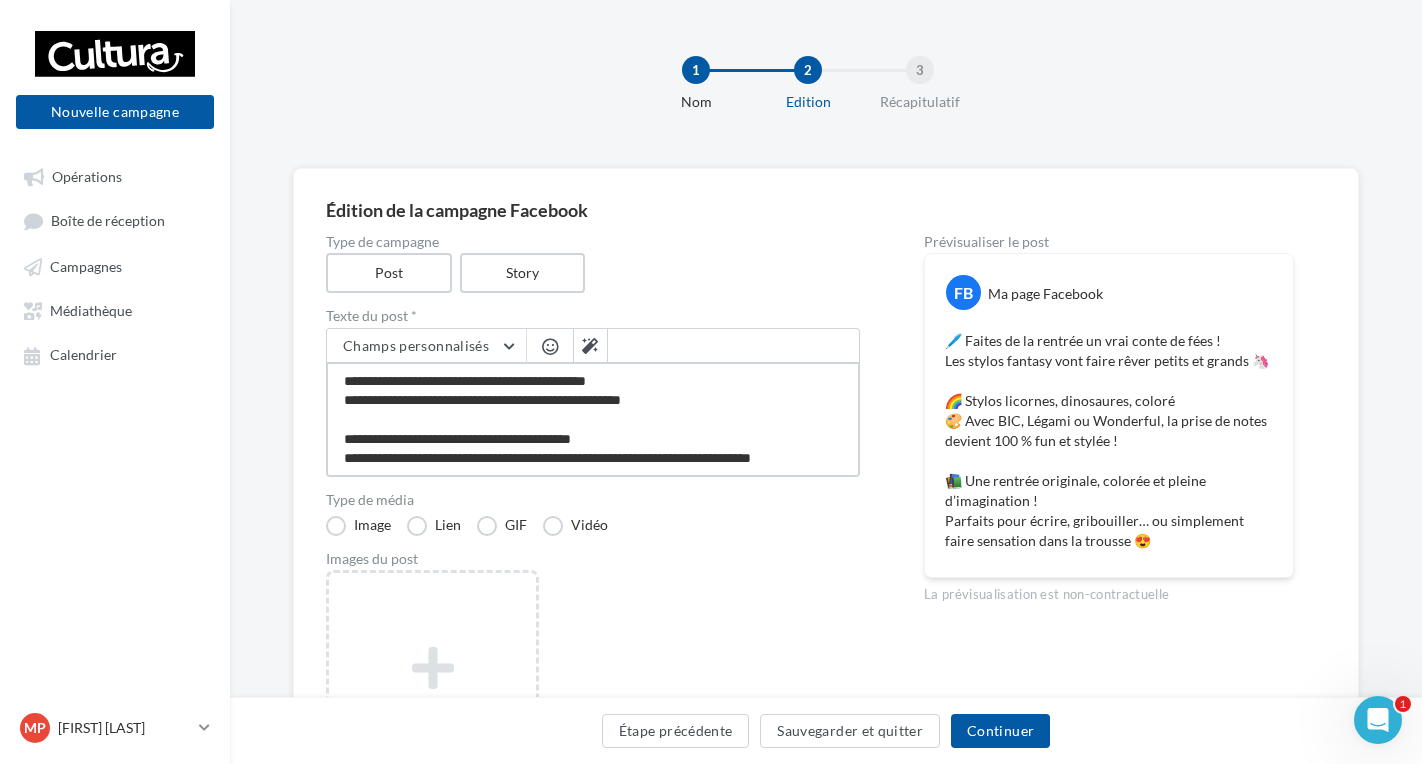 type on "**********" 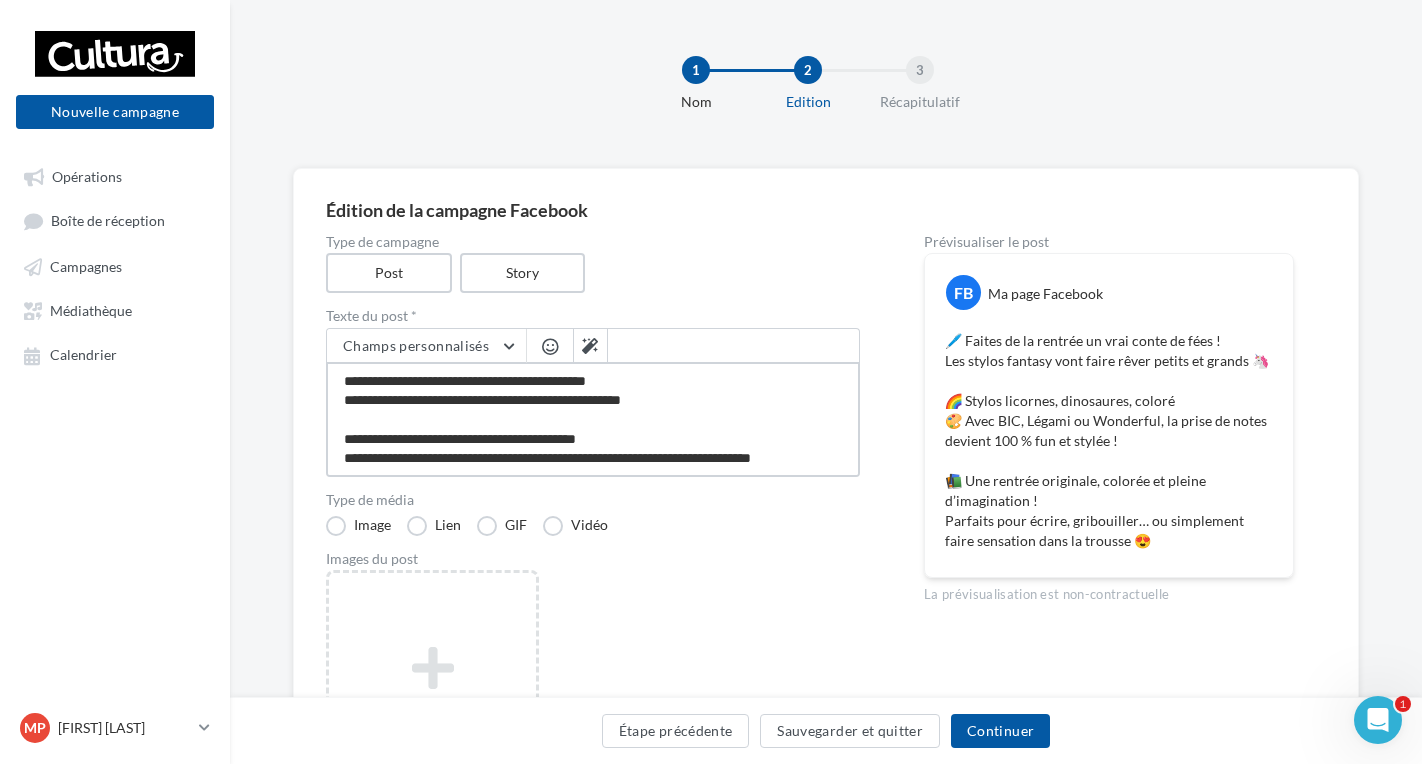 type on "**********" 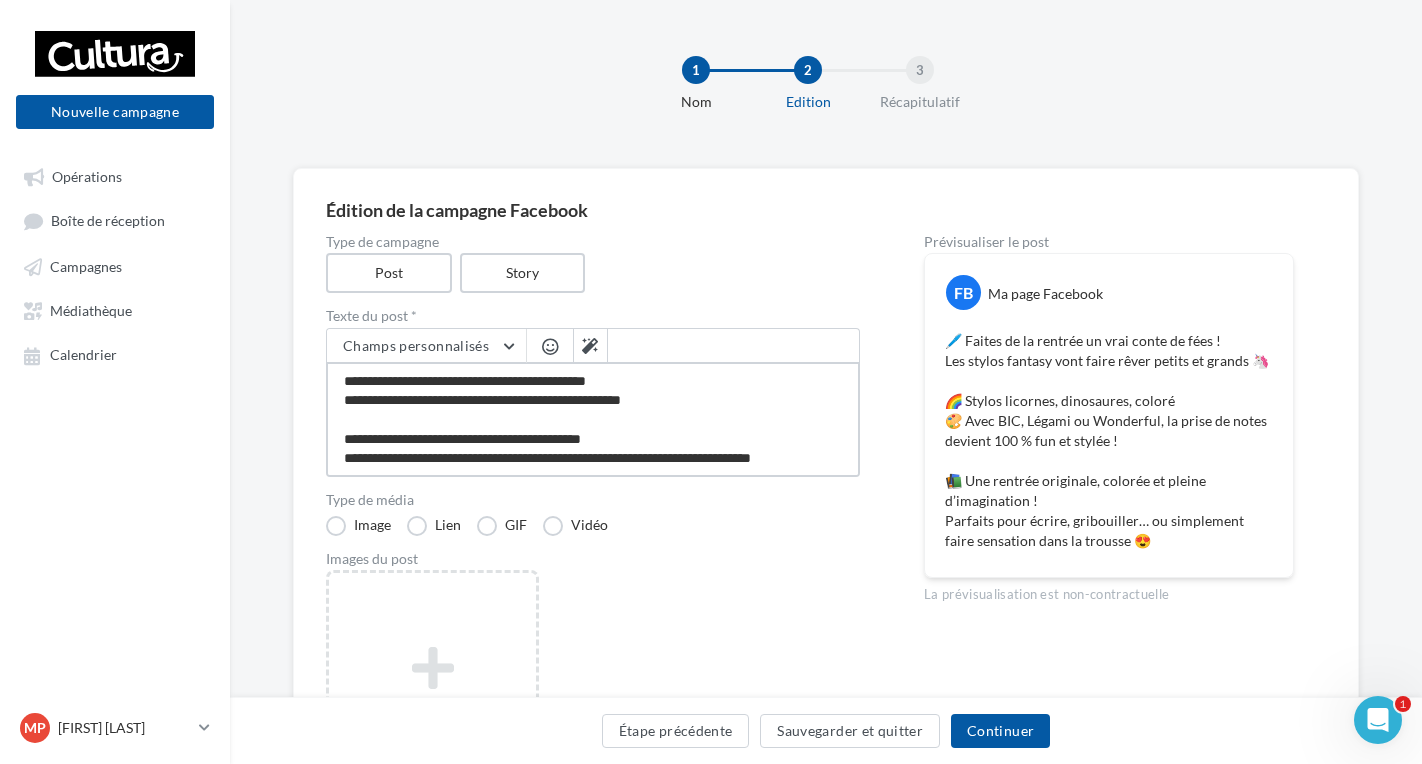 type on "**********" 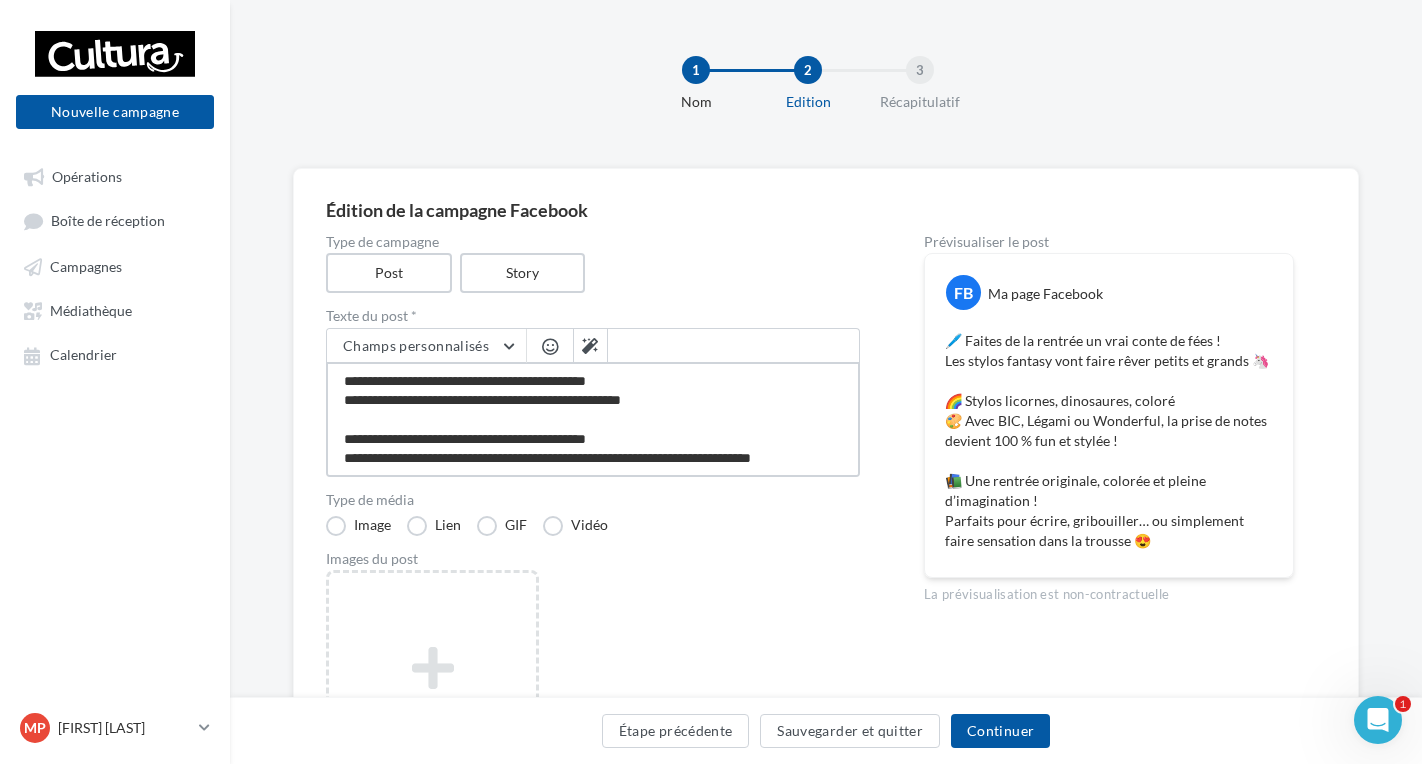 type on "**********" 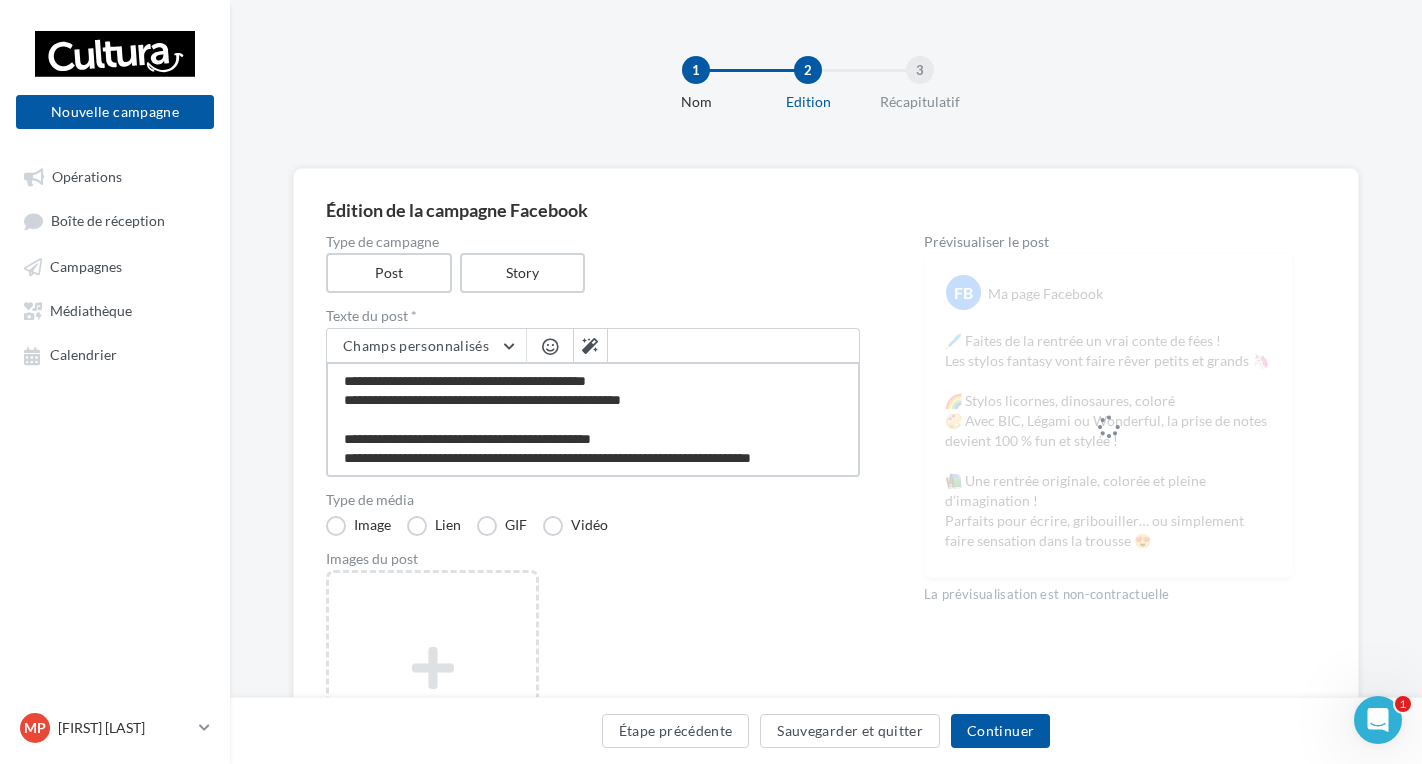 type on "**********" 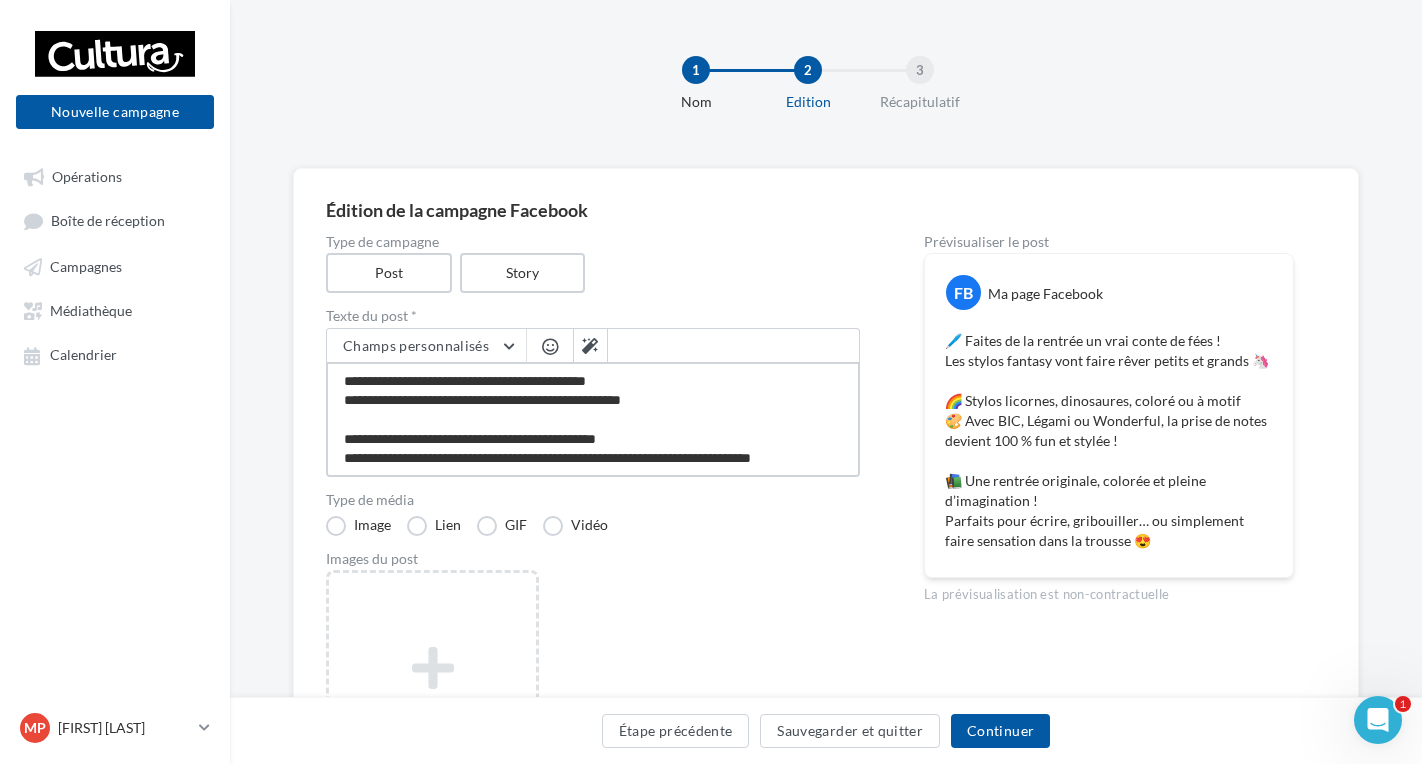 type on "**********" 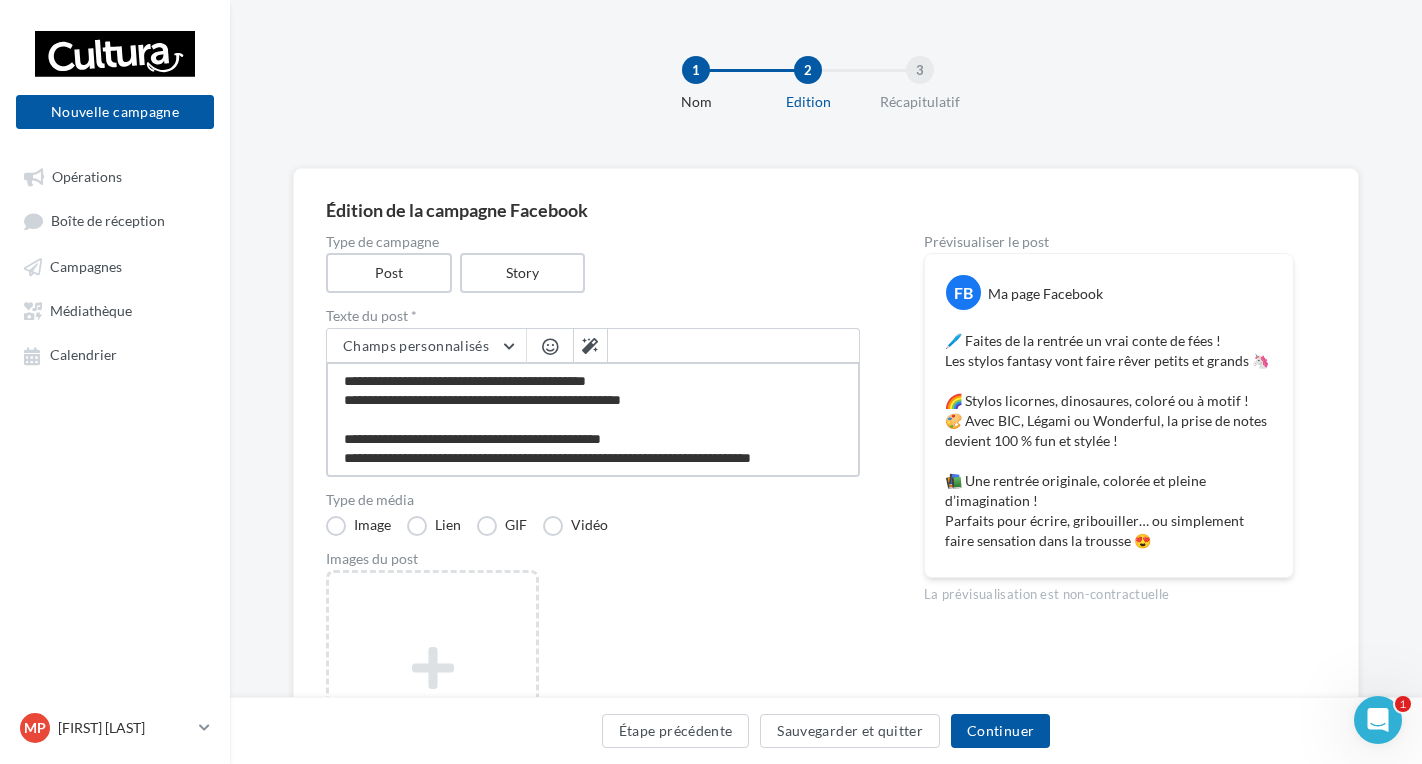 click on "**********" at bounding box center (593, 419) 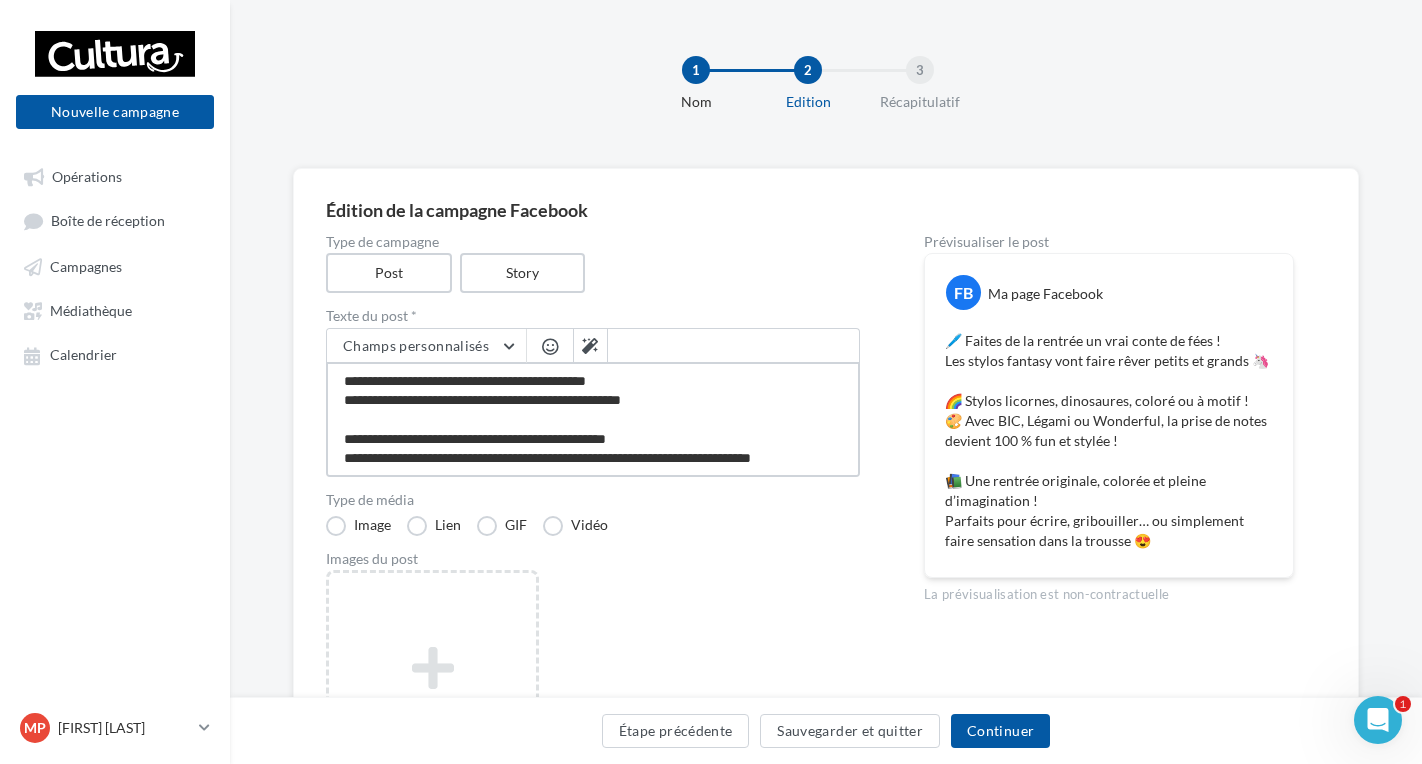 click on "**********" at bounding box center [593, 419] 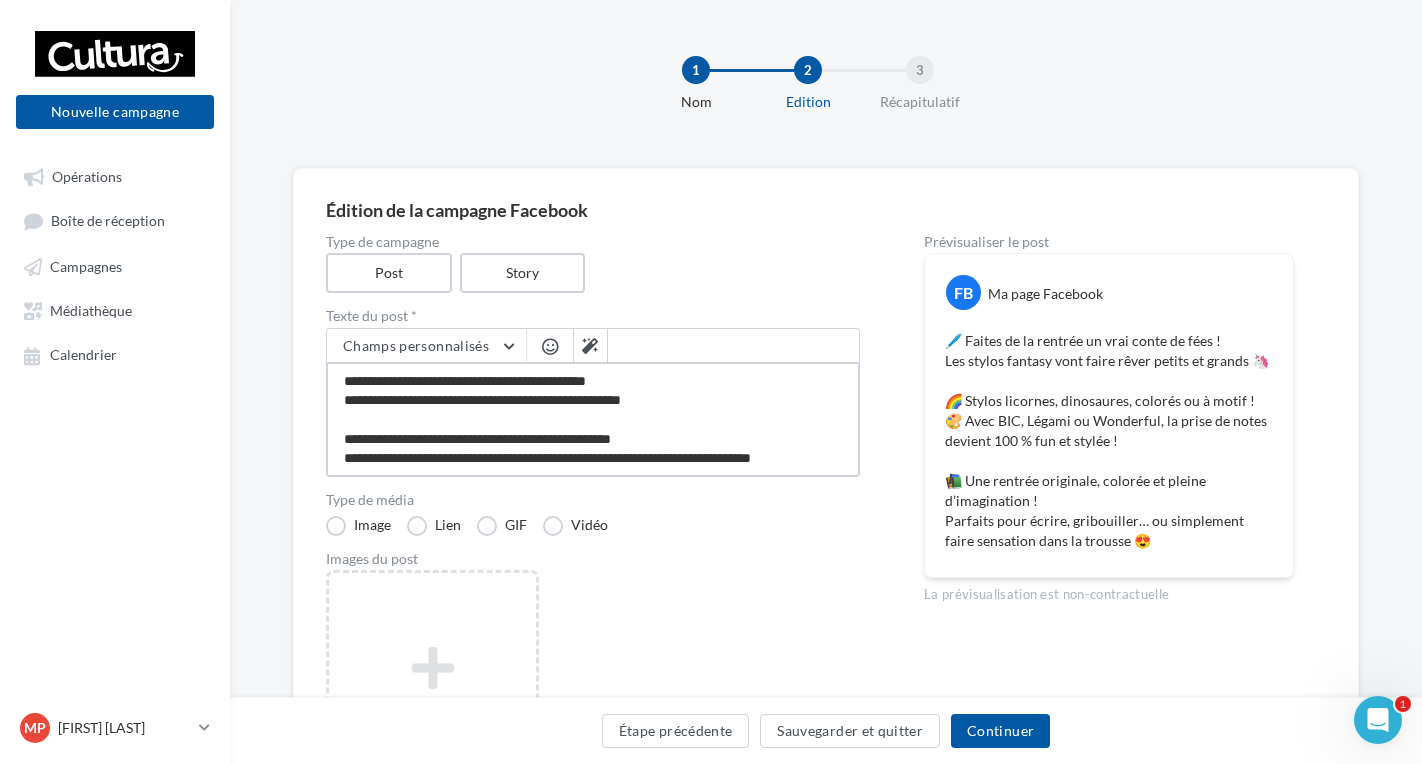 click on "**********" at bounding box center (593, 419) 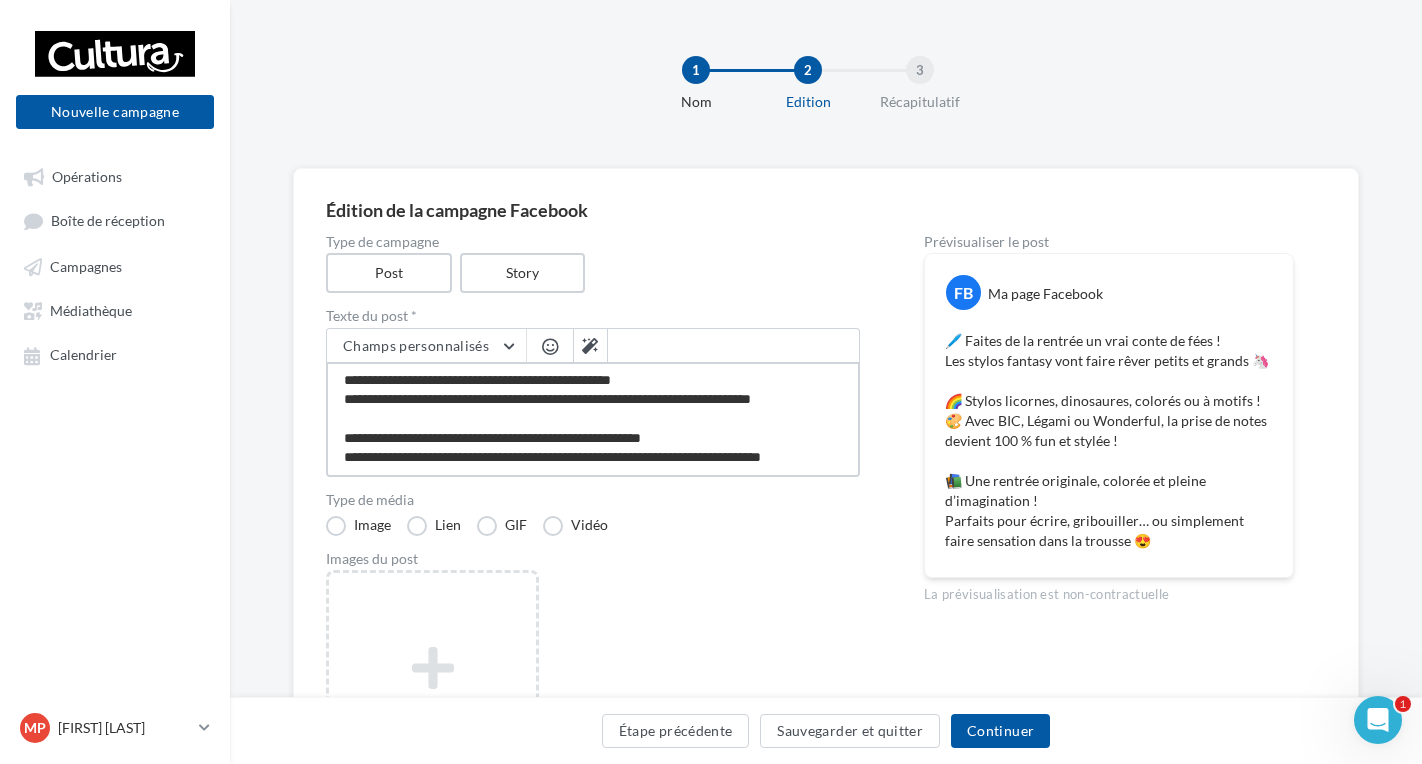 scroll, scrollTop: 98, scrollLeft: 0, axis: vertical 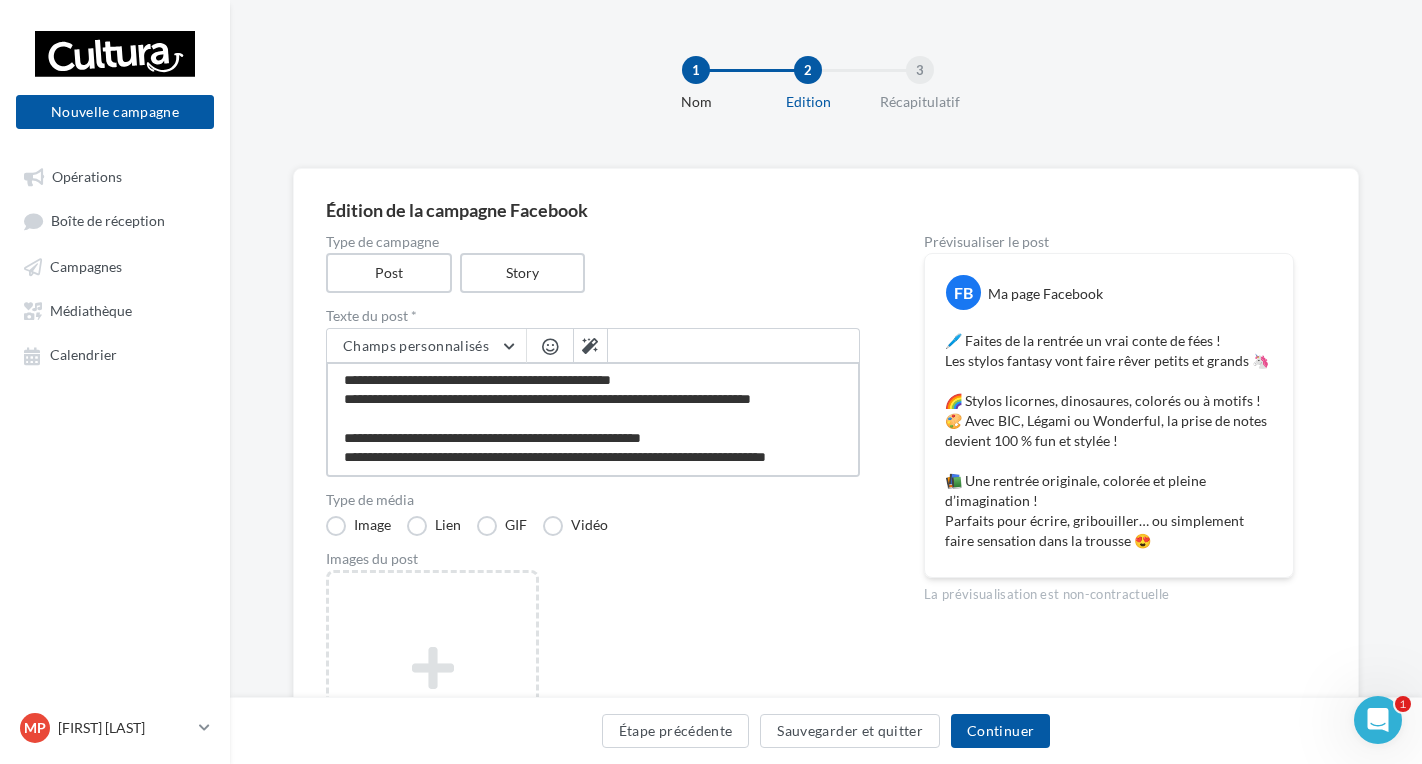 paste on "**********" 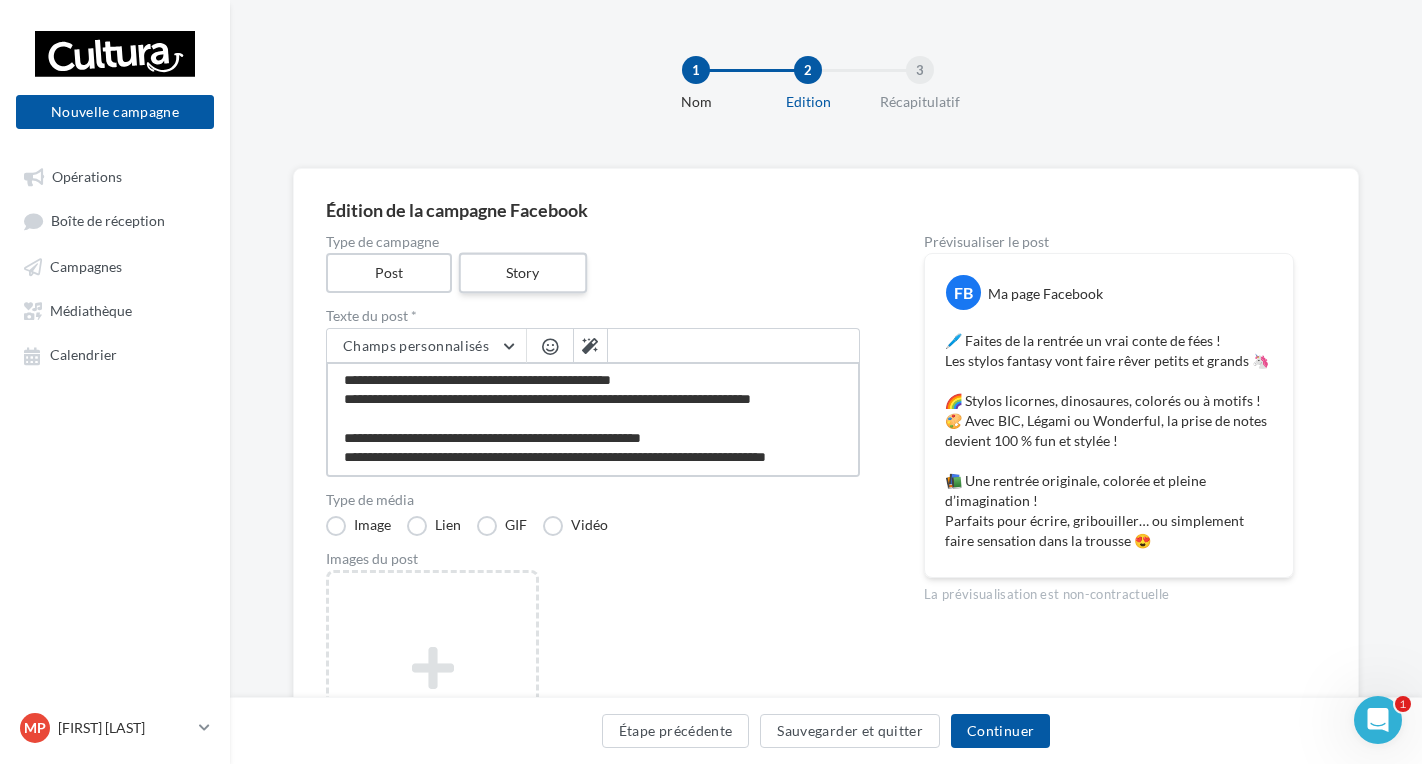type on "**********" 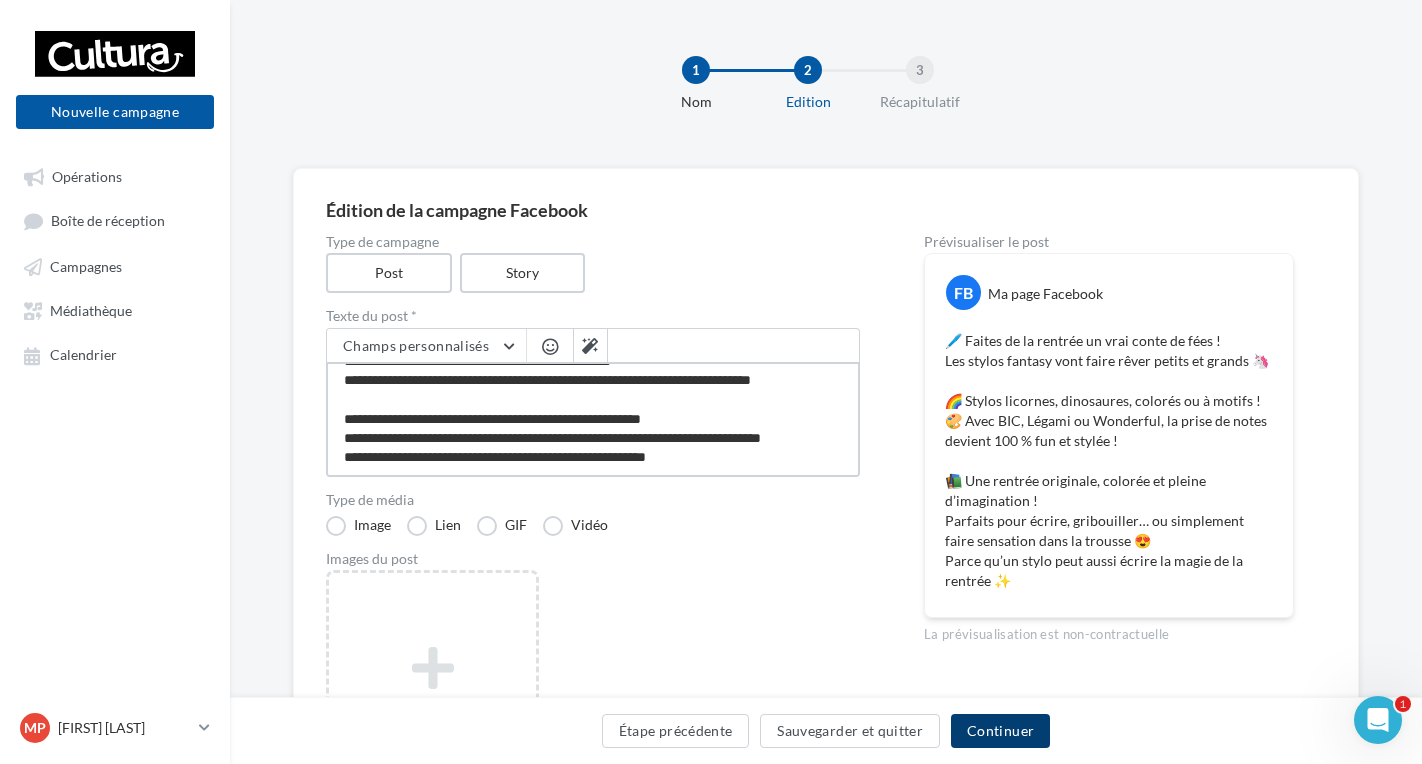 type on "**********" 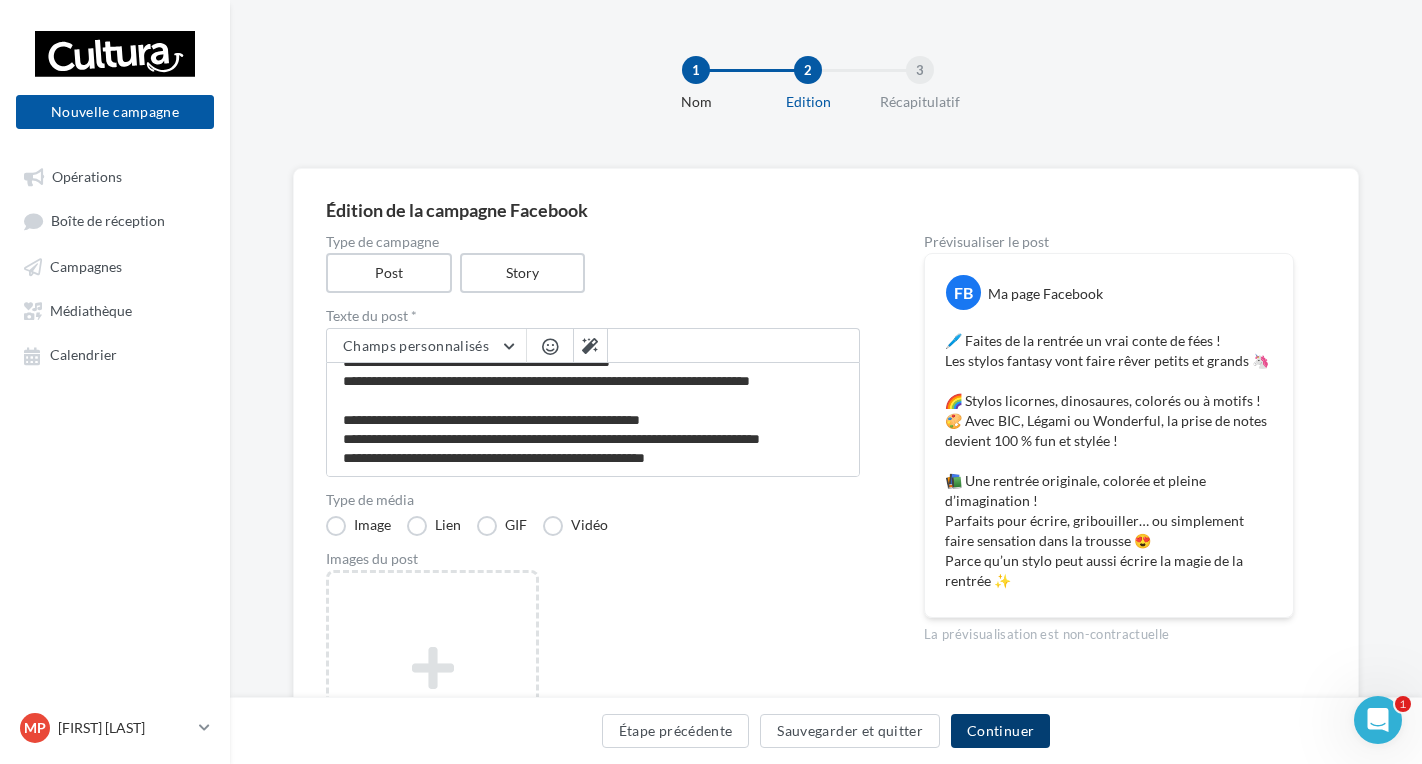 click on "Continuer" at bounding box center [1000, 731] 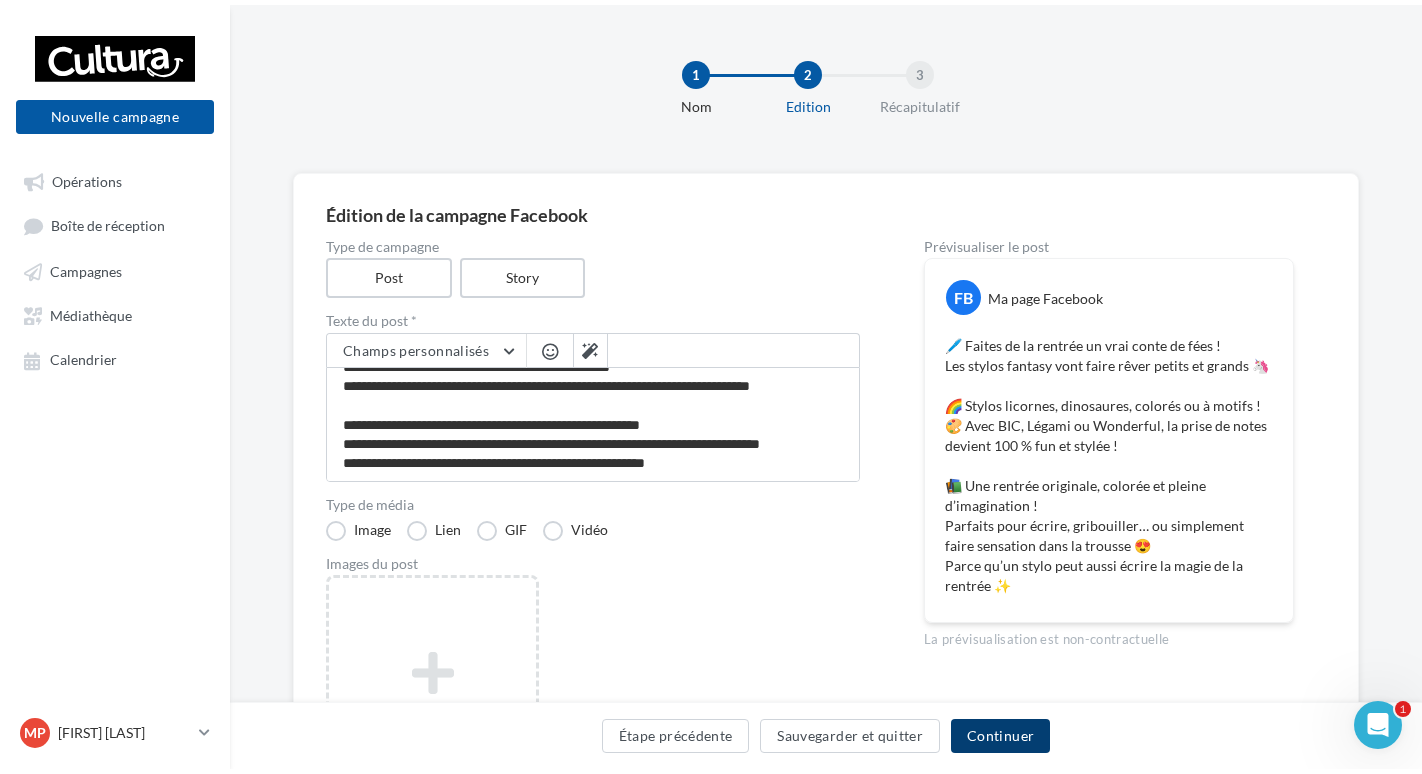 scroll, scrollTop: 0, scrollLeft: 0, axis: both 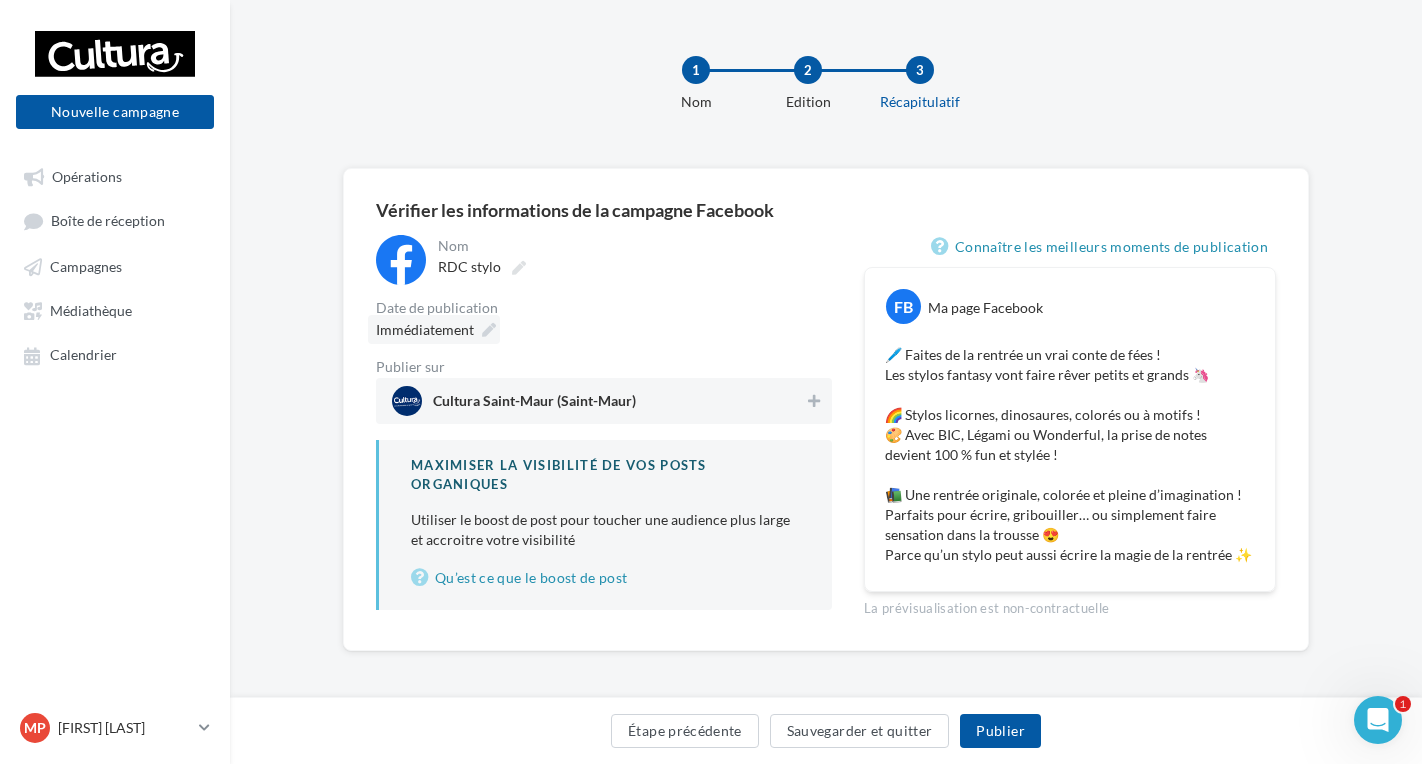 click on "Immédiatement" at bounding box center [425, 329] 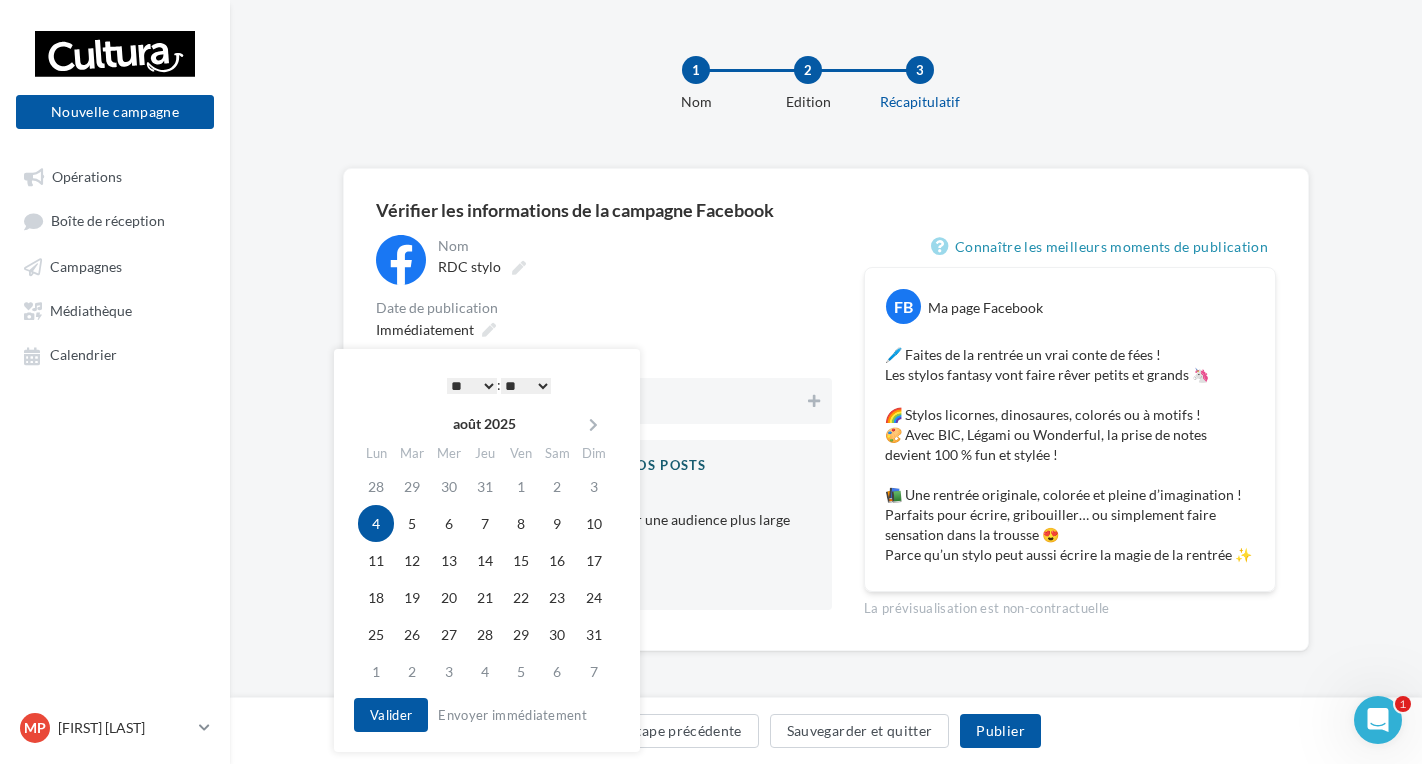 click on "* * * * * * * * * * ** ** ** ** ** ** ** ** ** ** ** ** ** **" at bounding box center [472, 386] 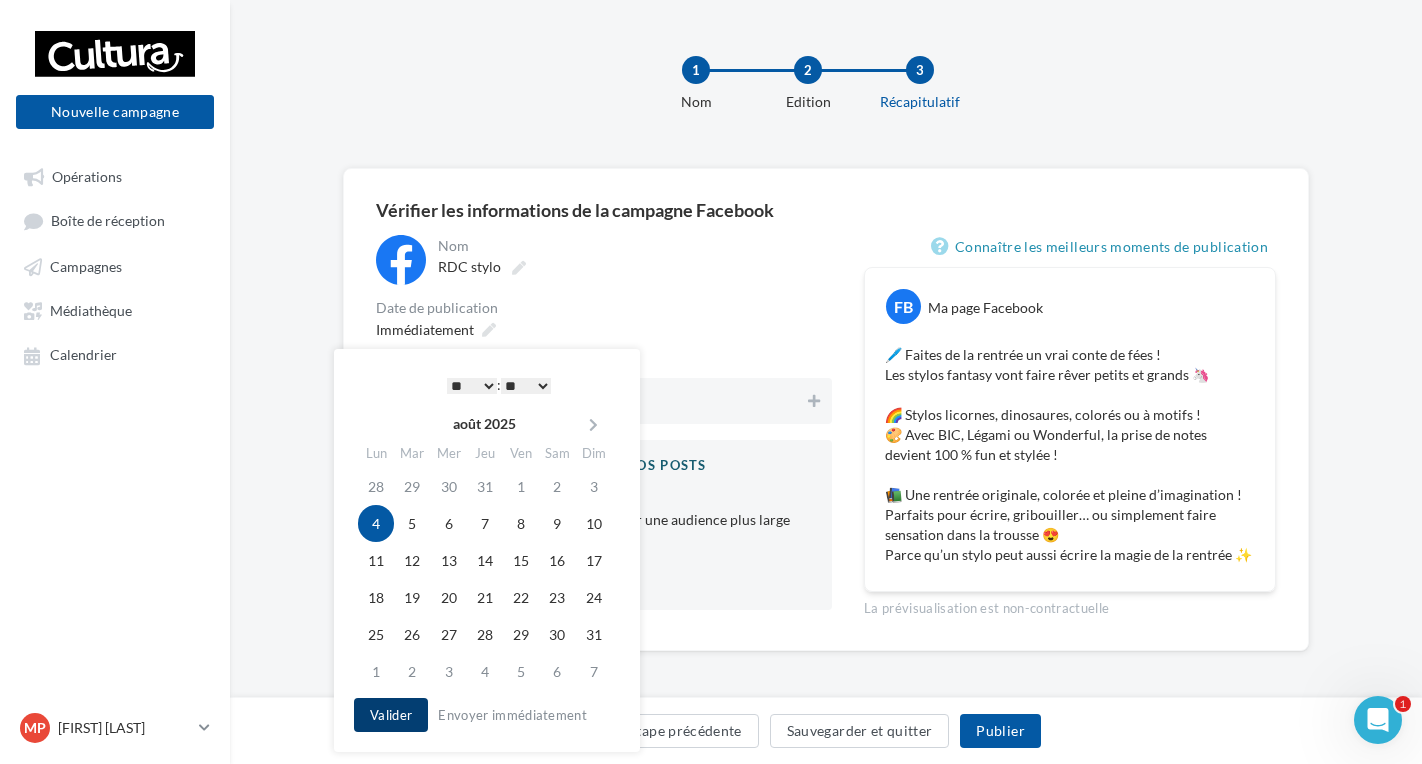 click on "Valider" at bounding box center [391, 715] 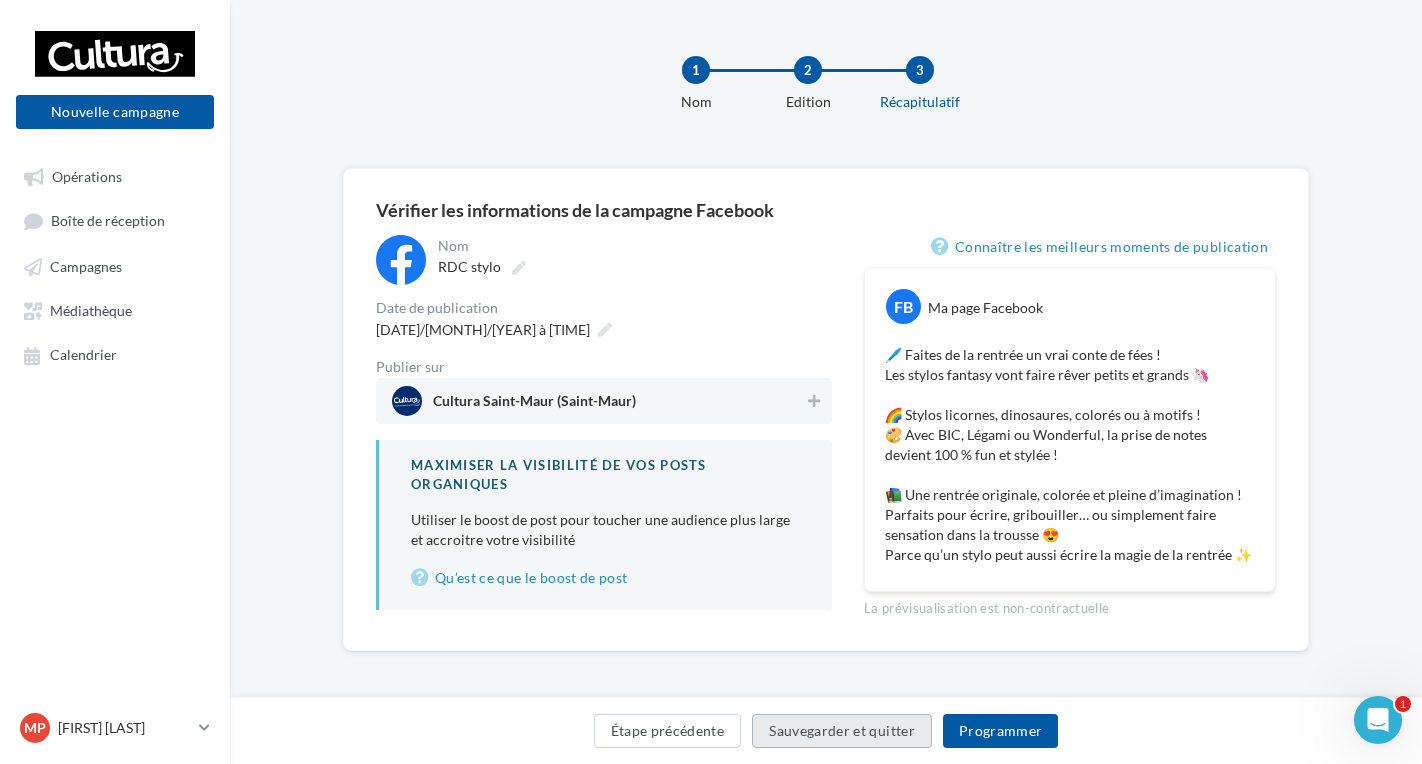 click on "Sauvegarder et quitter" at bounding box center (842, 731) 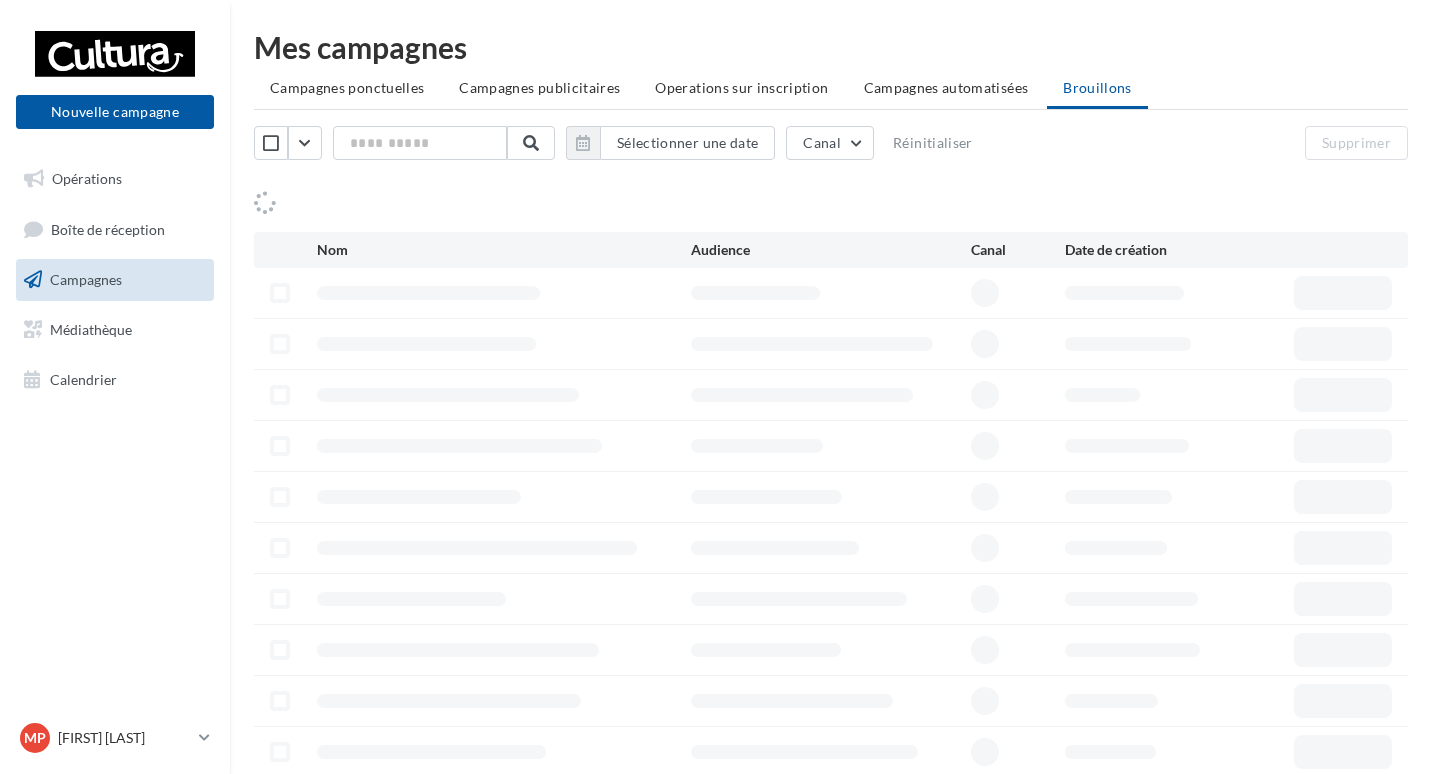 scroll, scrollTop: 0, scrollLeft: 0, axis: both 